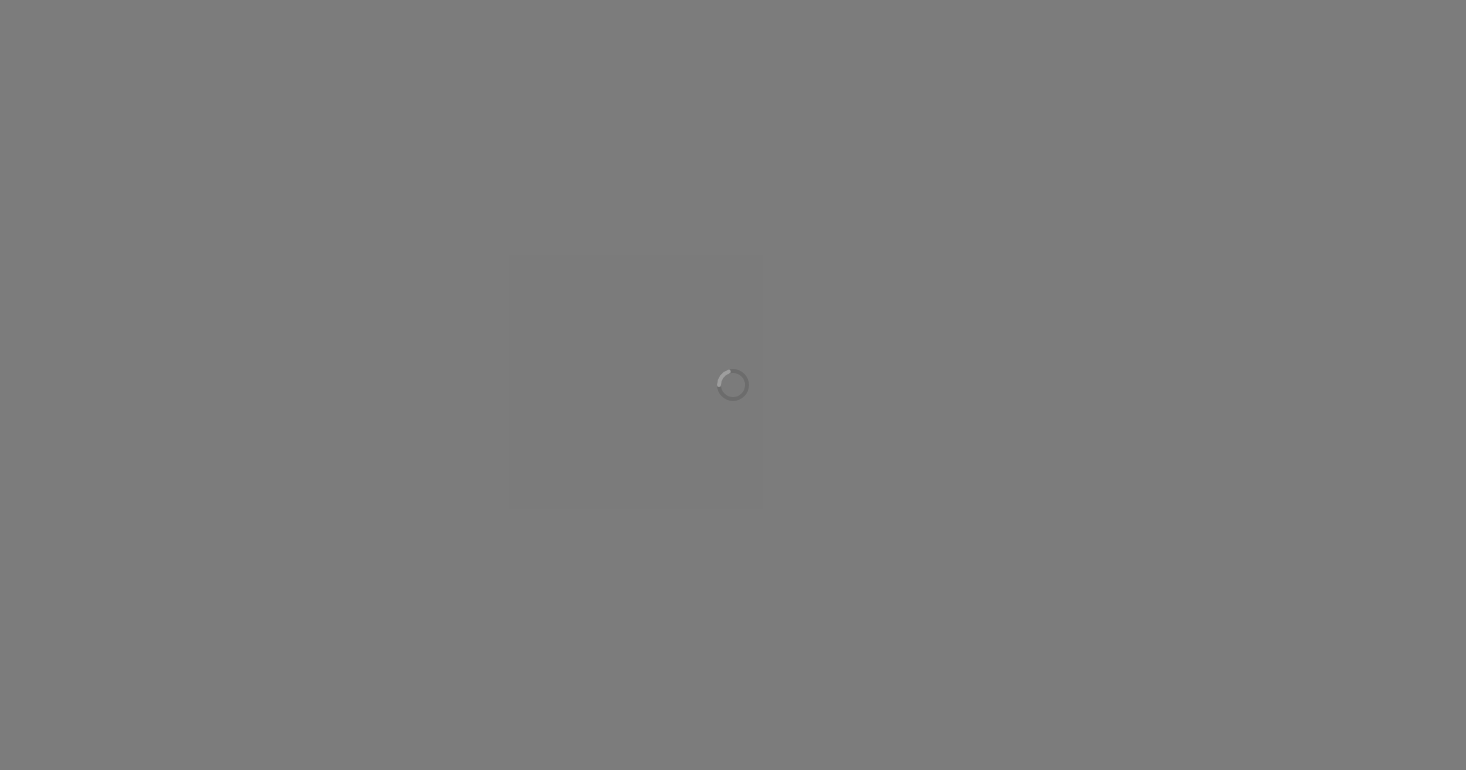scroll, scrollTop: 0, scrollLeft: 0, axis: both 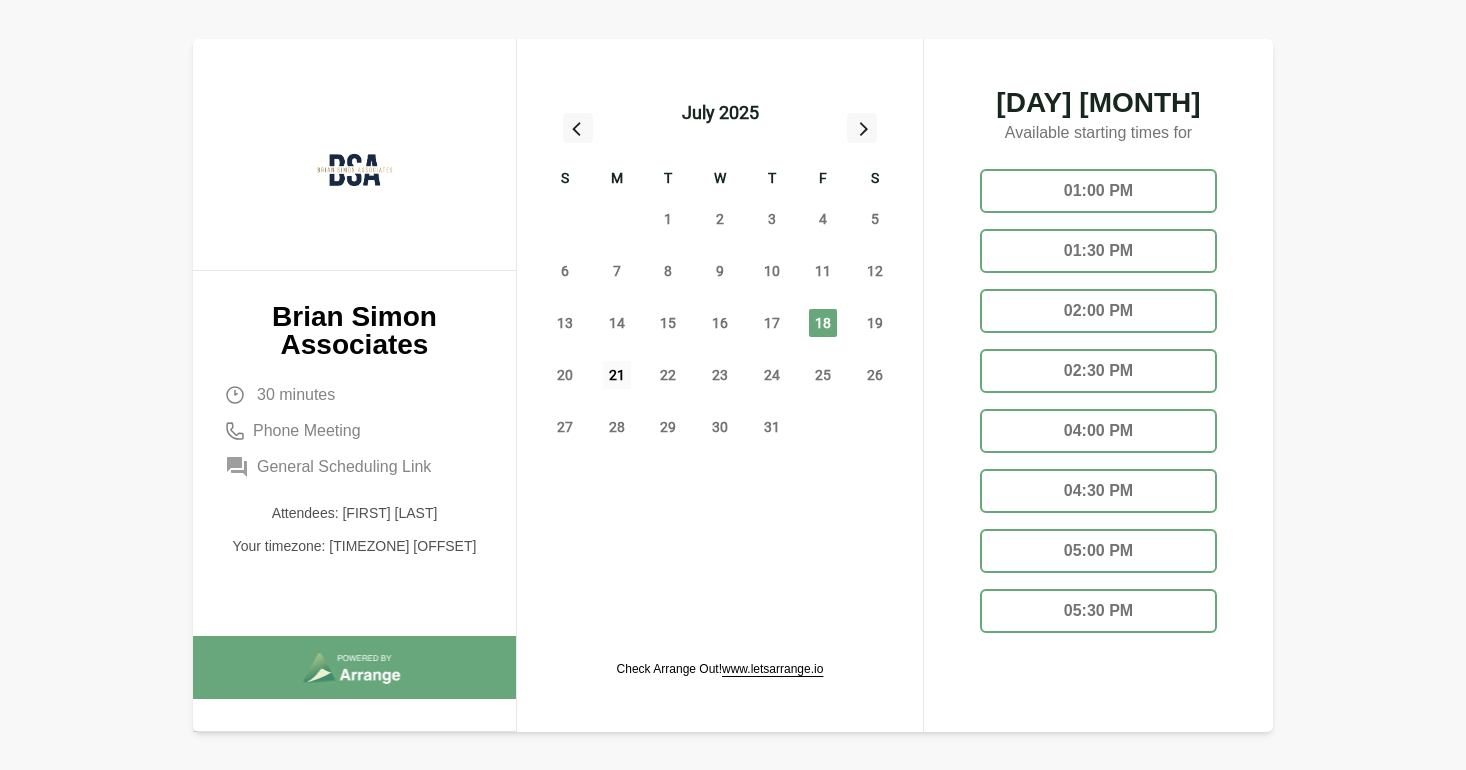click on "21" at bounding box center [617, 375] 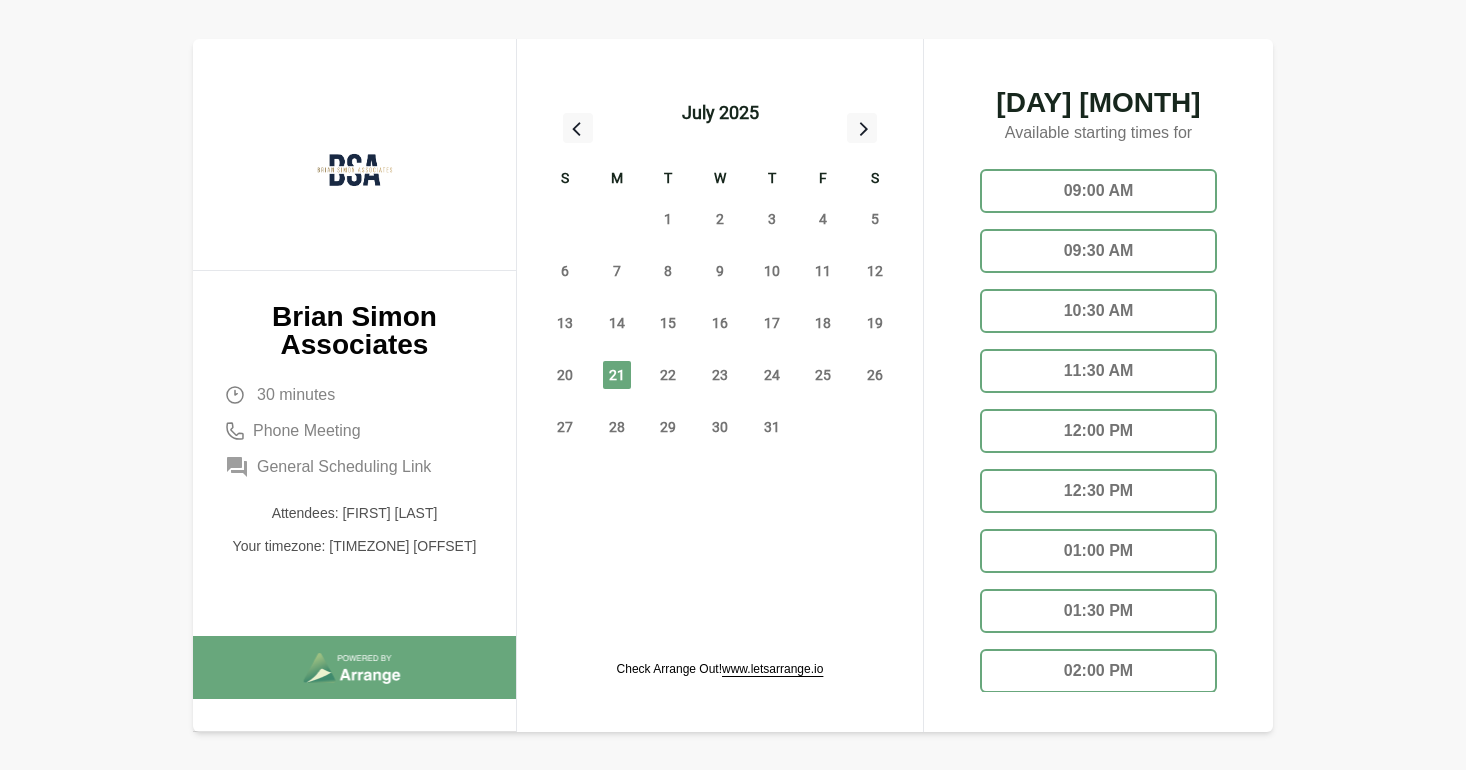 scroll, scrollTop: 401, scrollLeft: 0, axis: vertical 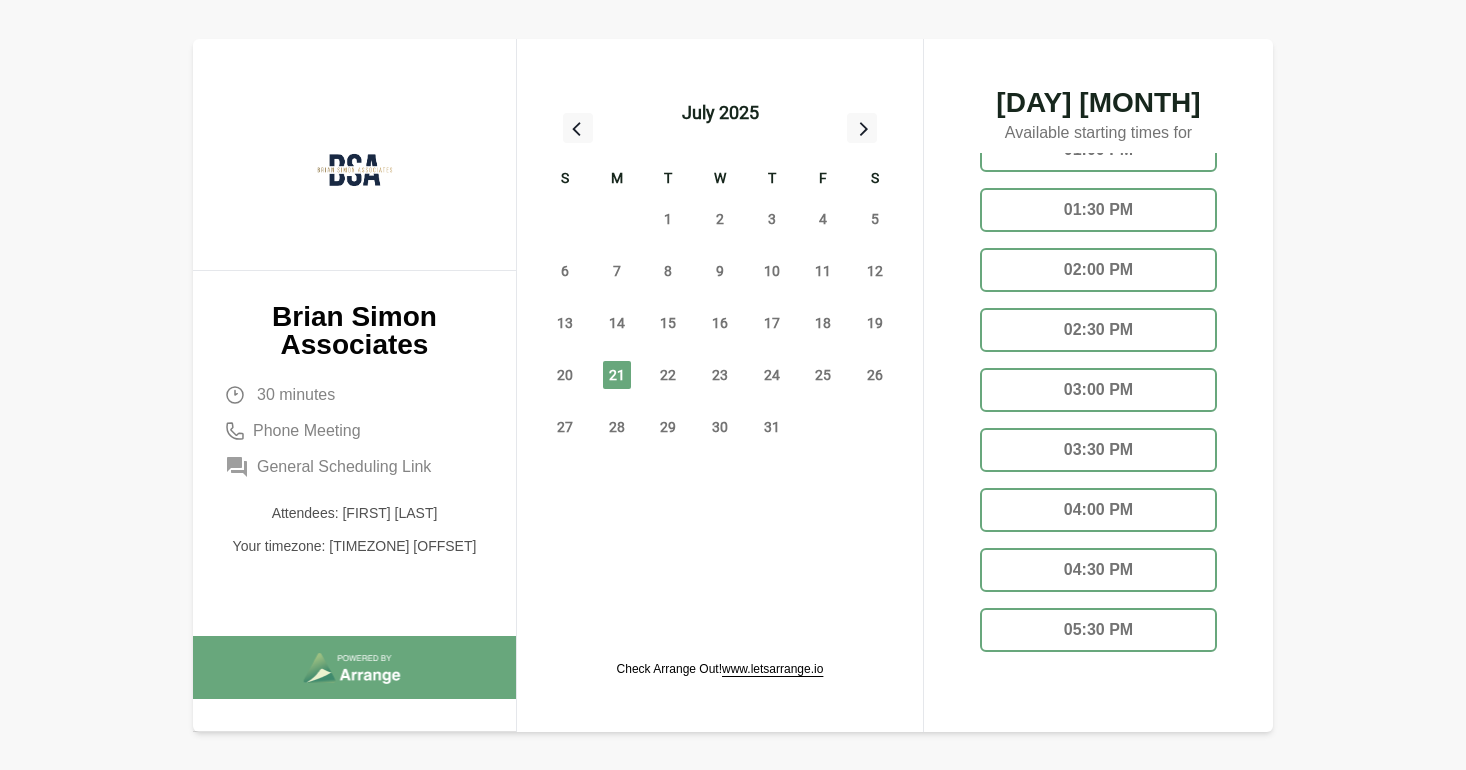 click on "05:30 PM" at bounding box center [1098, 630] 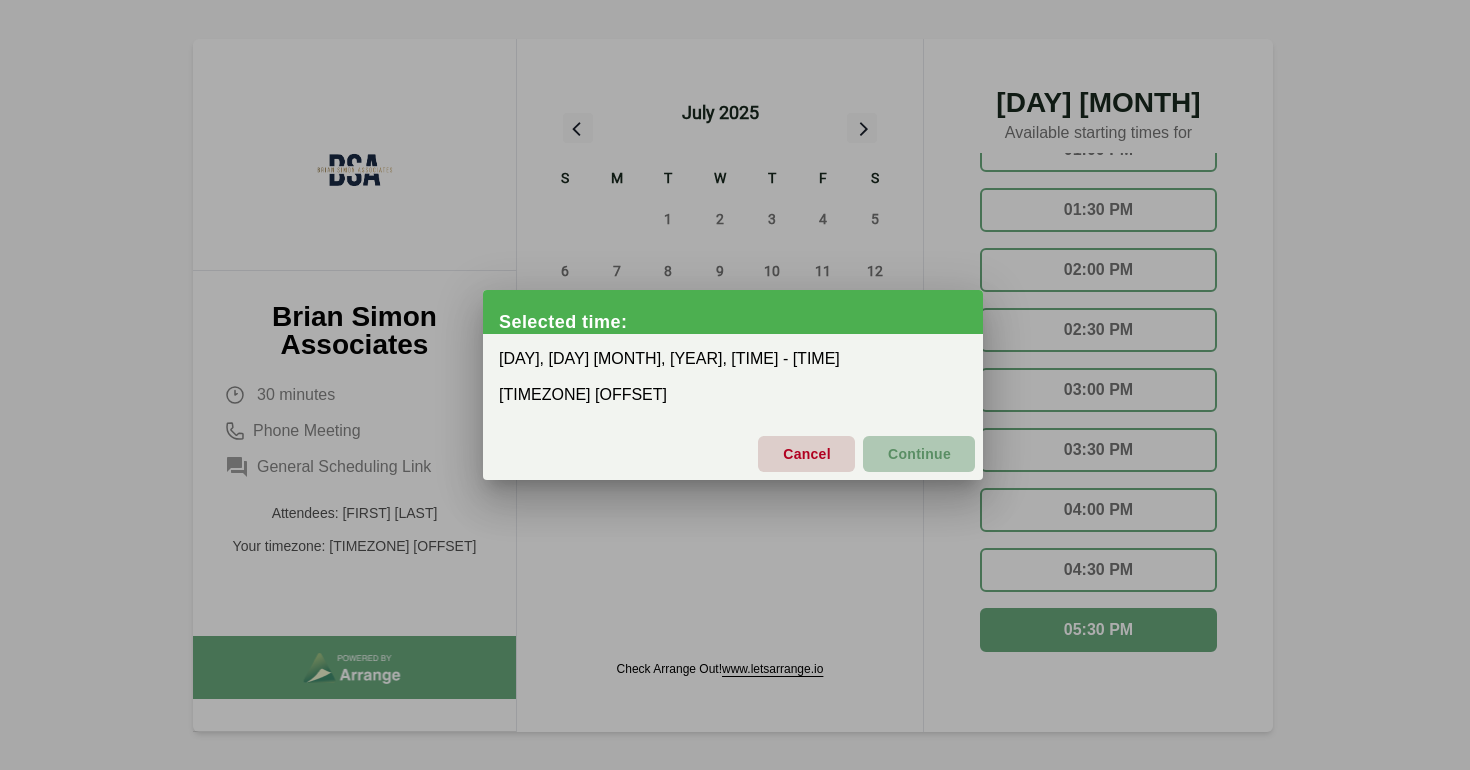 click on "Continue" 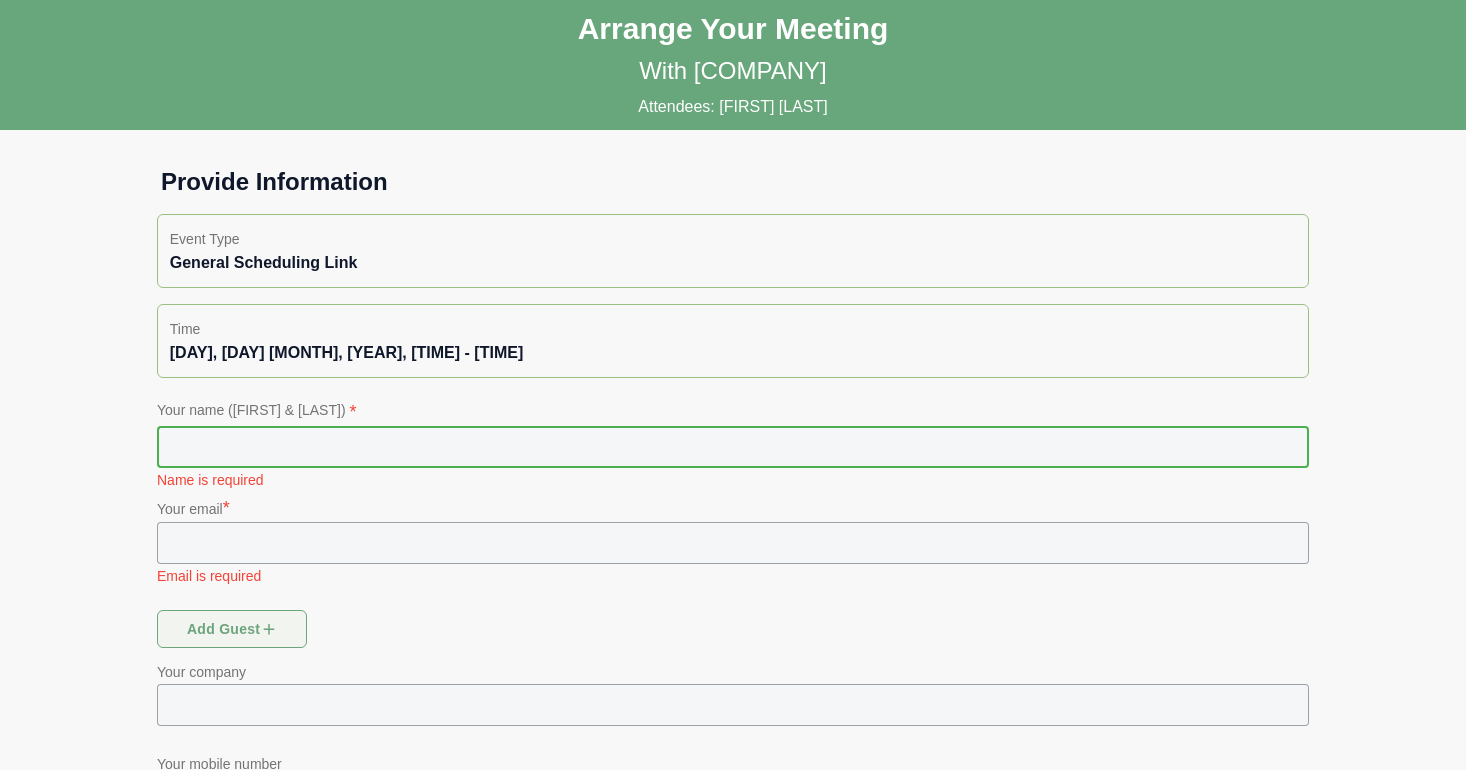 click 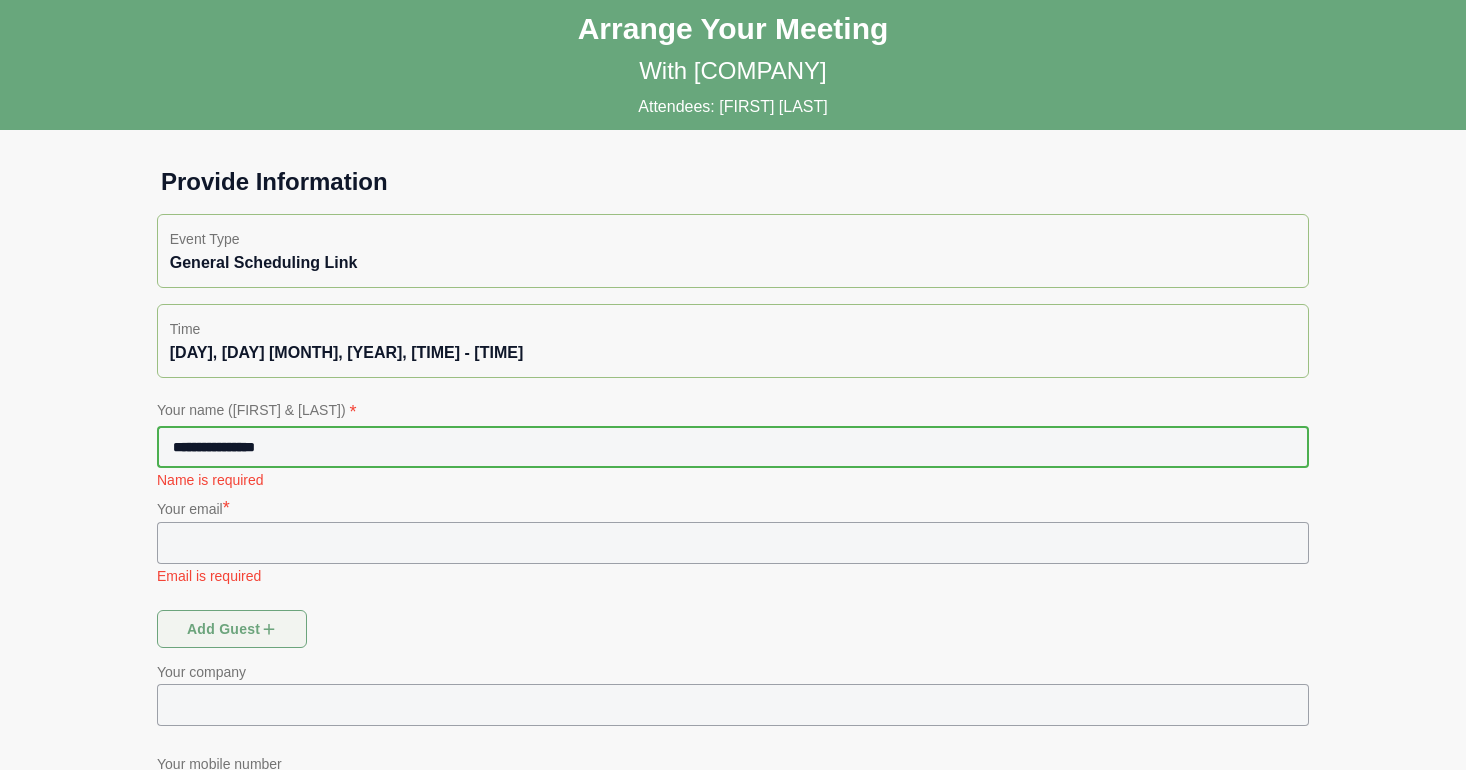 type on "**********" 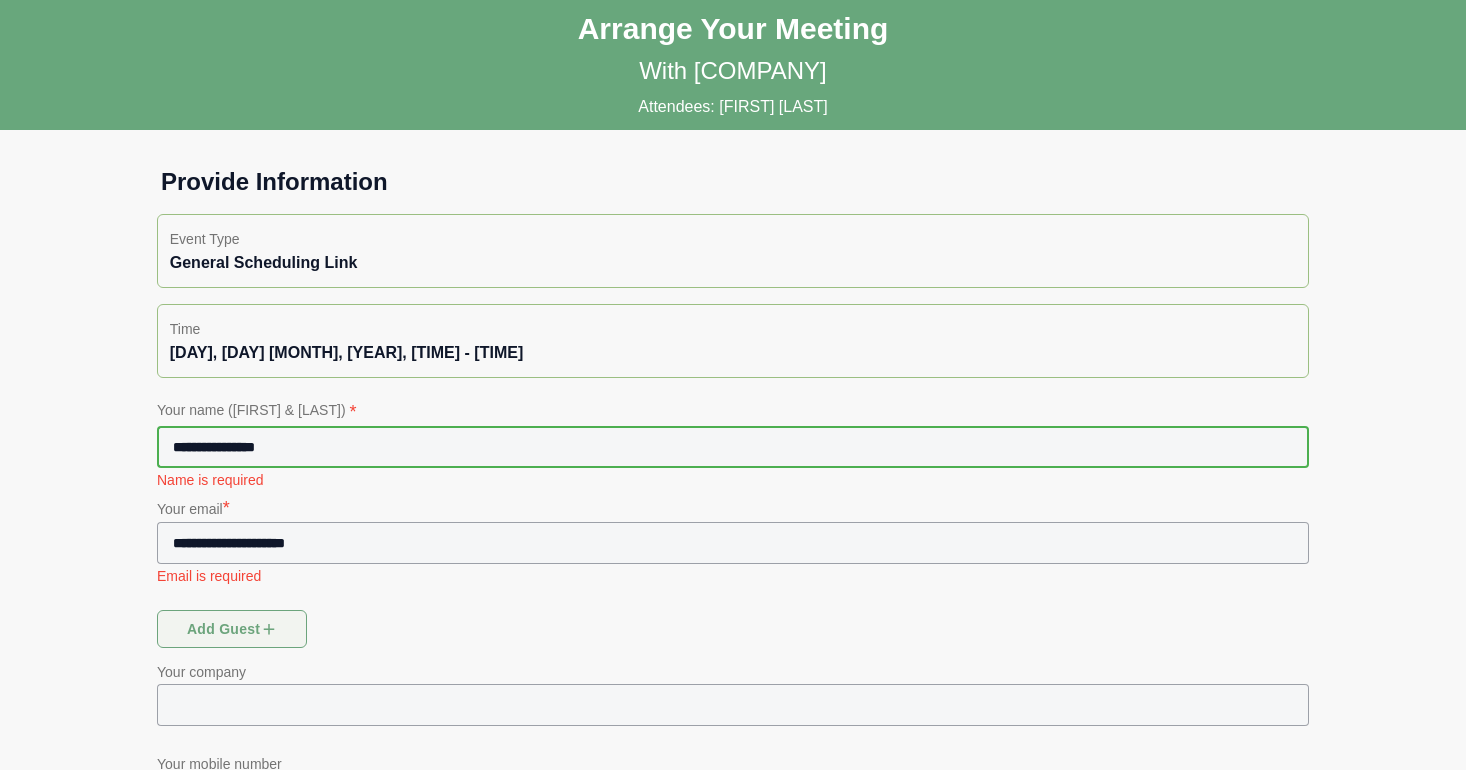 type on "**********" 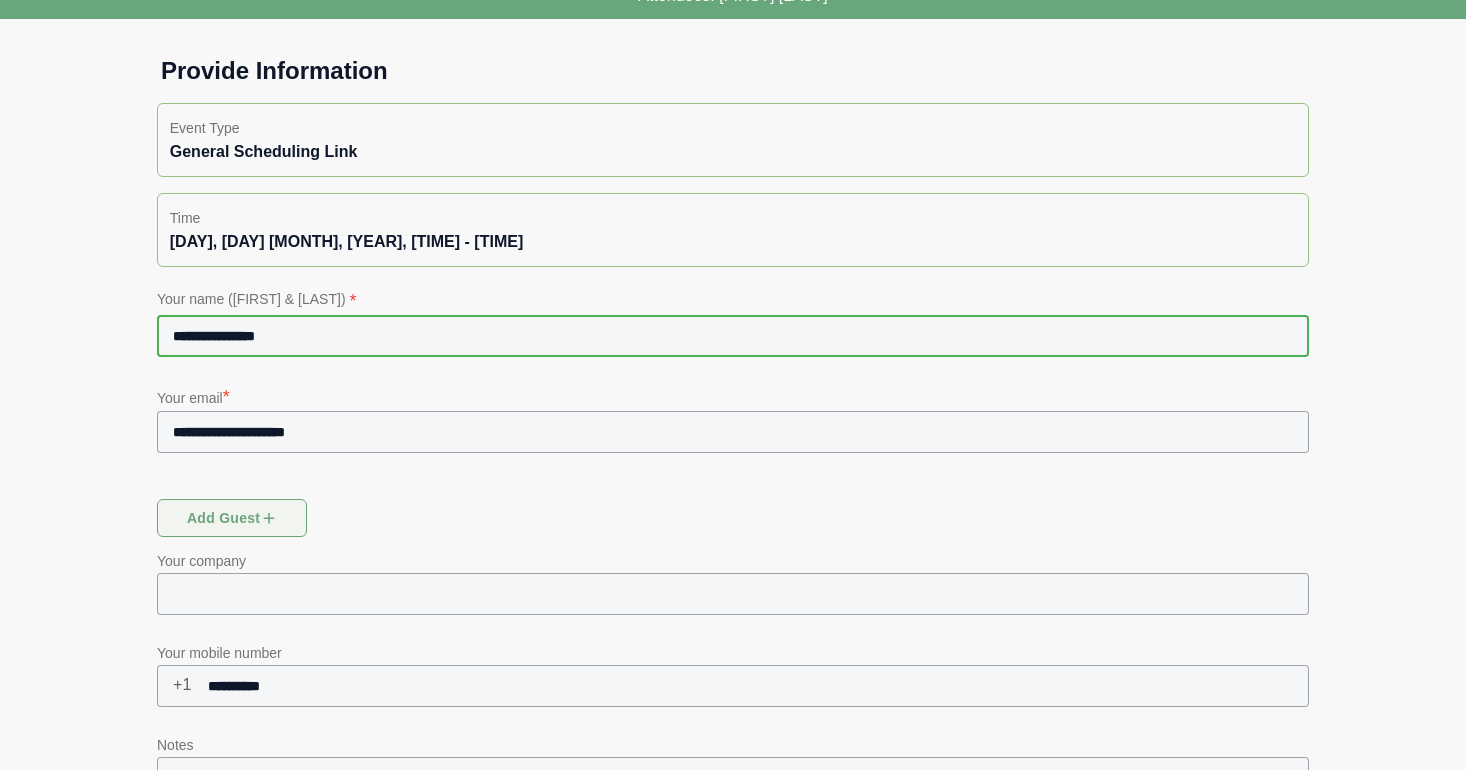 scroll, scrollTop: 284, scrollLeft: 0, axis: vertical 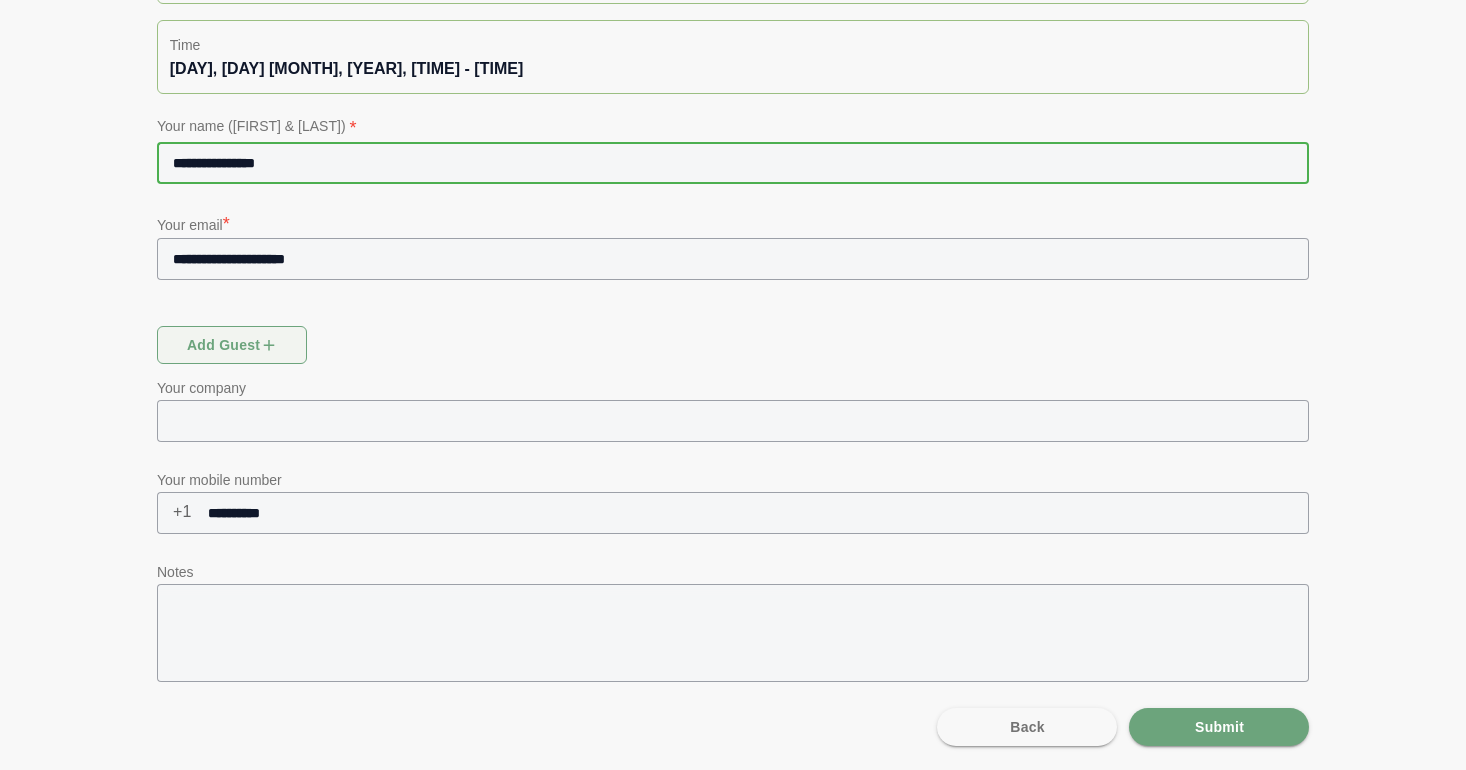 click 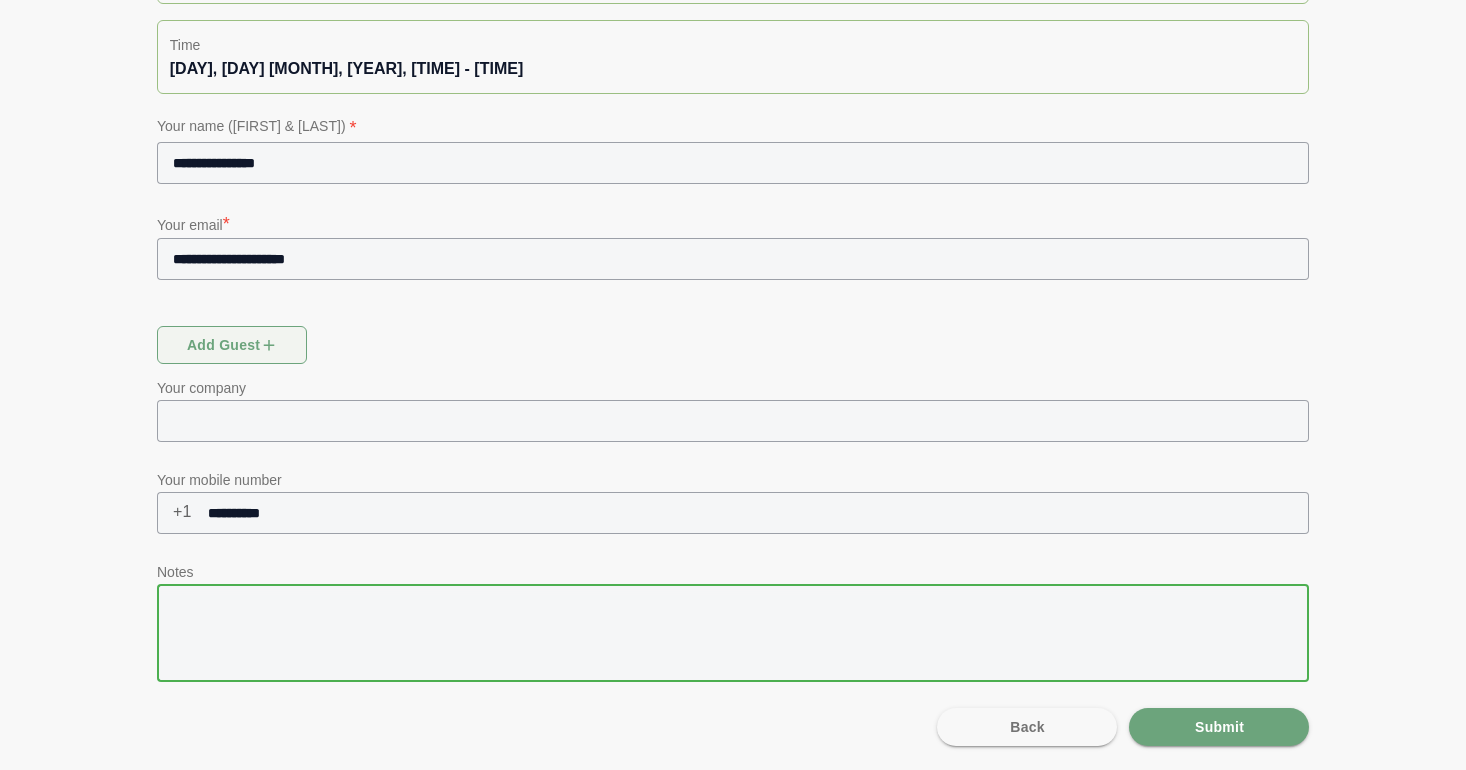 type on "*" 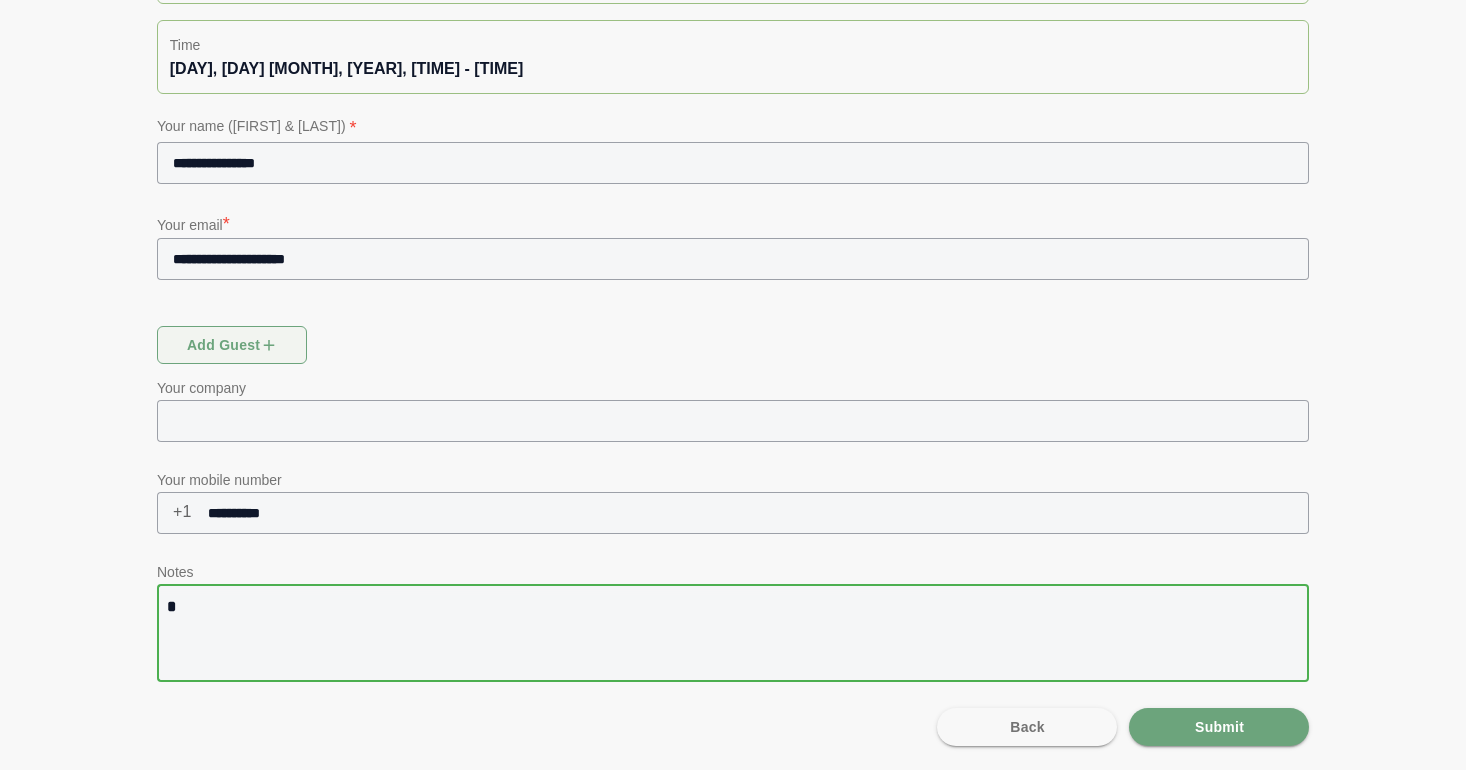 type on "**" 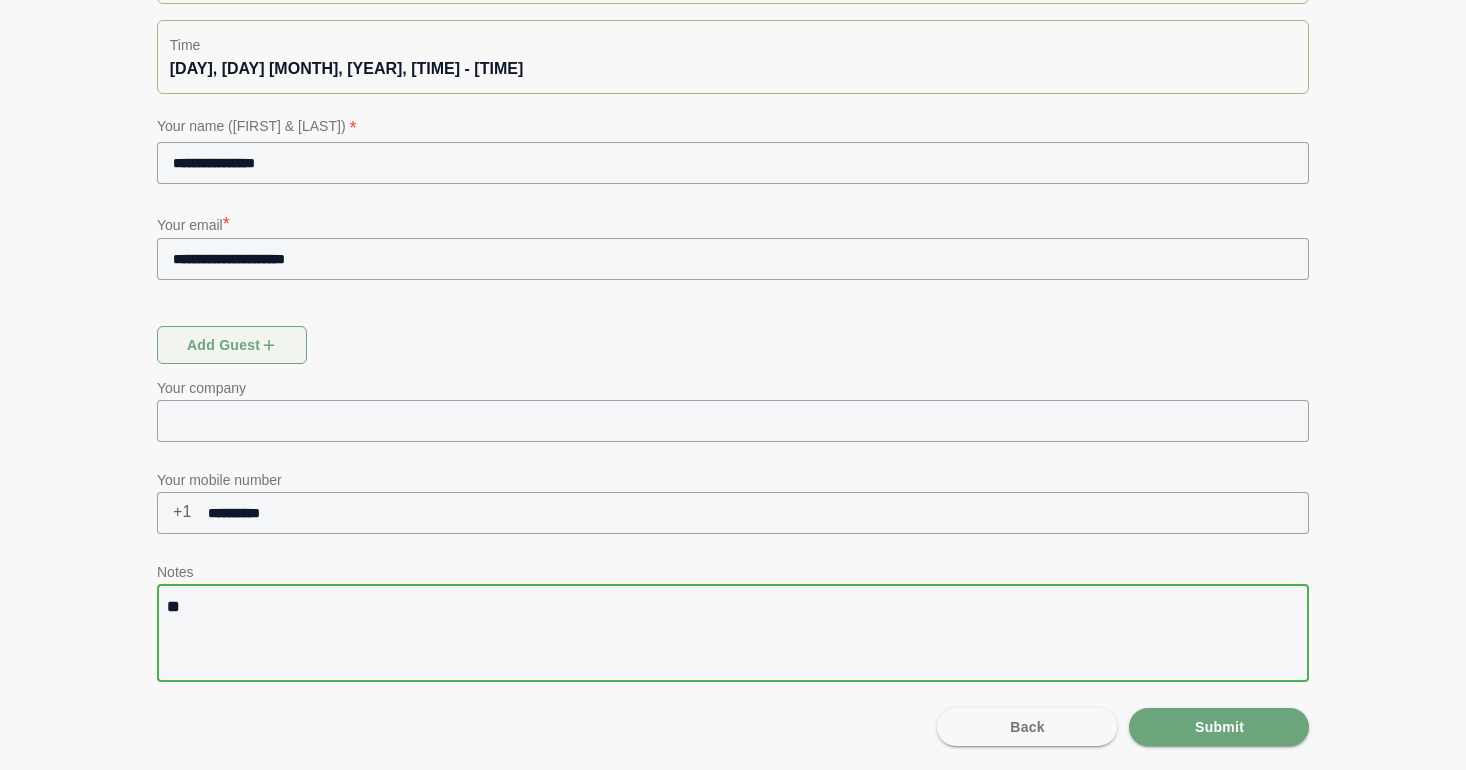type on "***" 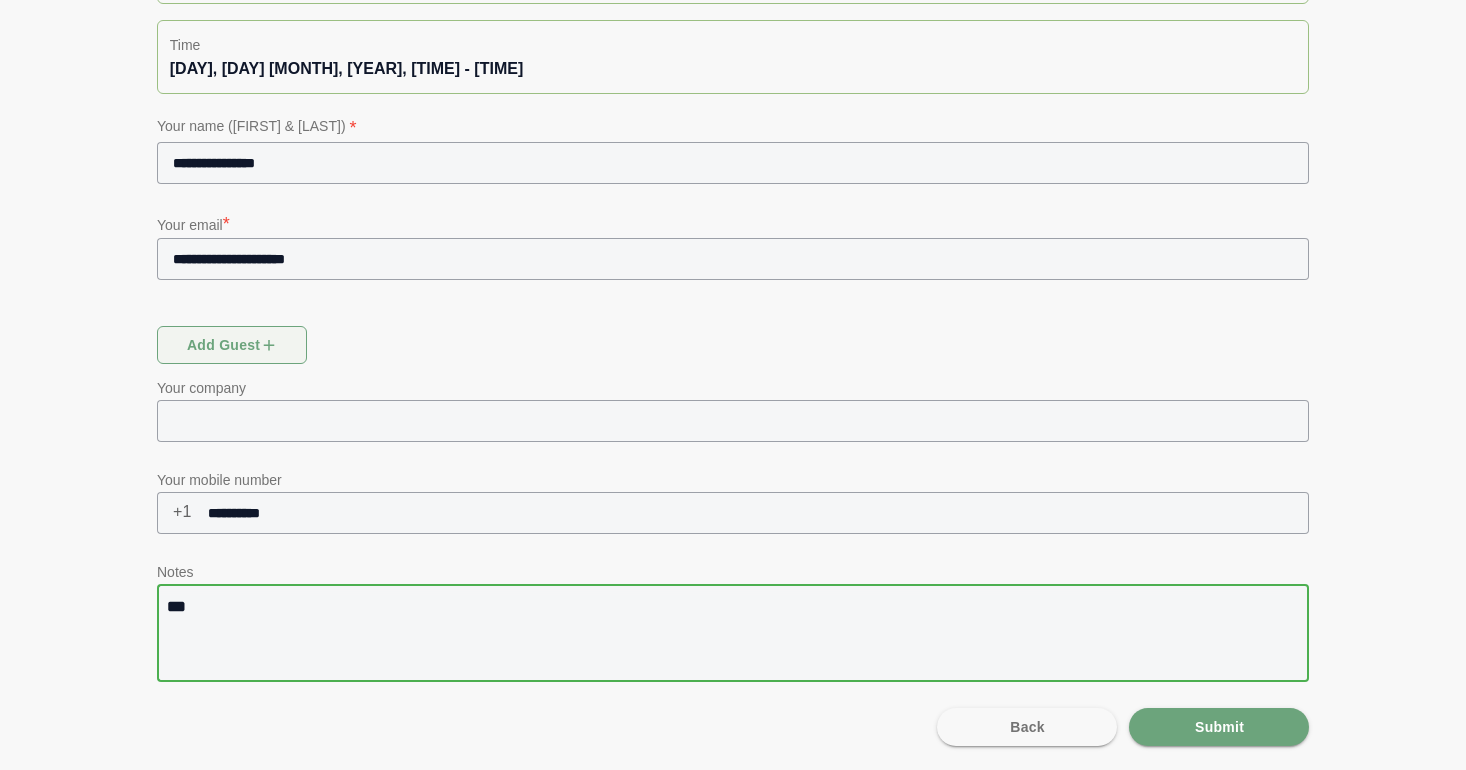 type on "***" 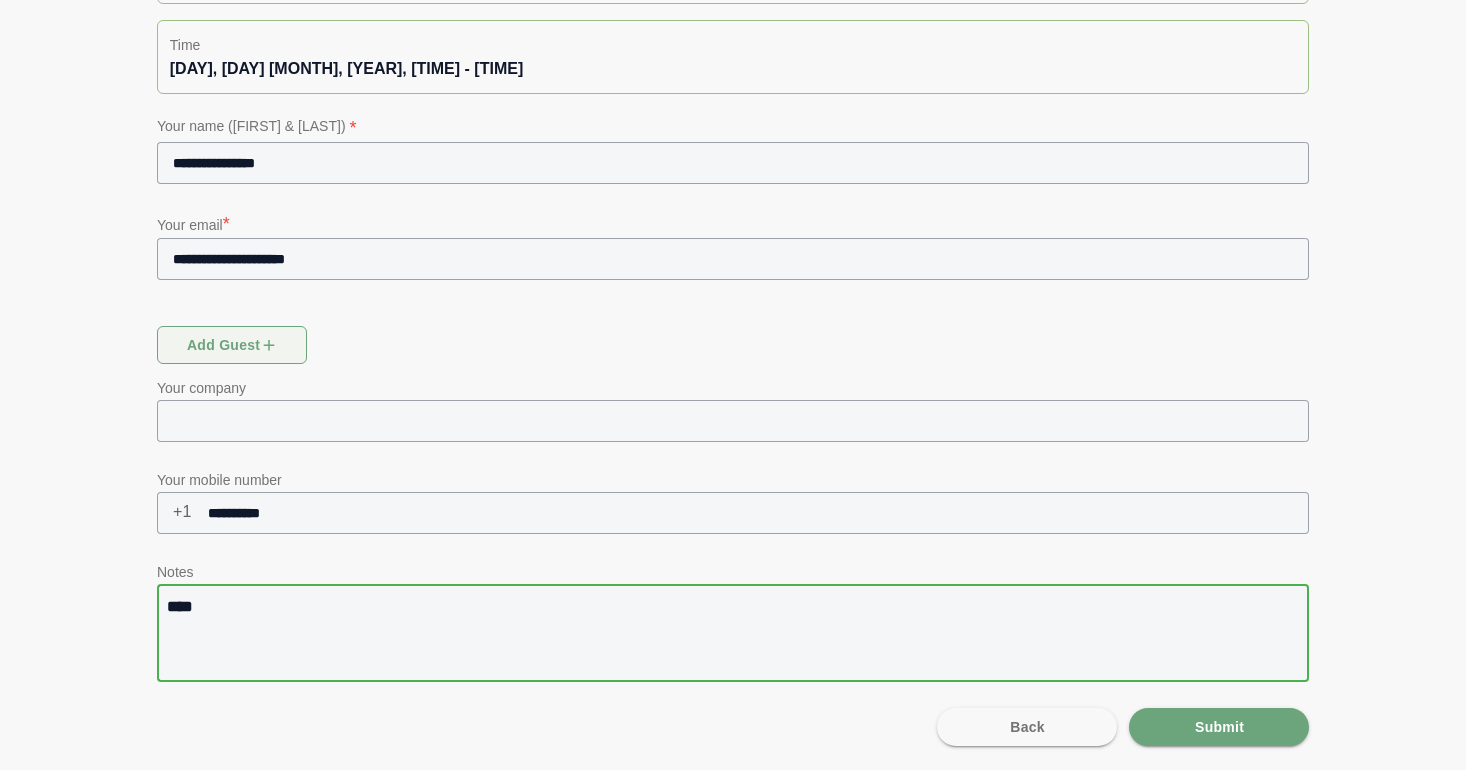 type on "*****" 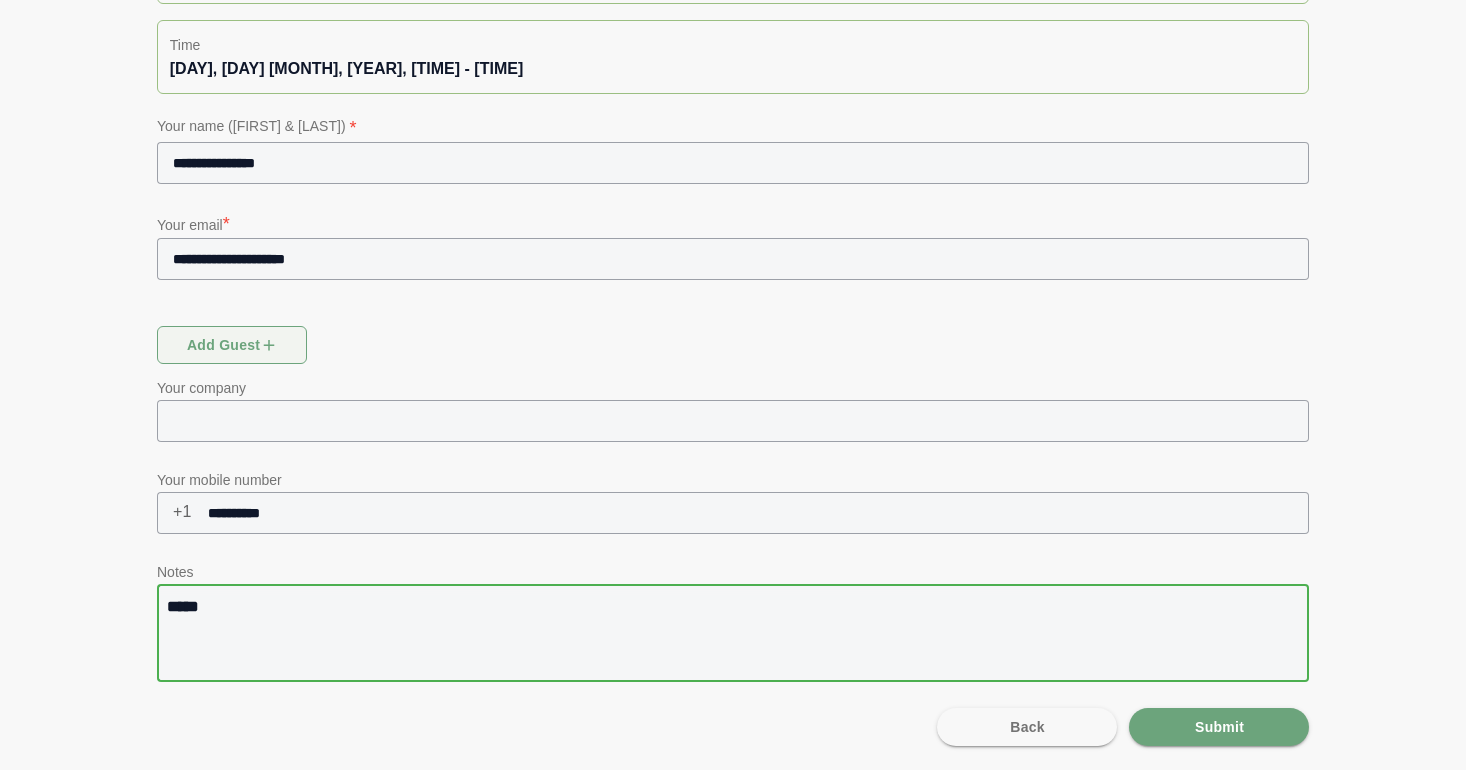 type on "******" 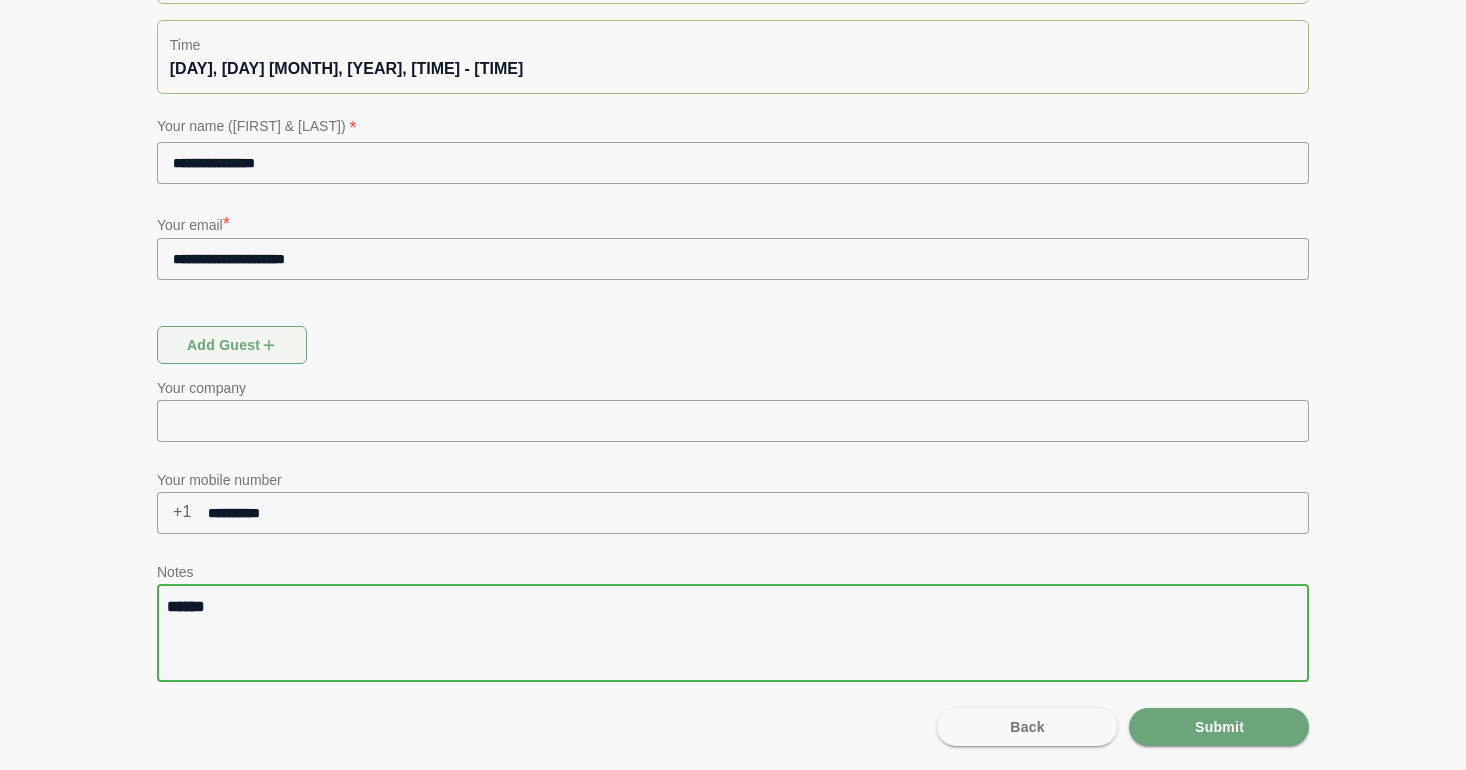 type on "*****" 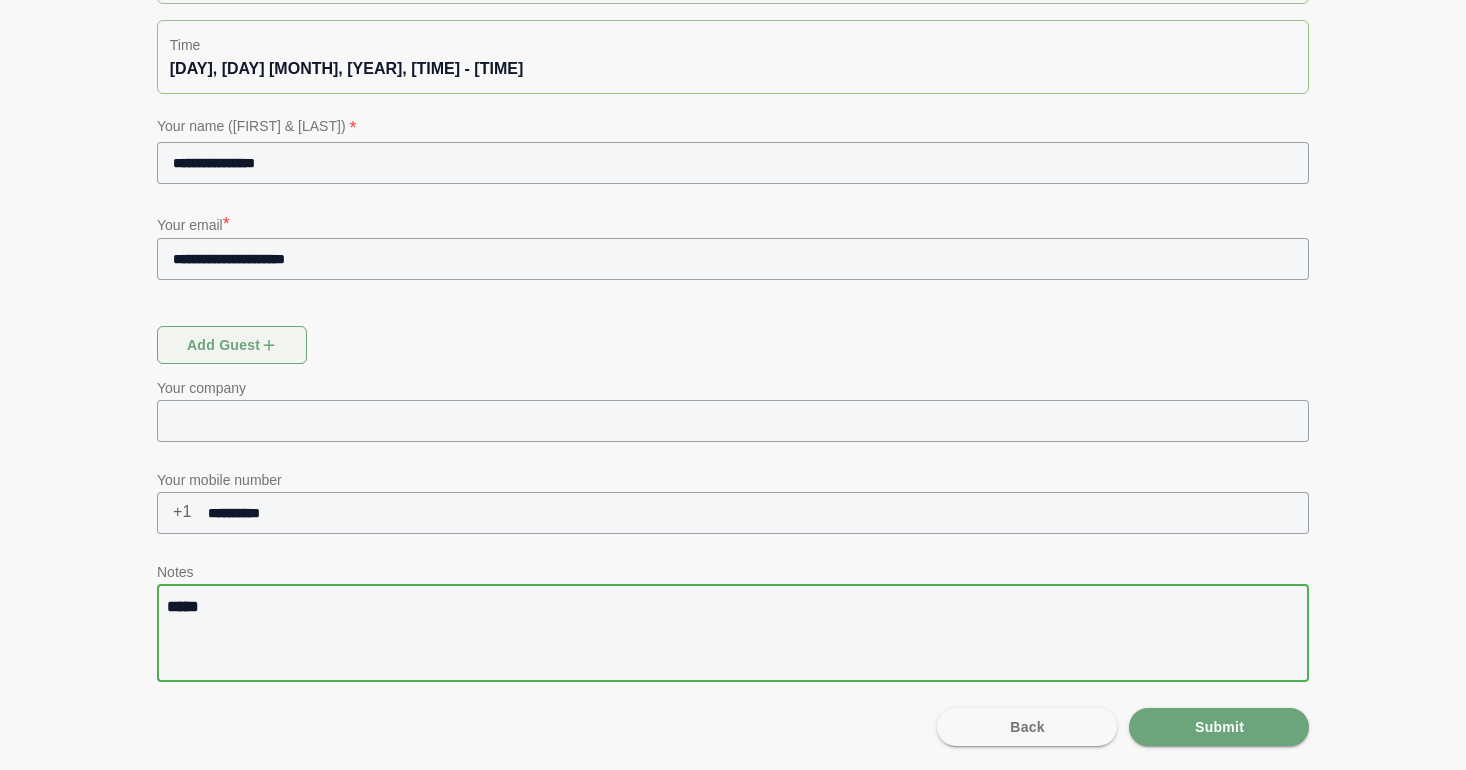 type on "****" 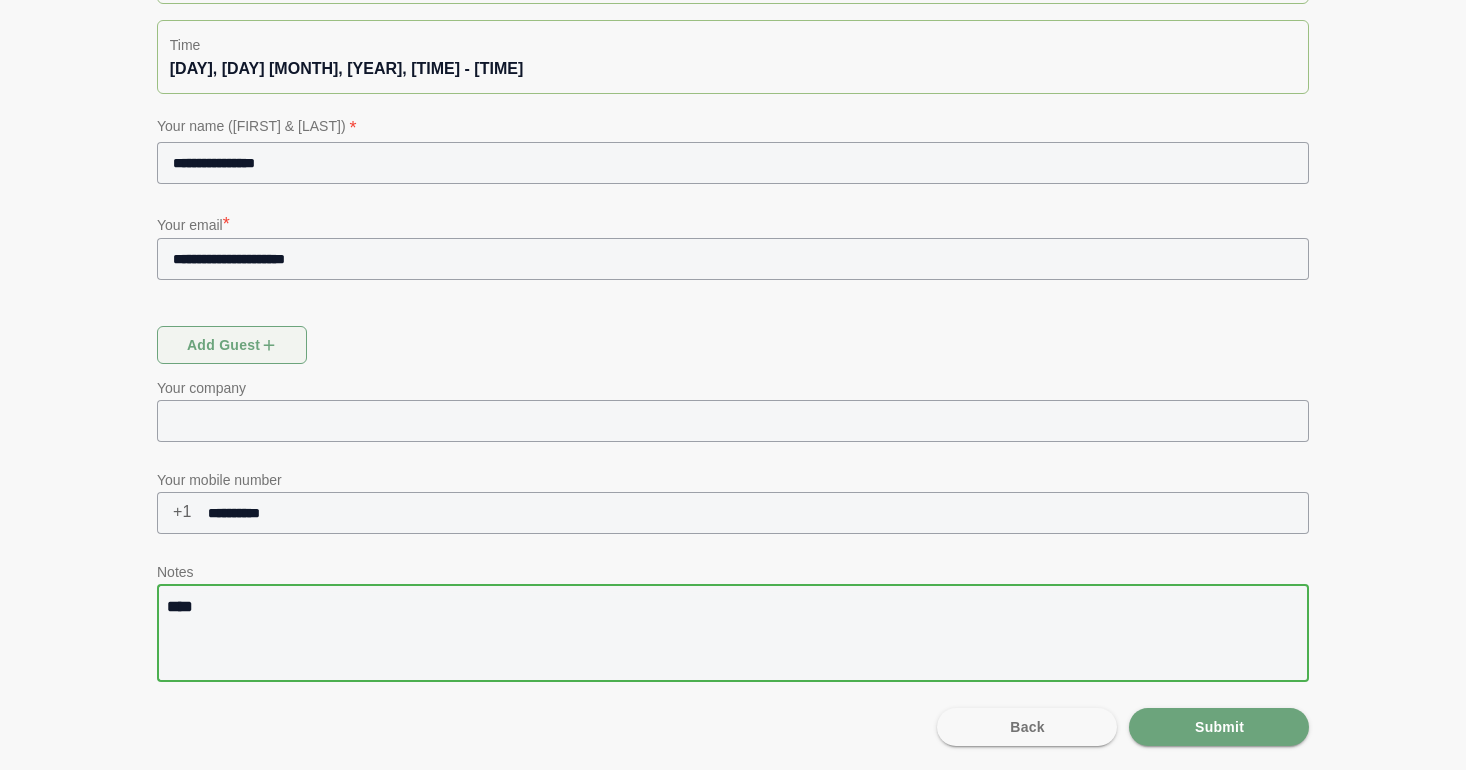 type on "*****" 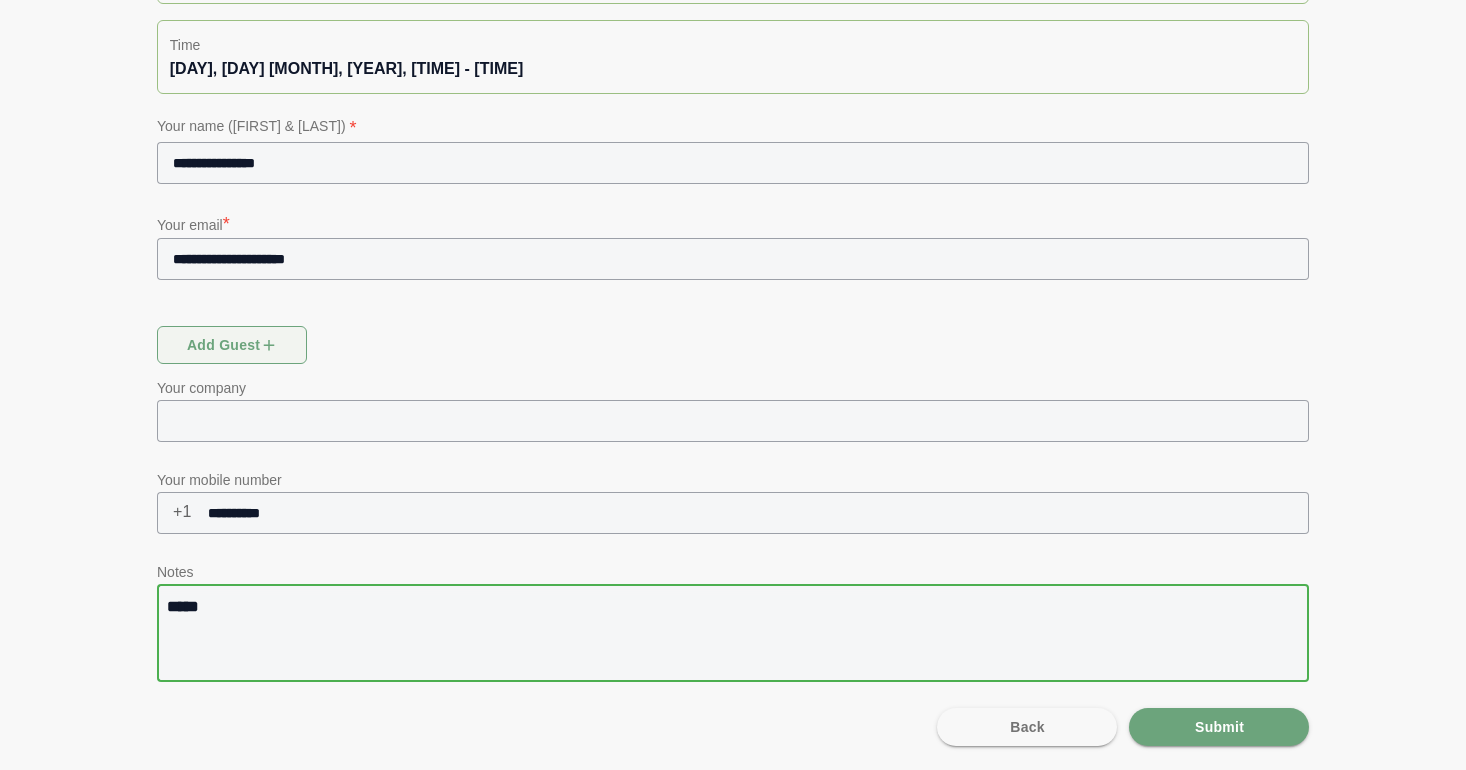 type on "******" 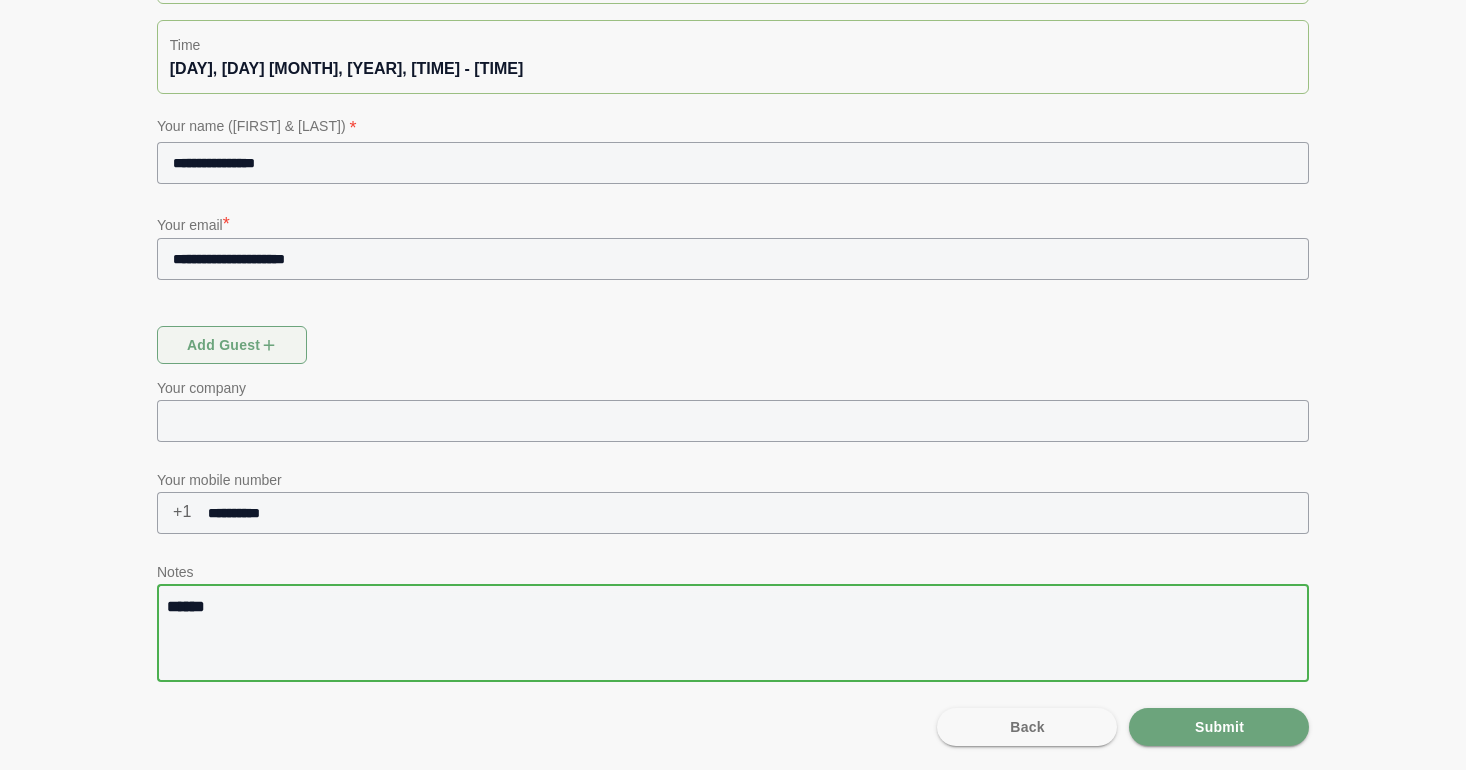 type on "*******" 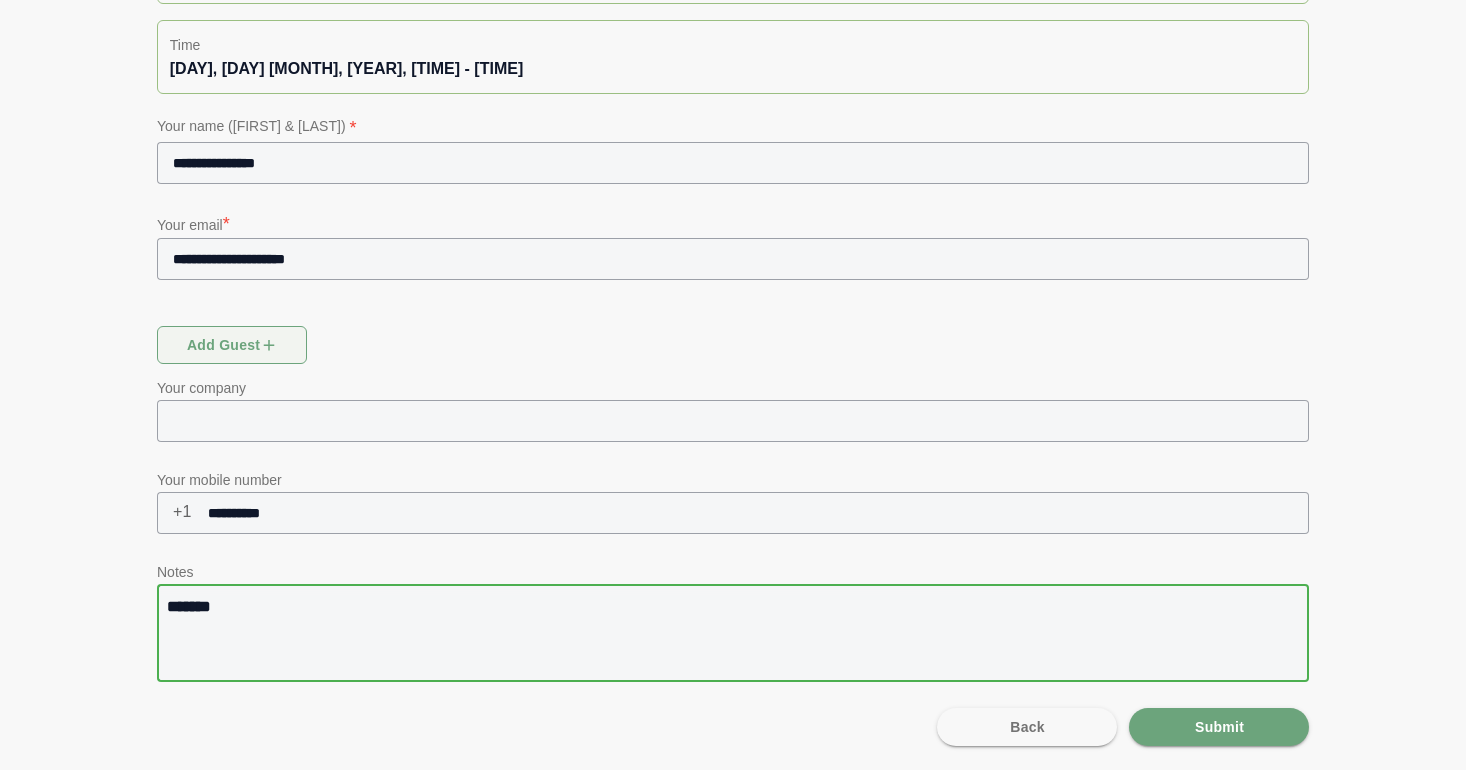 type on "********" 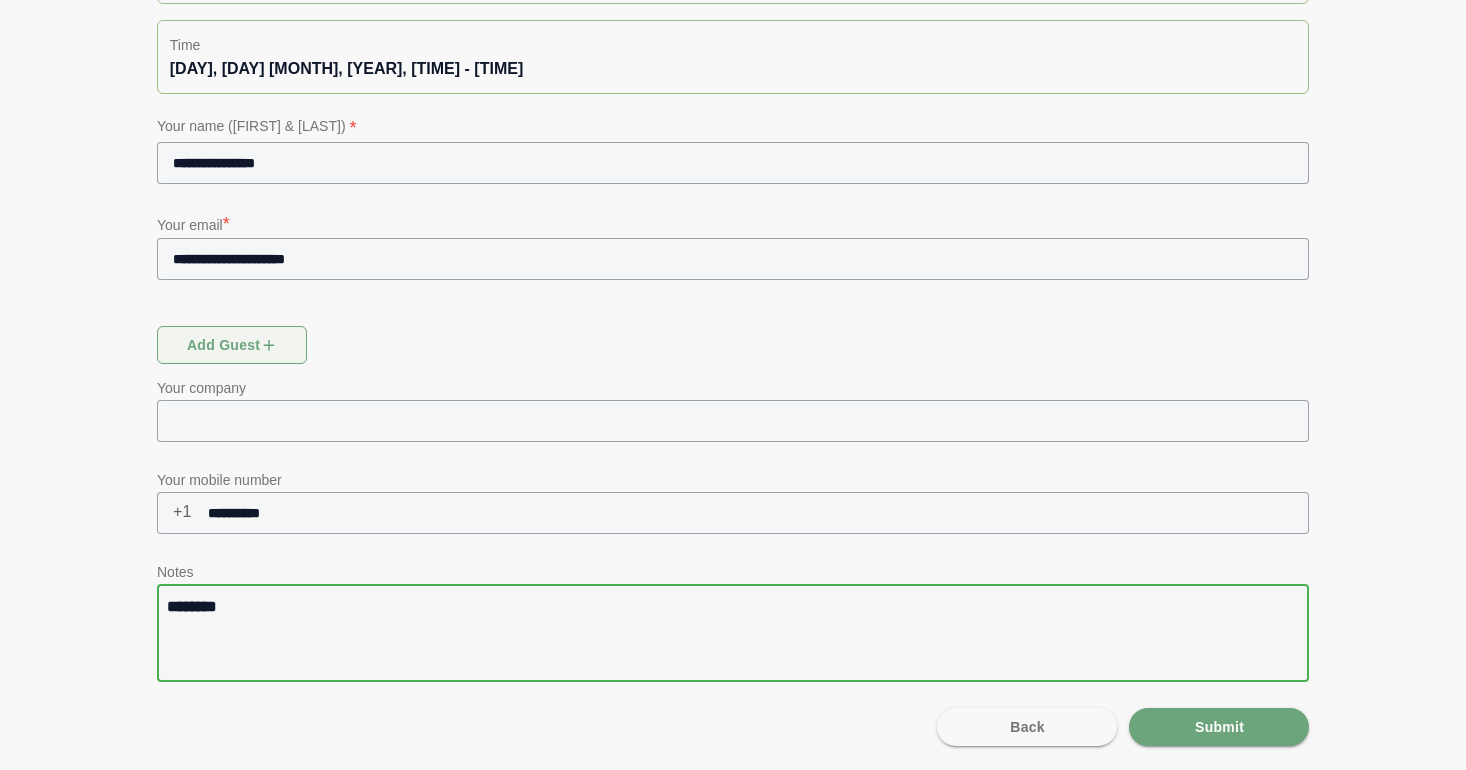 type on "*******" 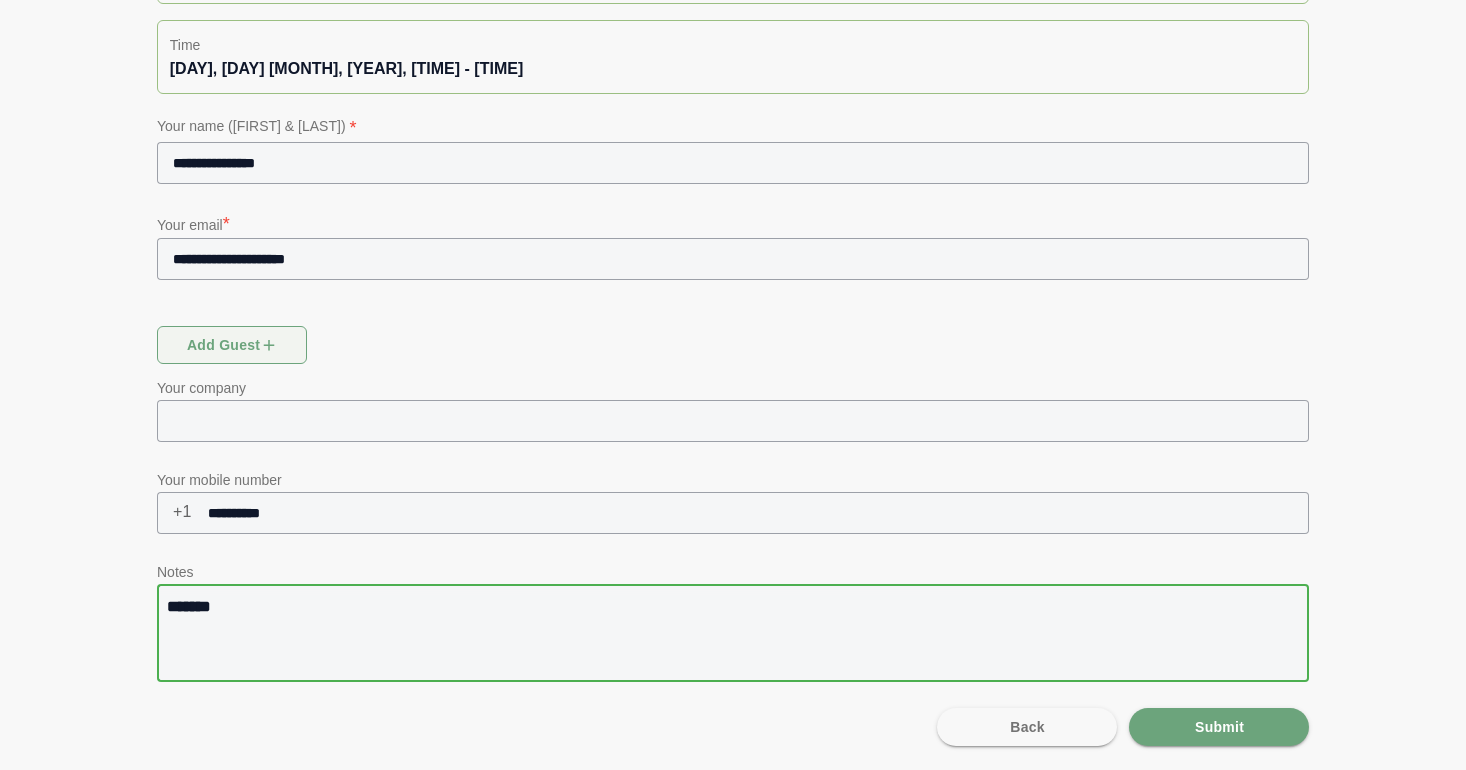 type on "********" 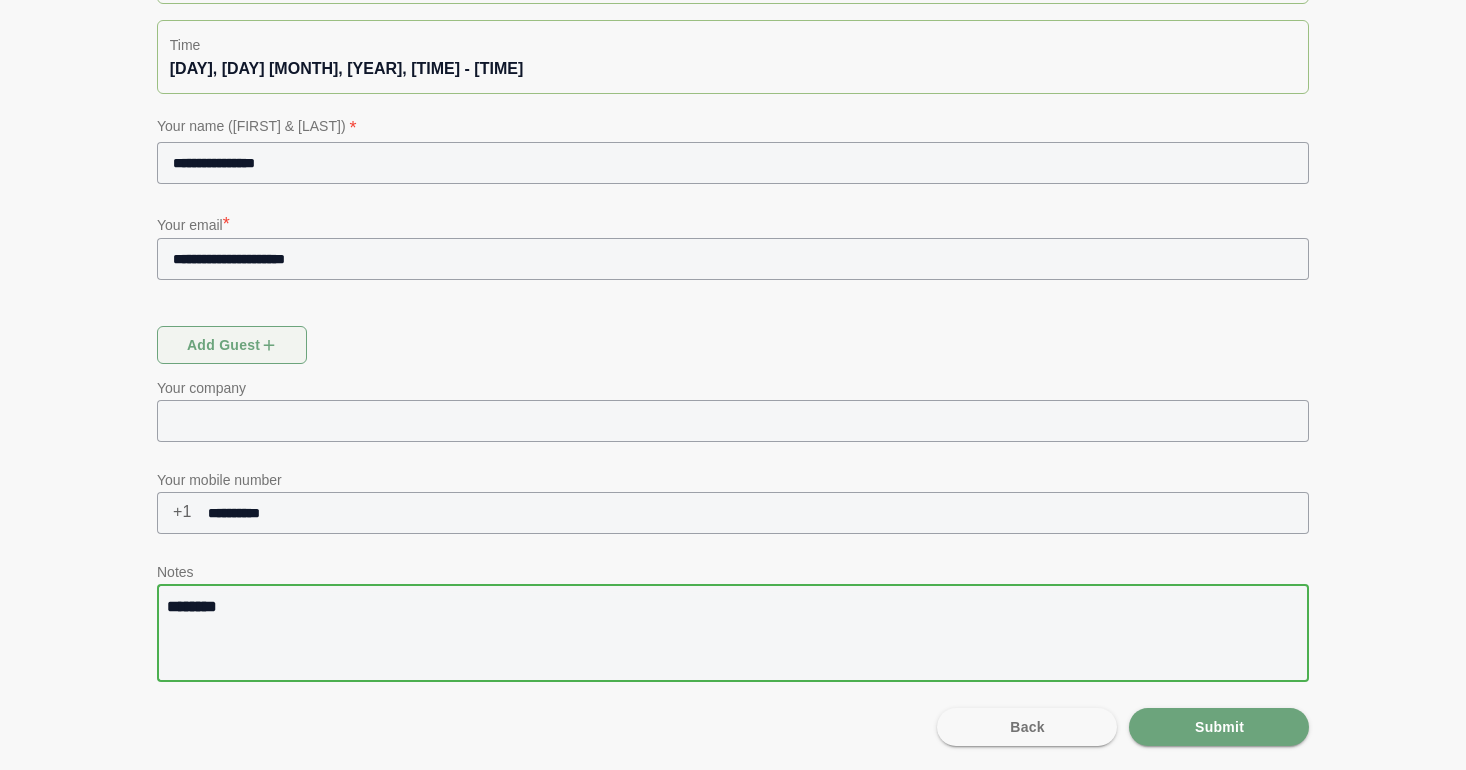 type on "*********" 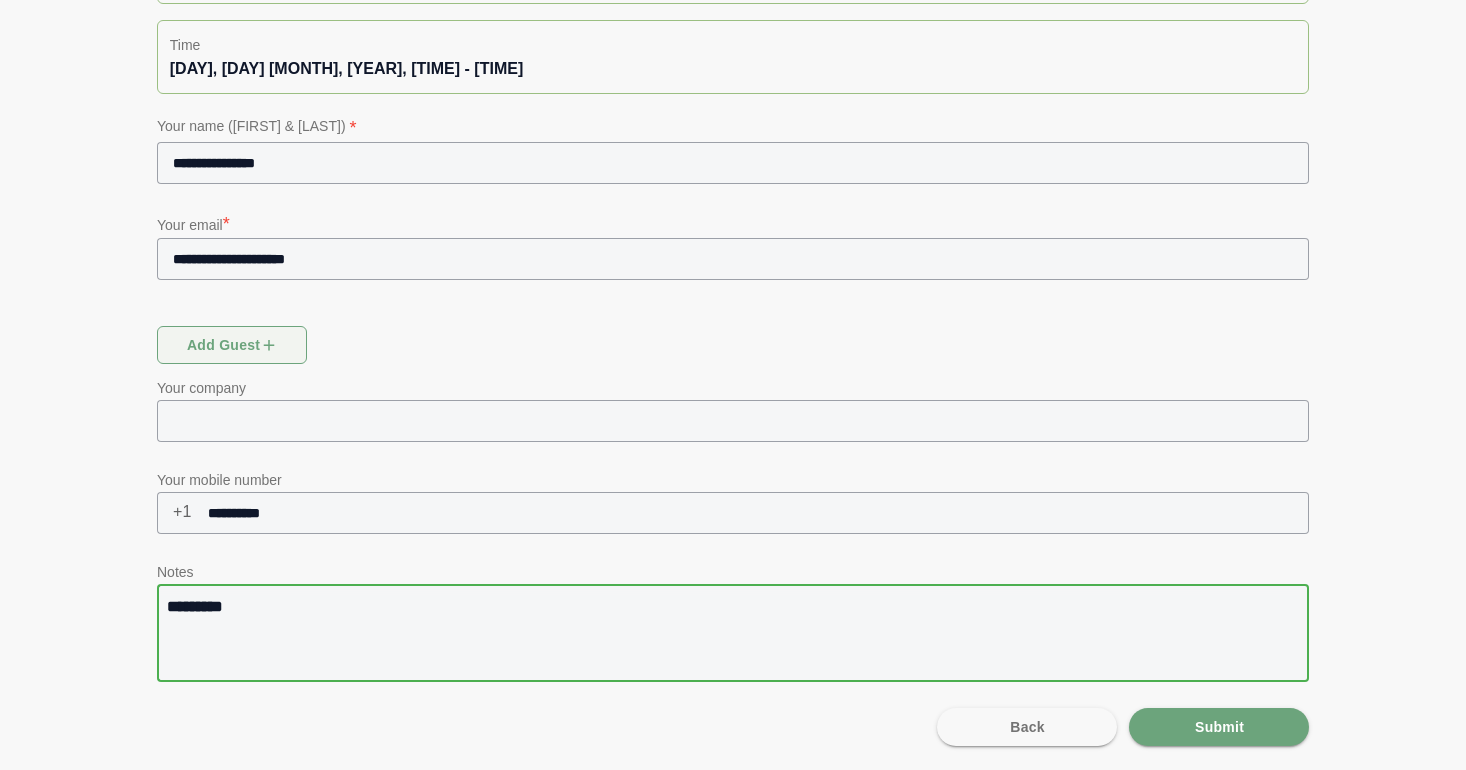 type on "**********" 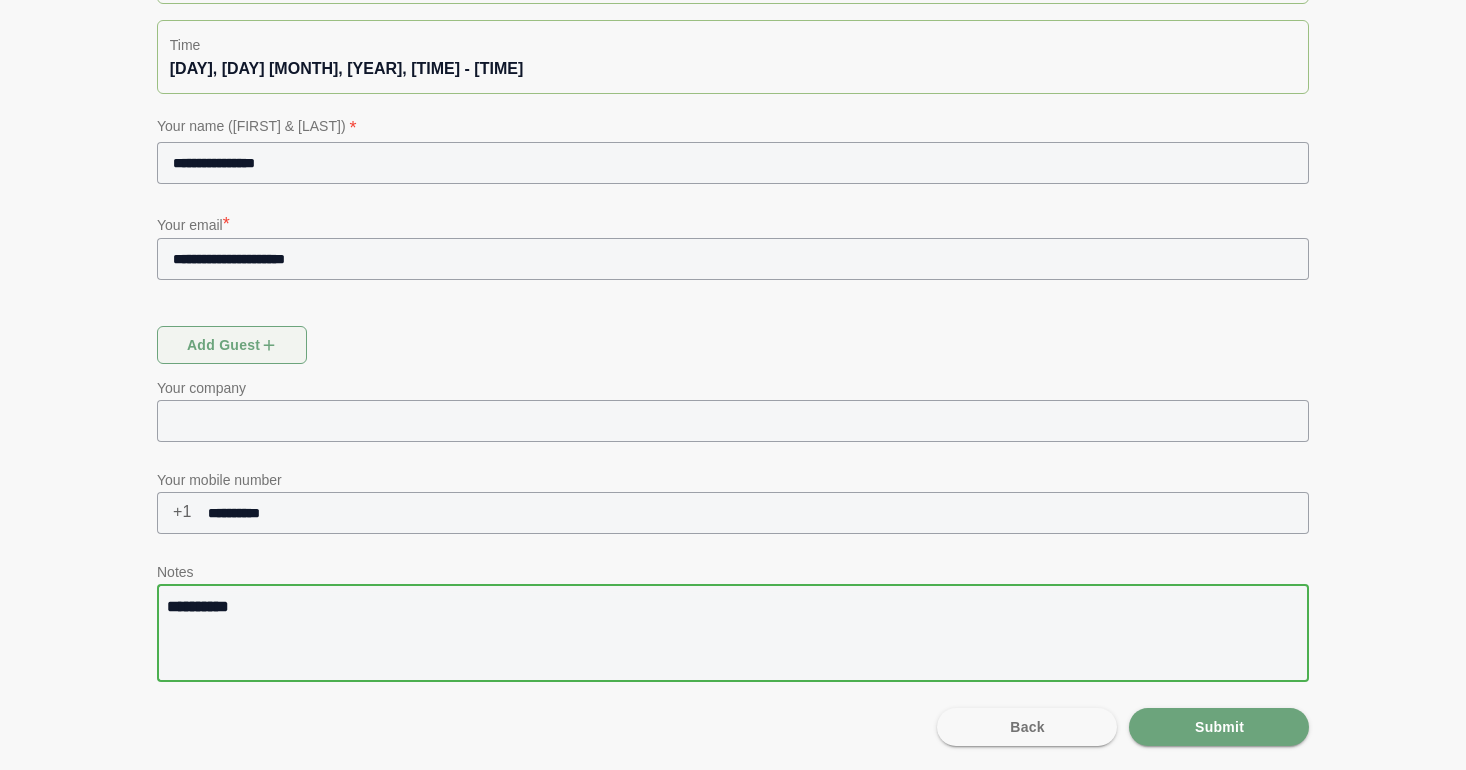 type on "**********" 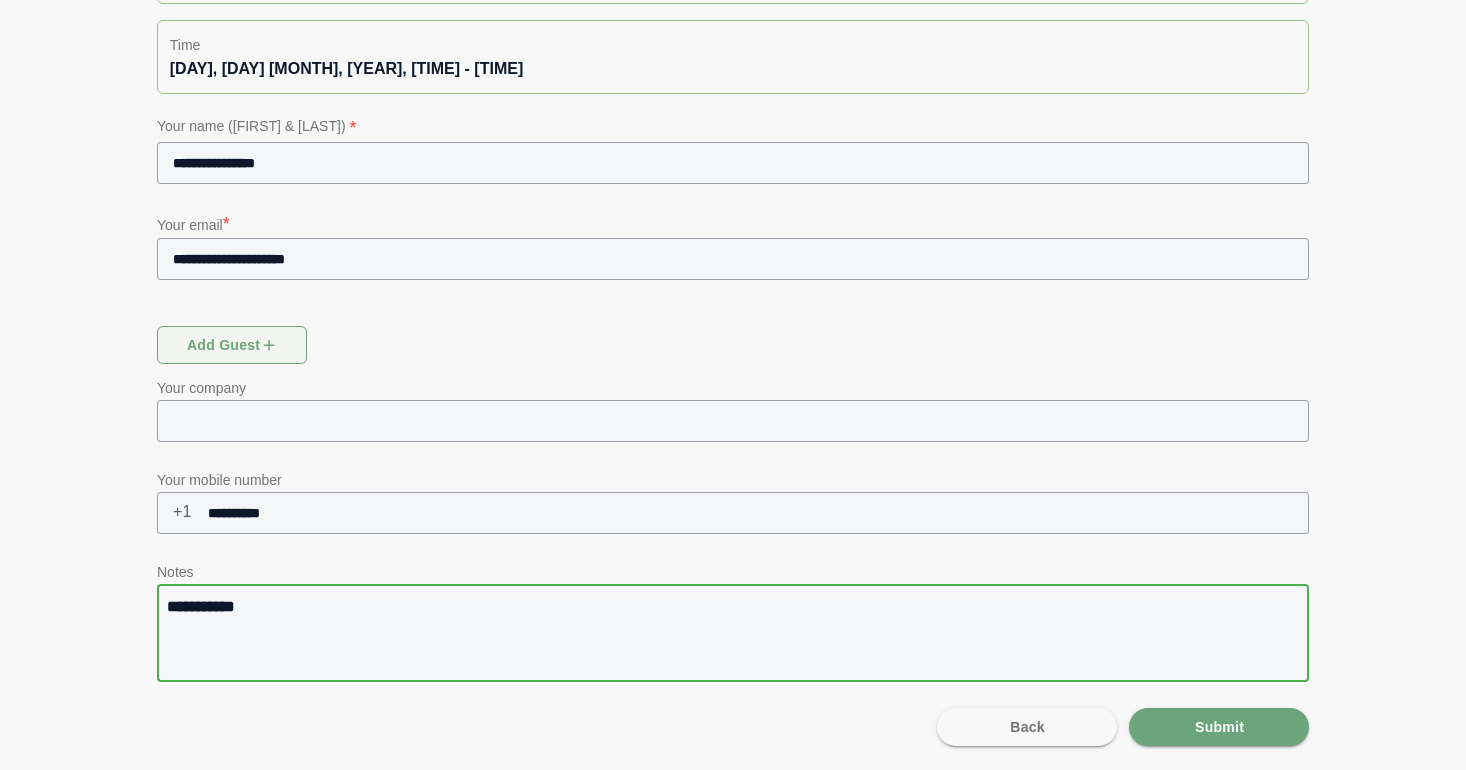type on "**********" 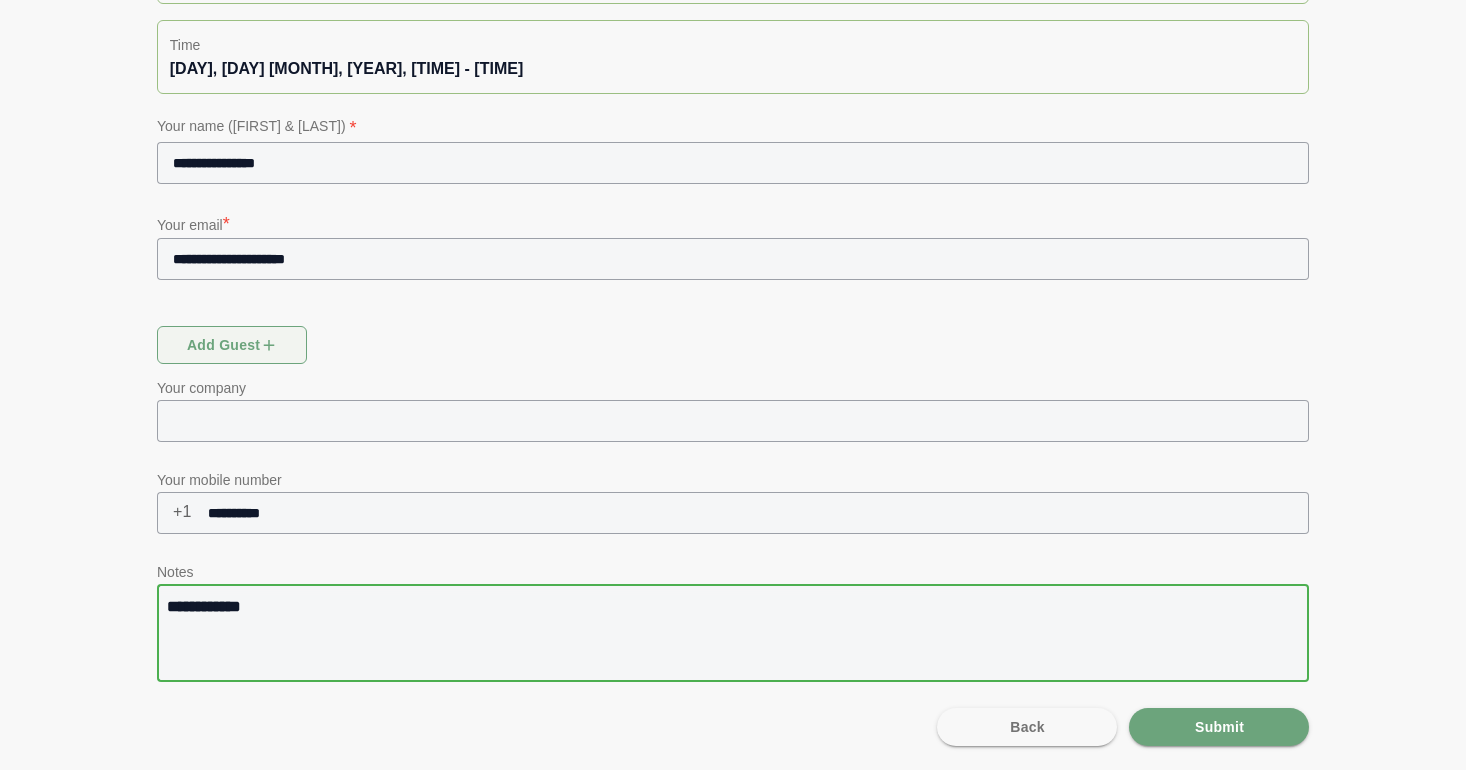 type on "**********" 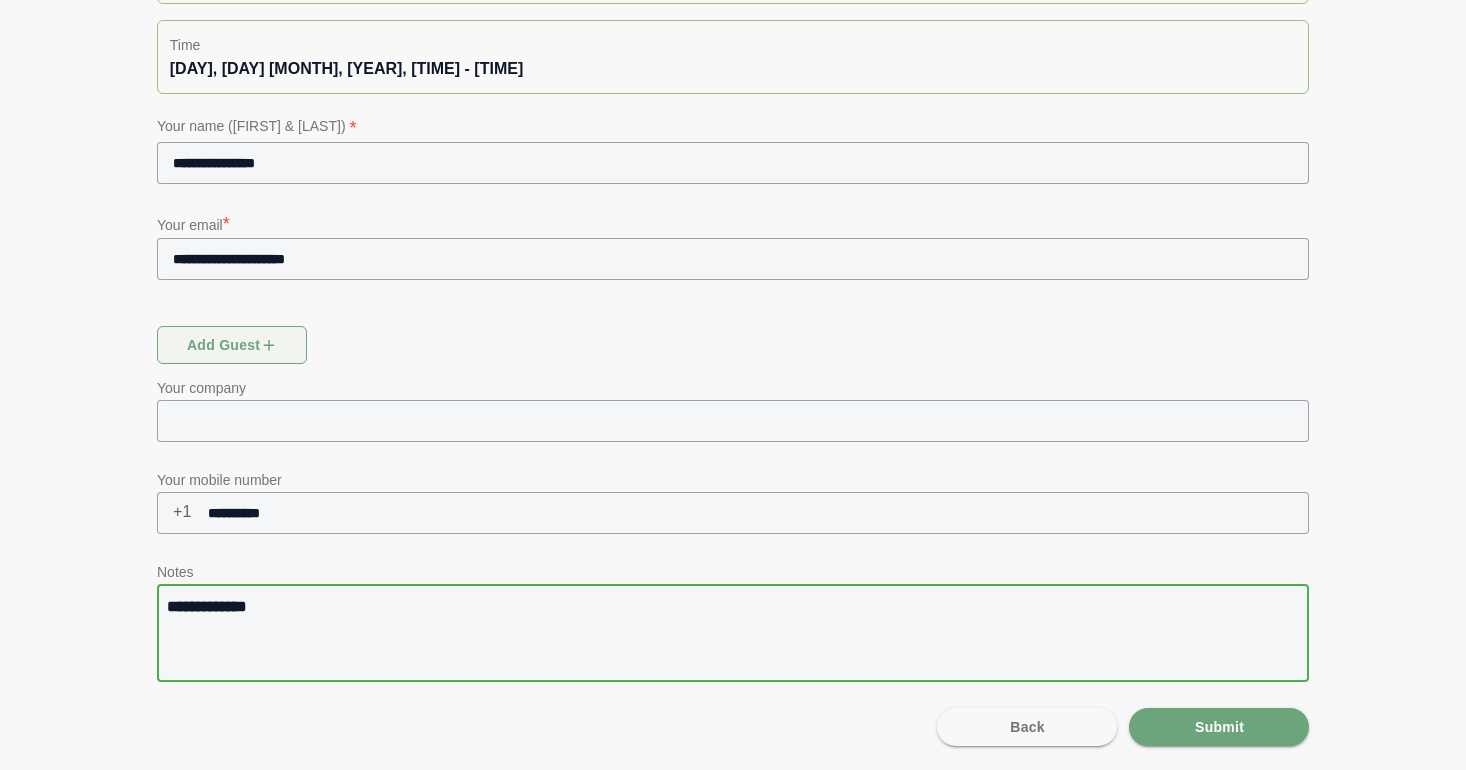 type on "**********" 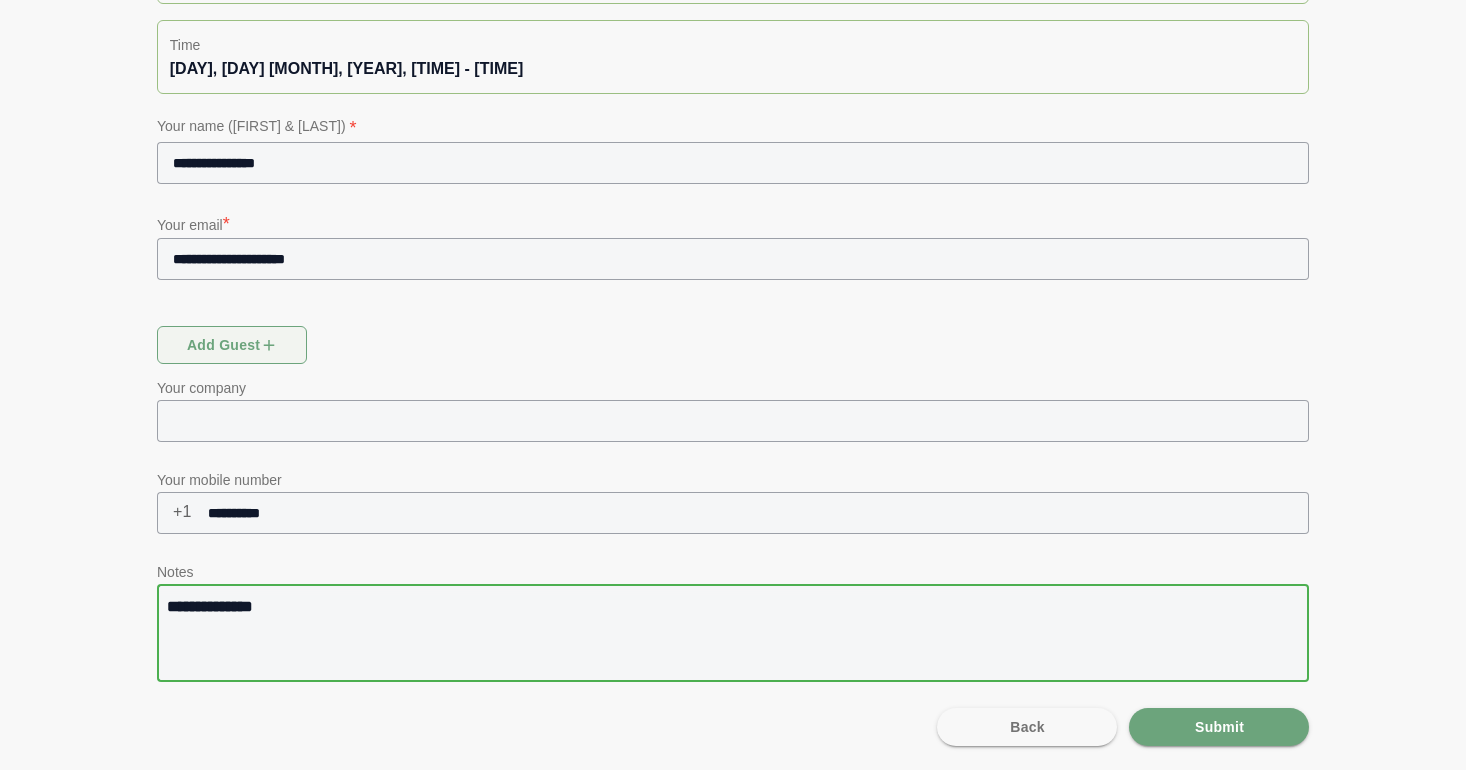 type on "**********" 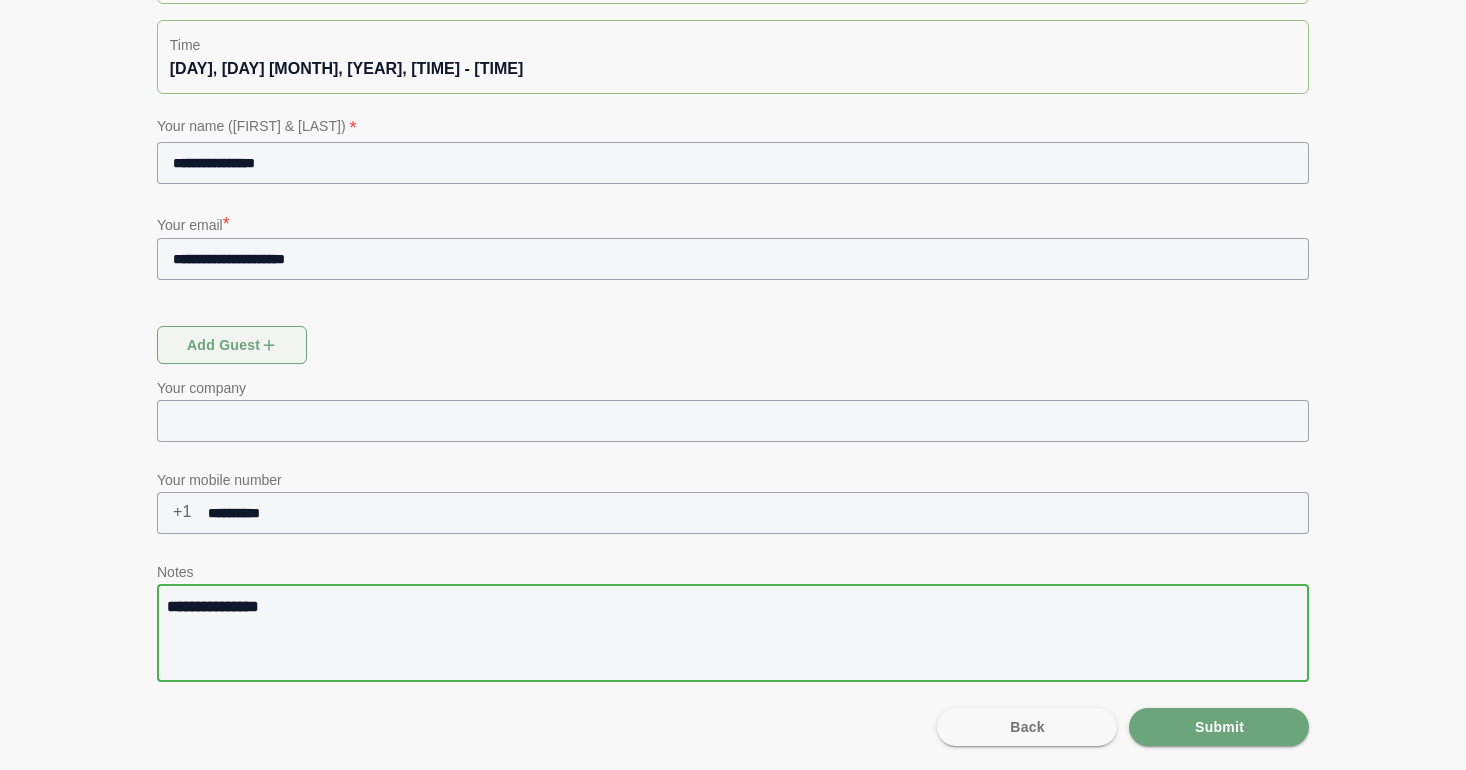 type on "**********" 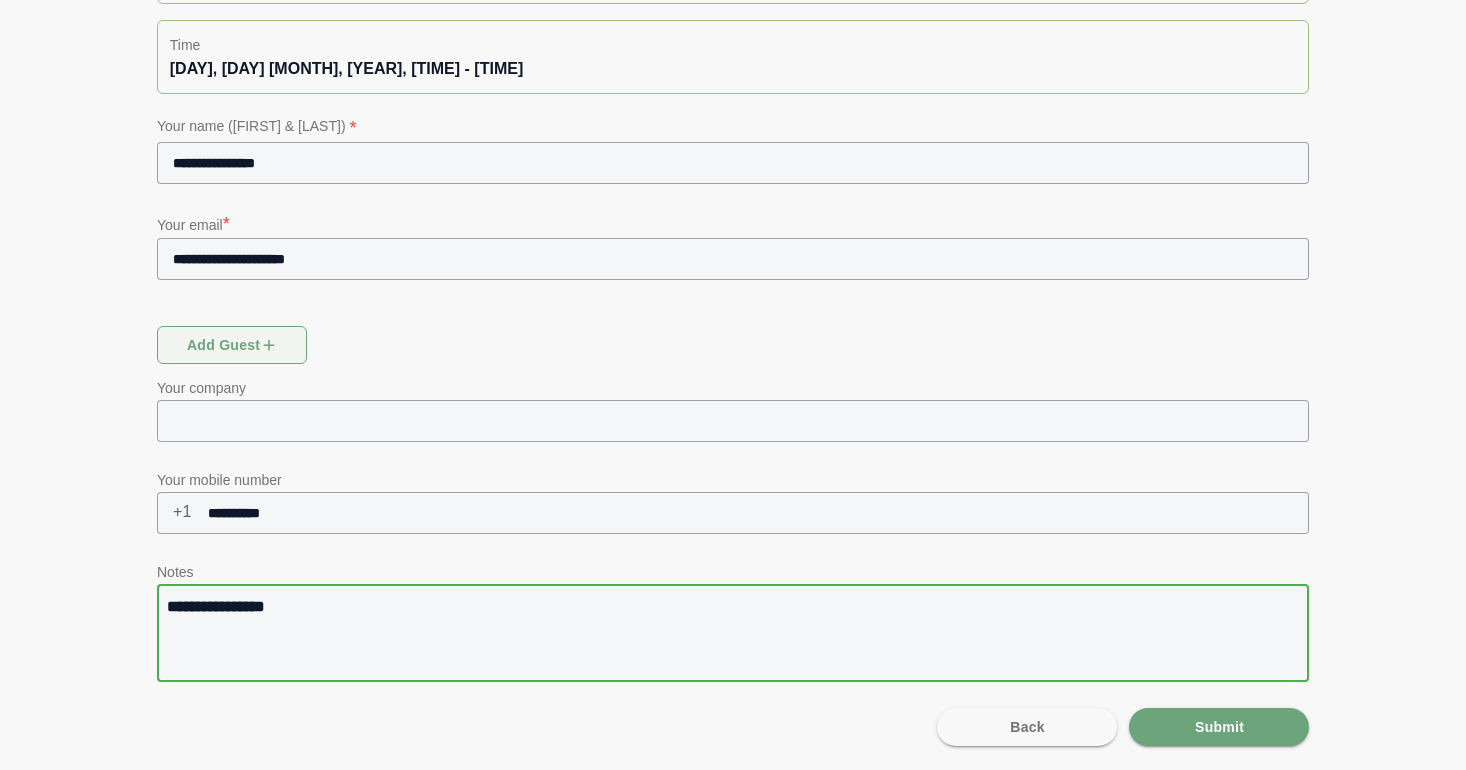 type on "**********" 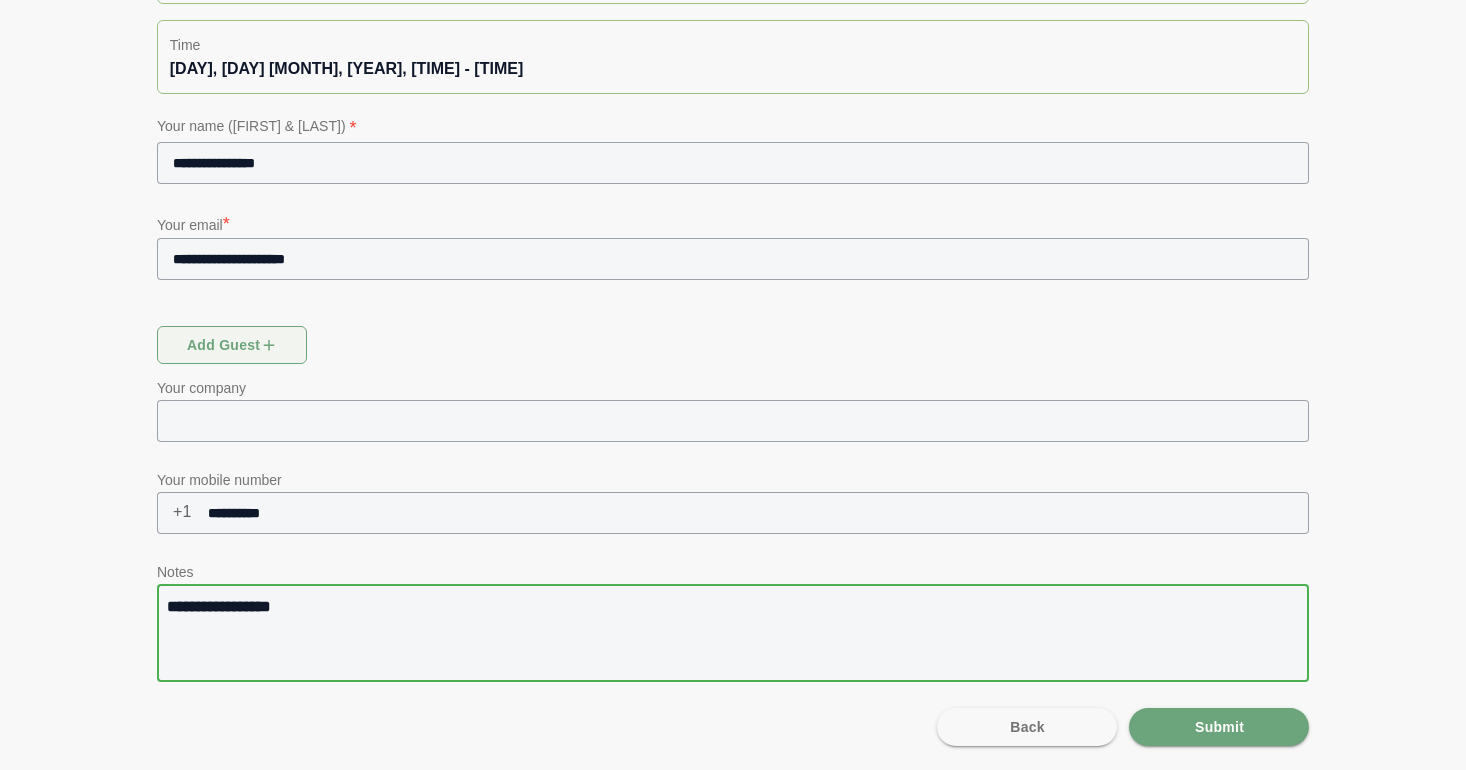 type on "**********" 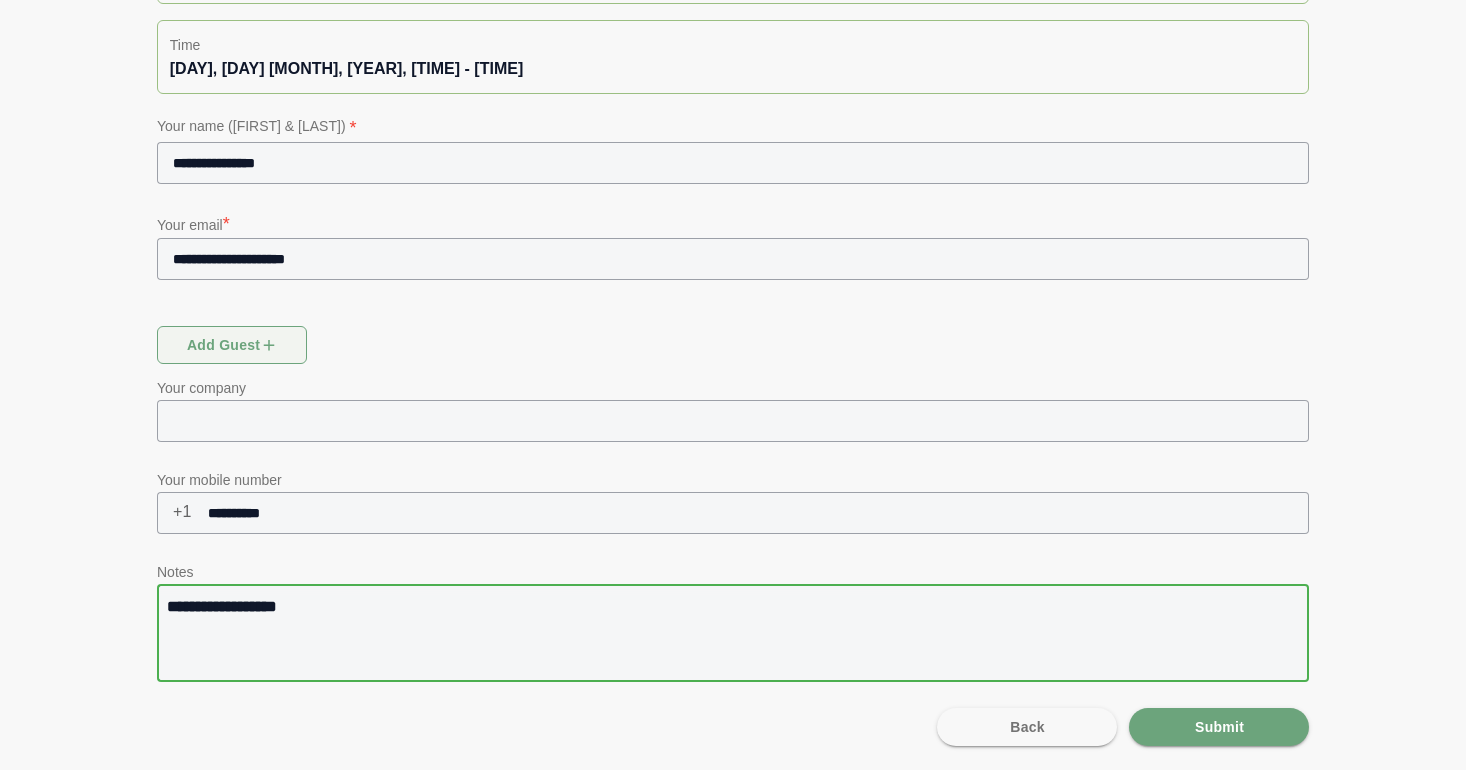 type on "**********" 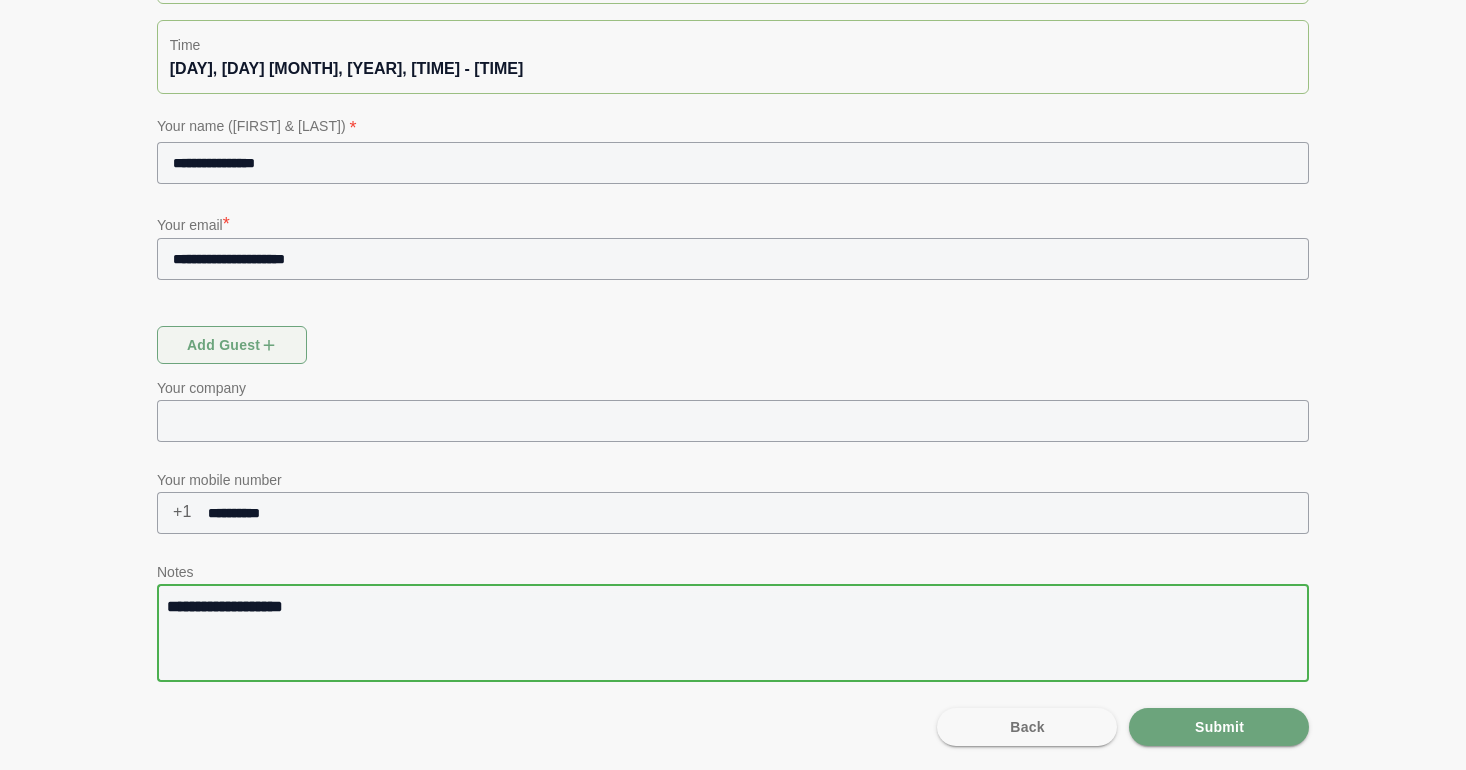 type on "**********" 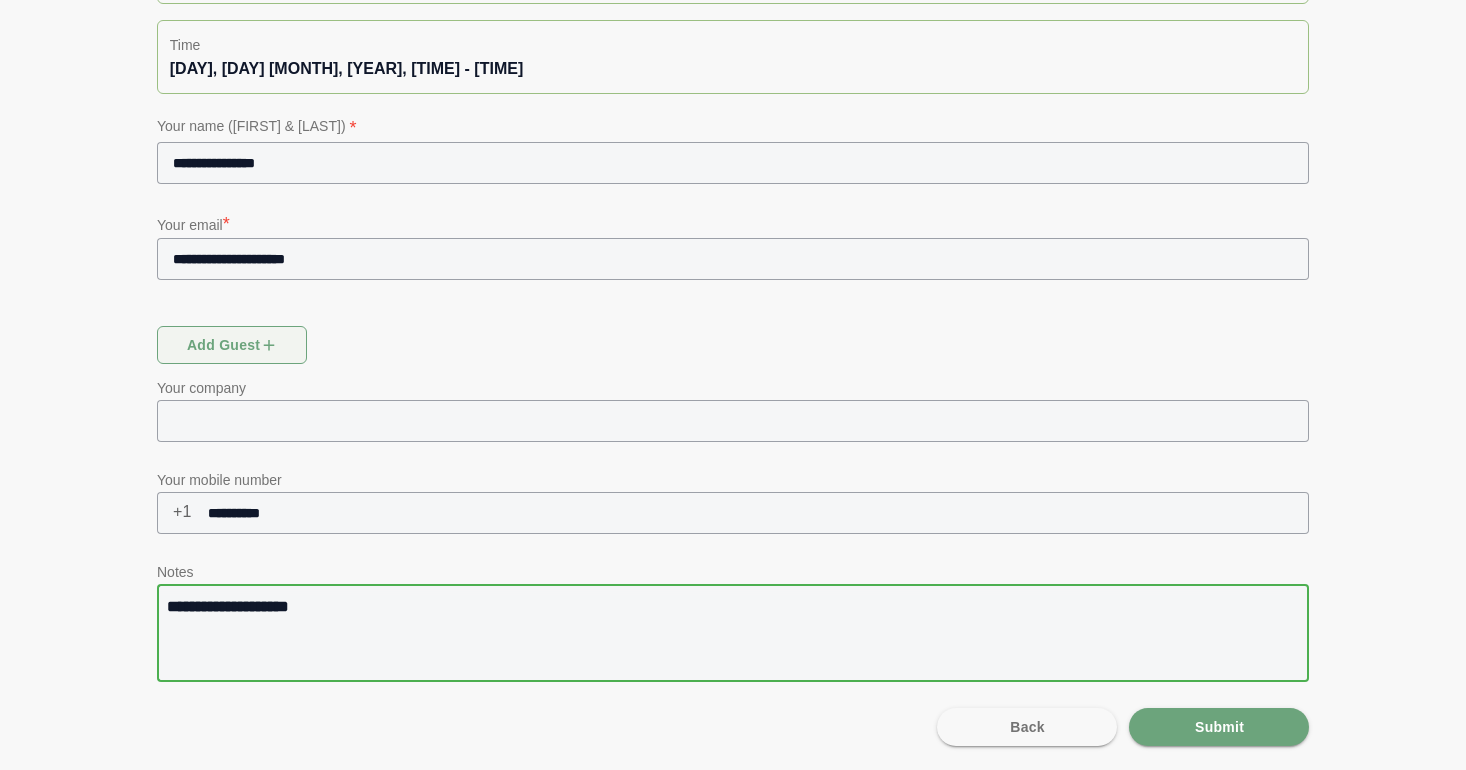 type on "**********" 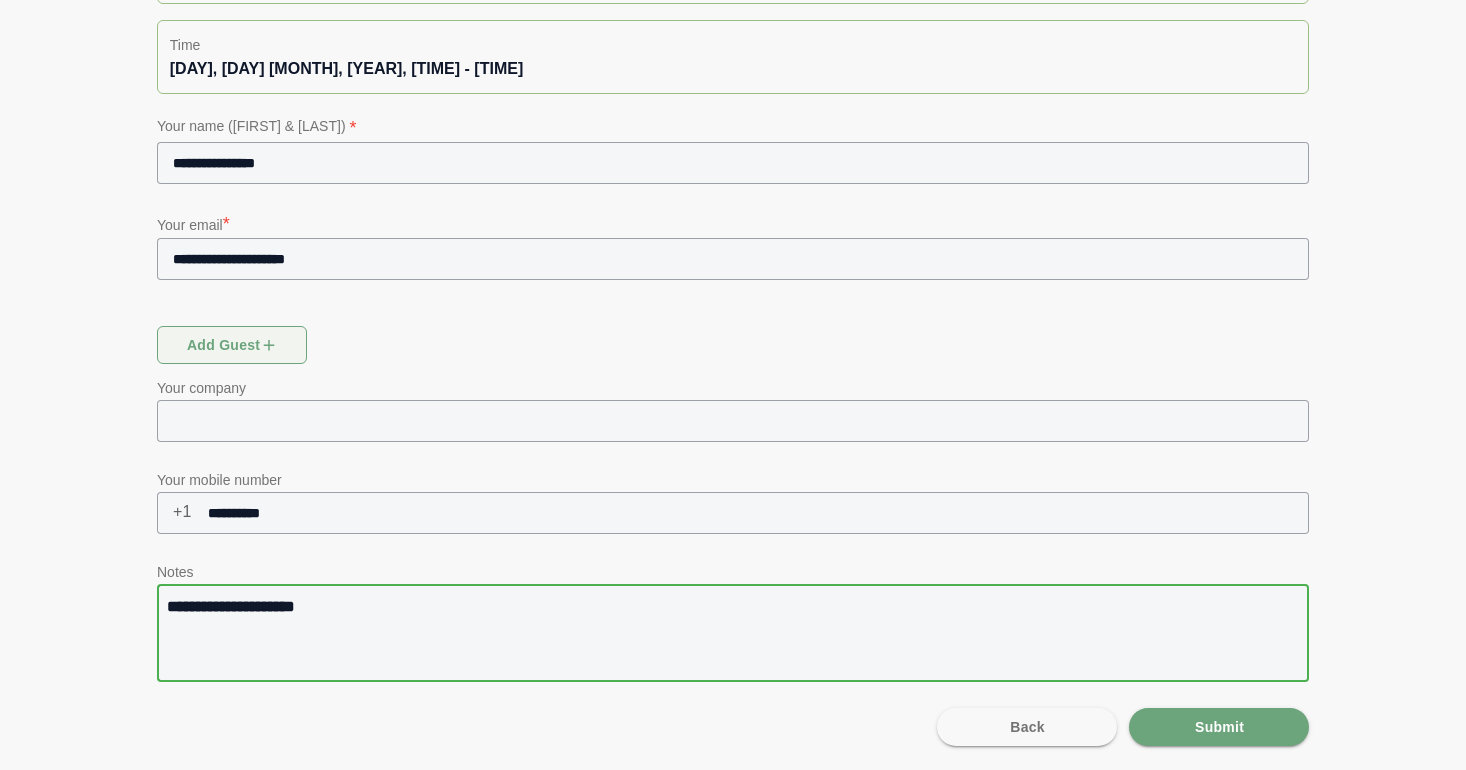 type on "**********" 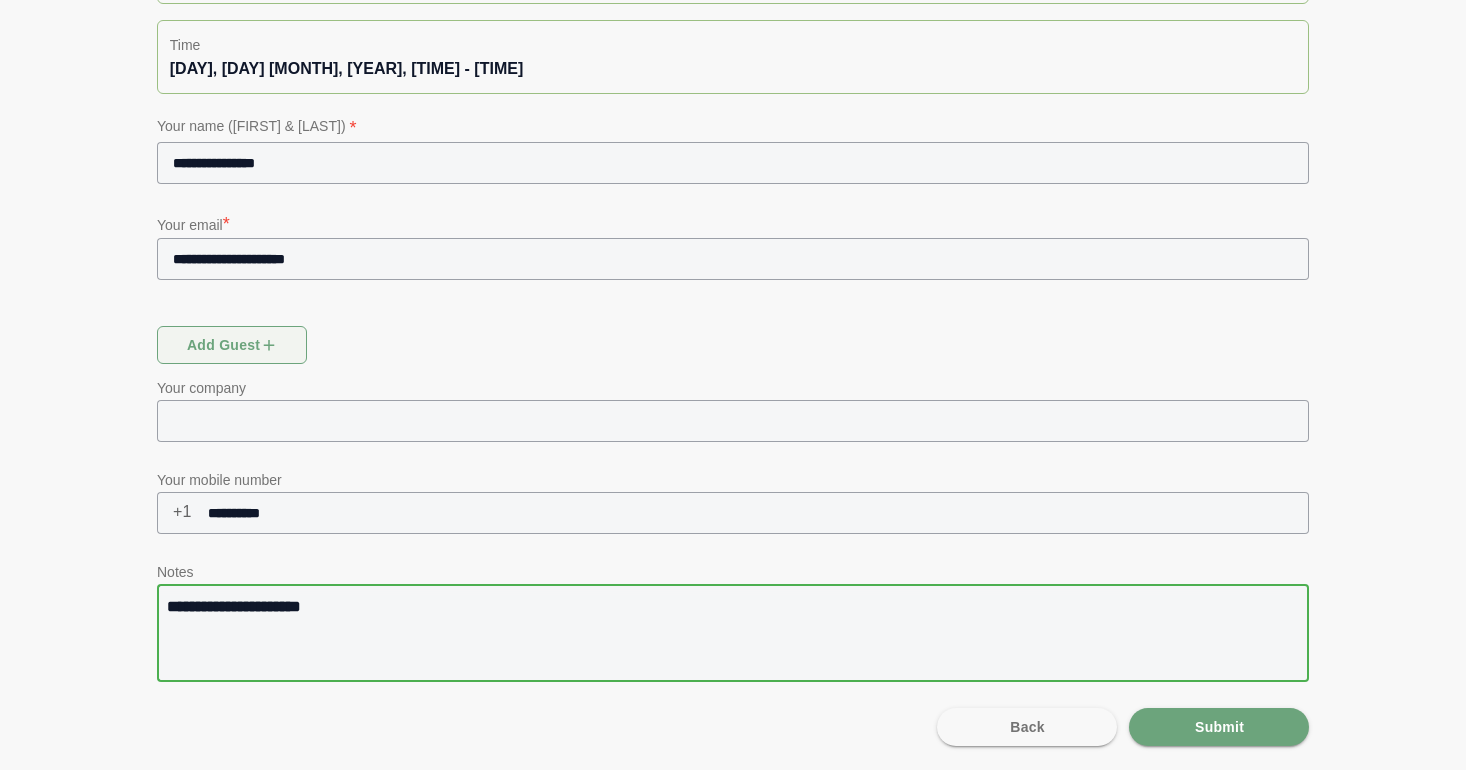 type on "**********" 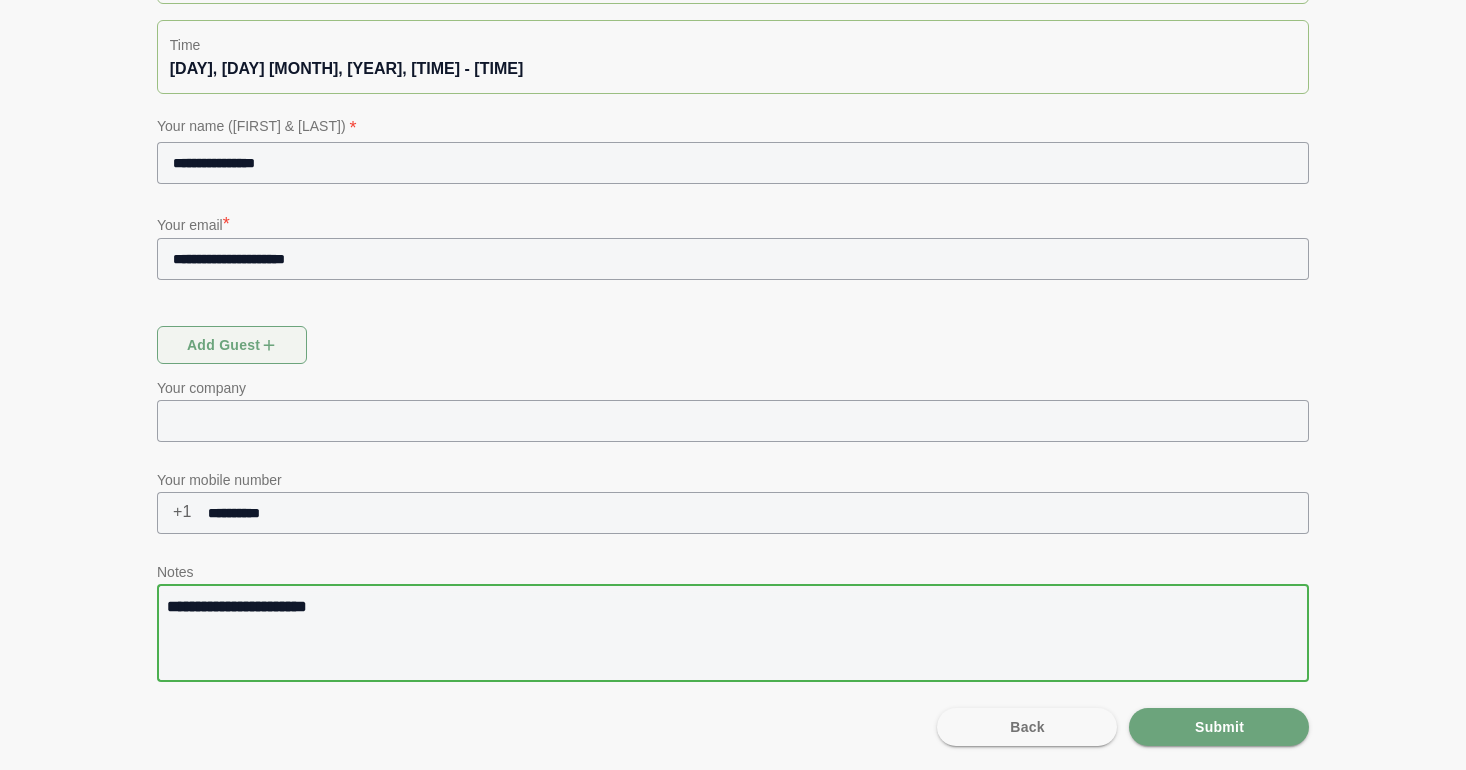 type on "**********" 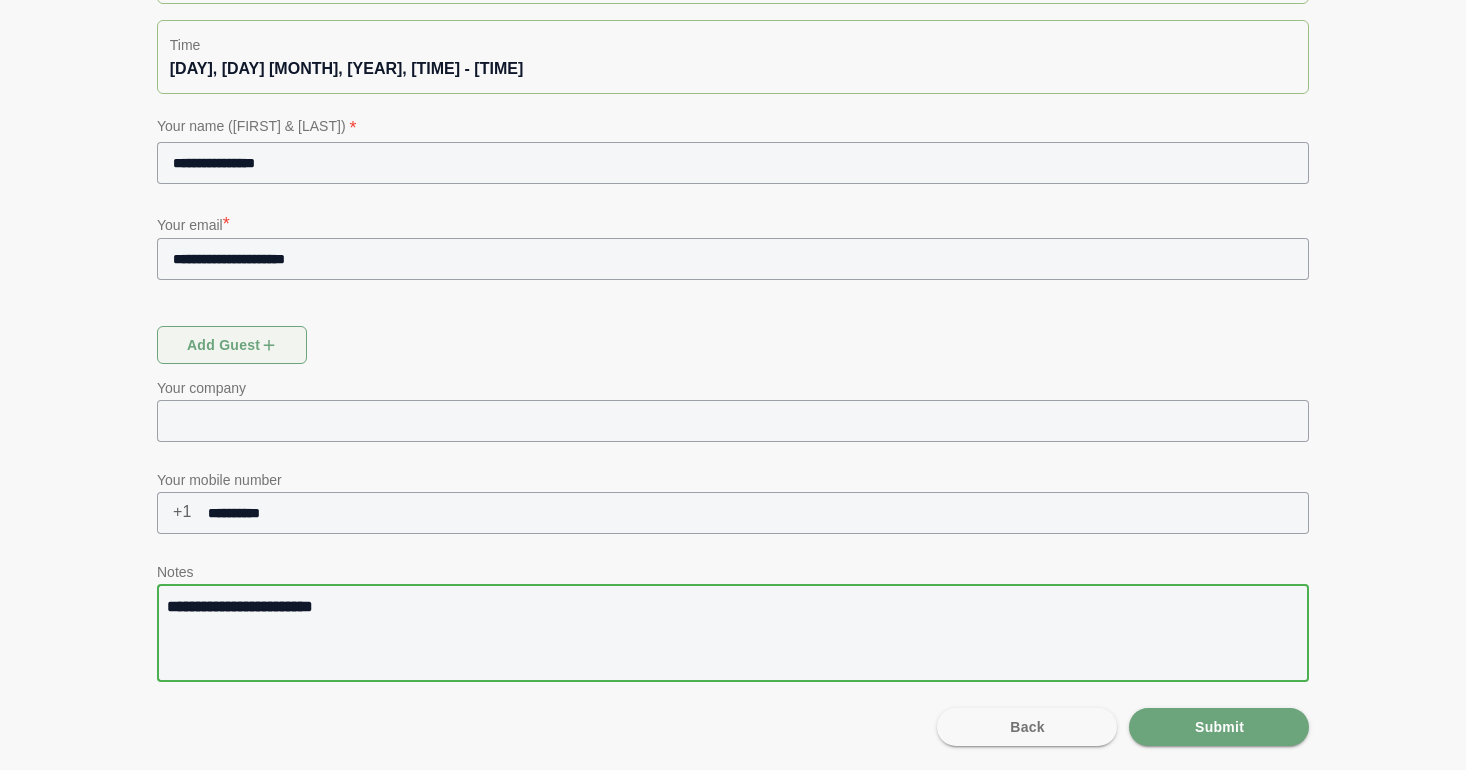type on "**********" 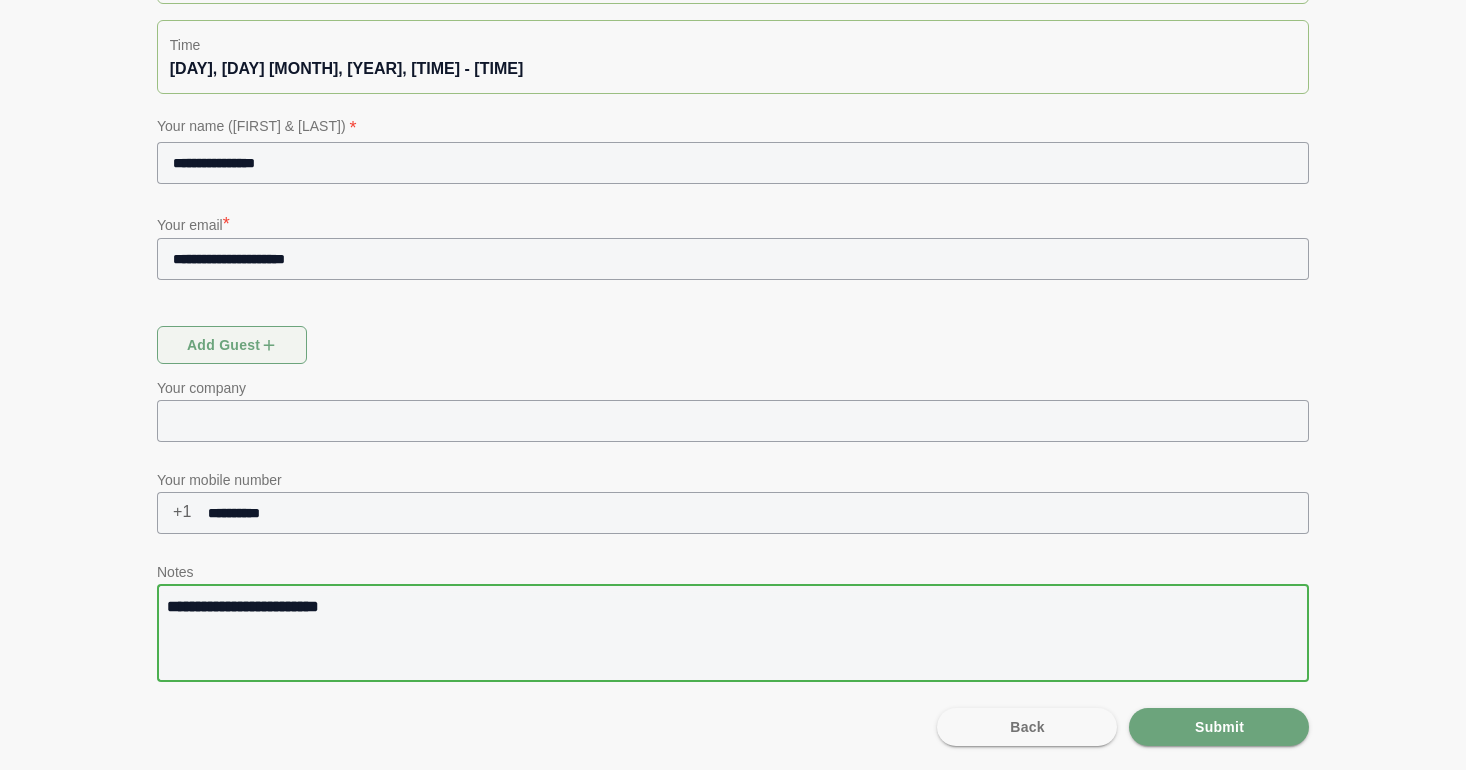 type on "**********" 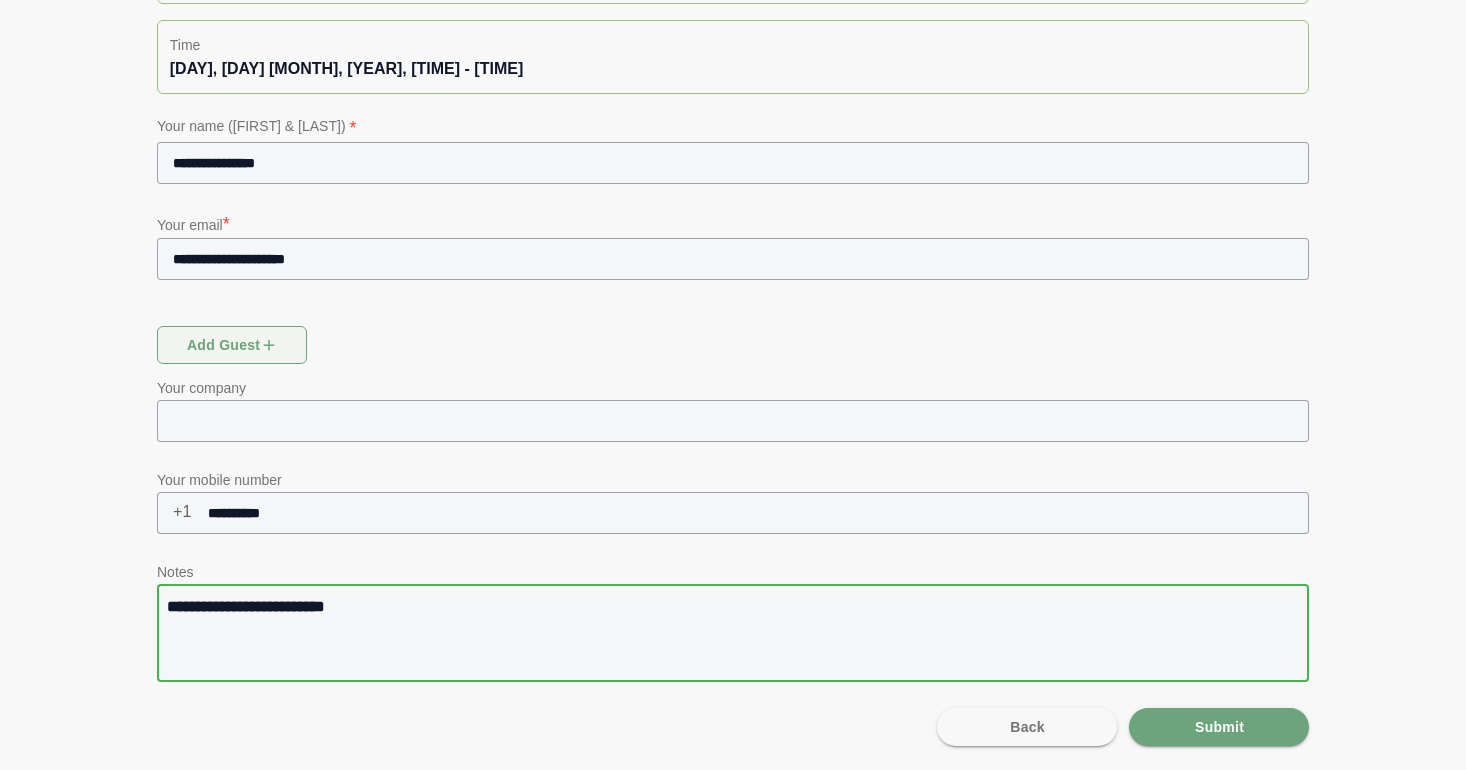 paste on "**********" 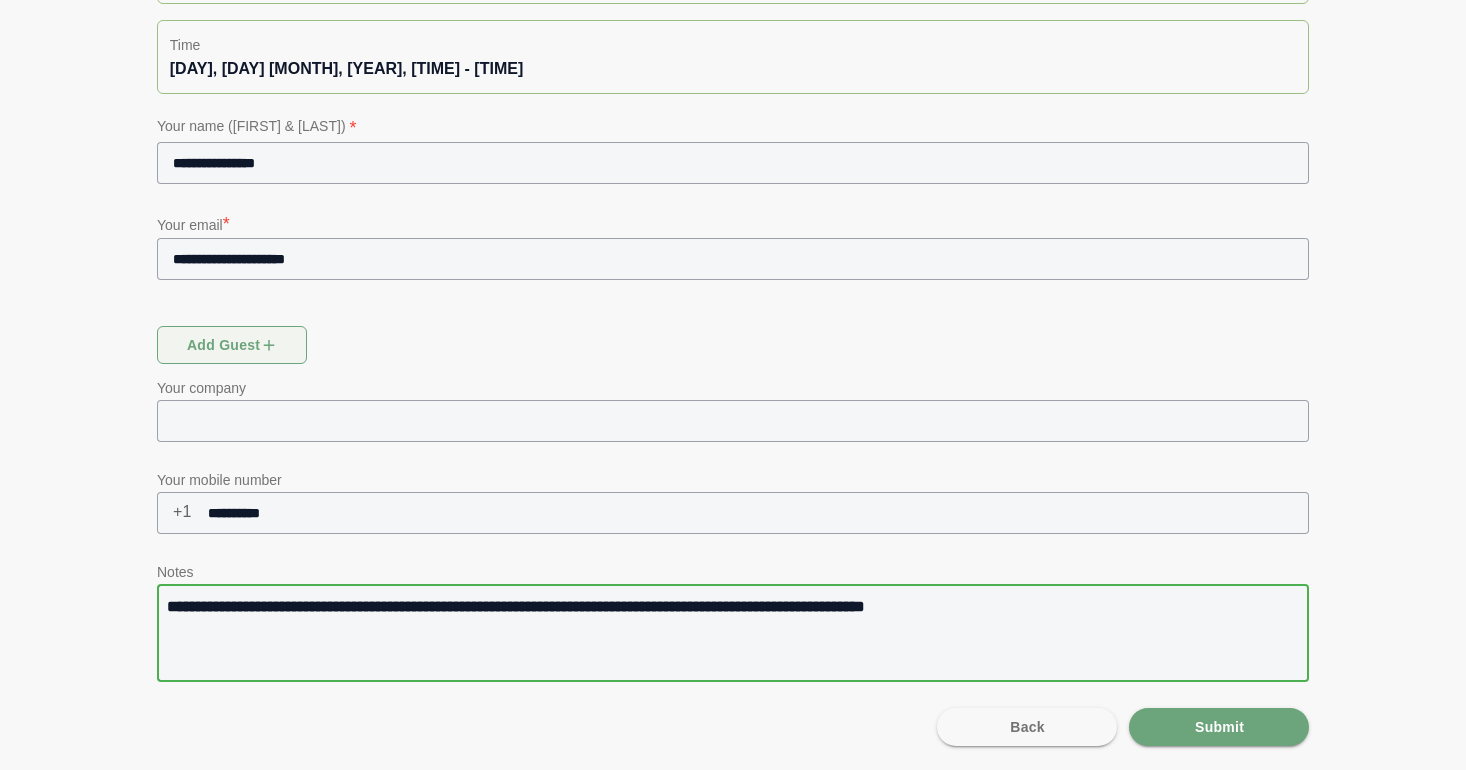 click on "**********" 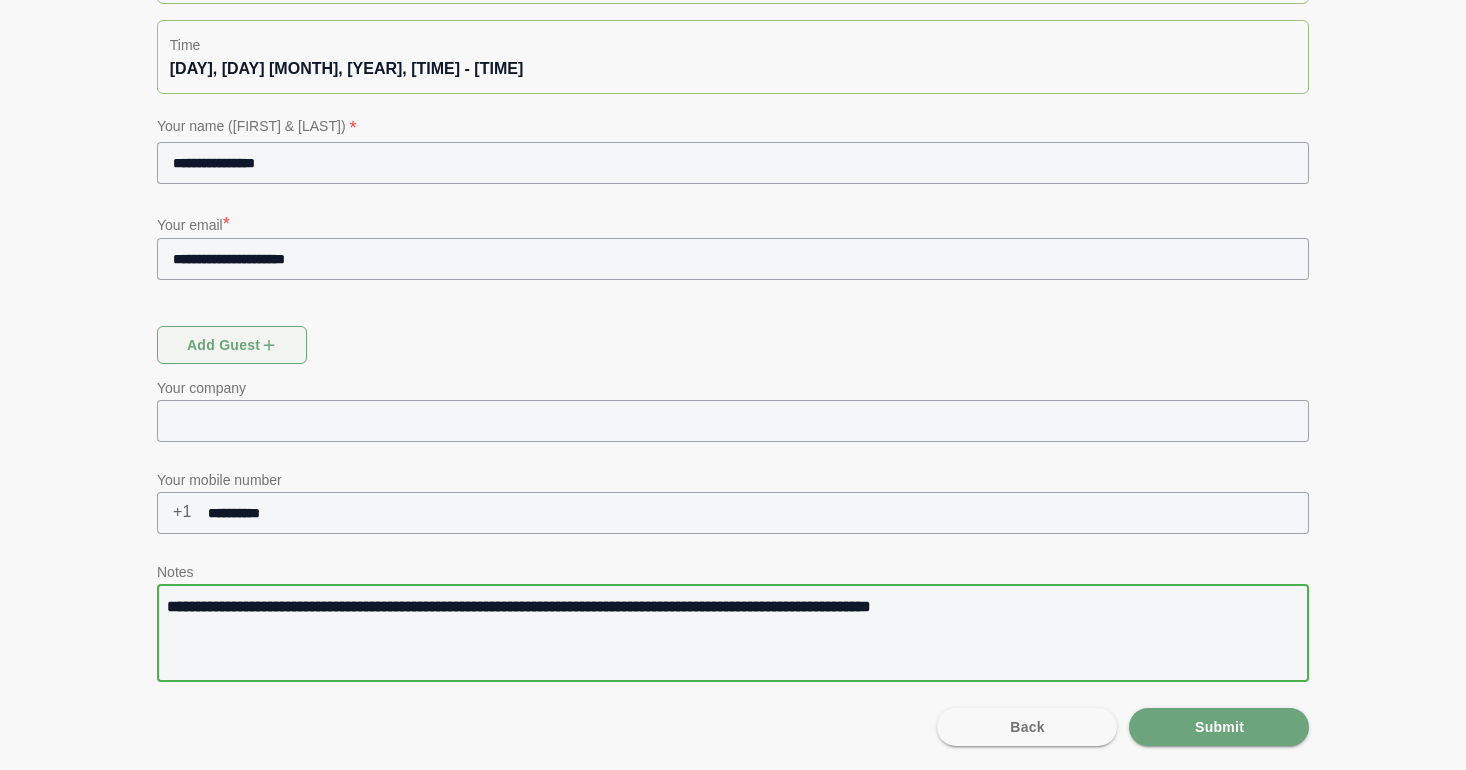 type on "**********" 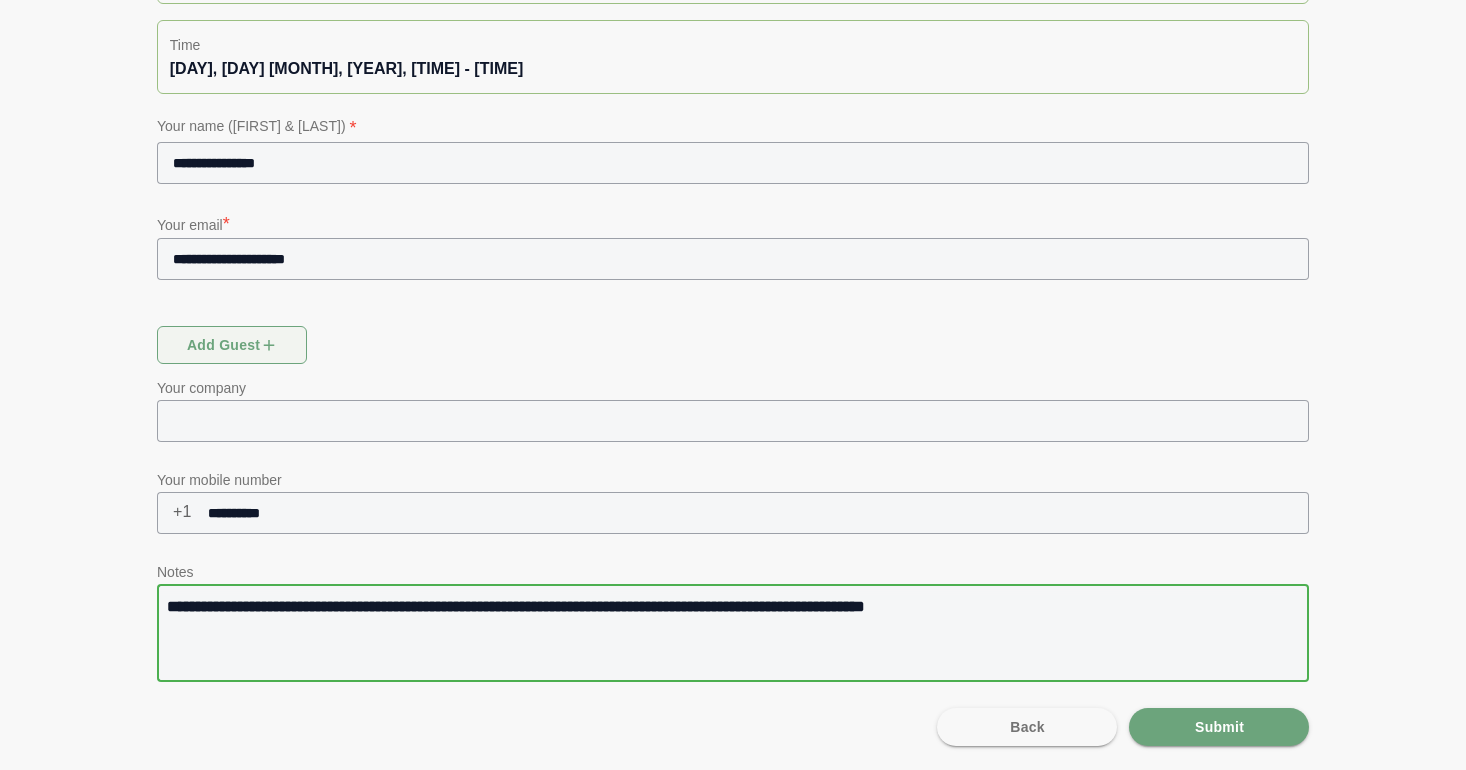 type on "**********" 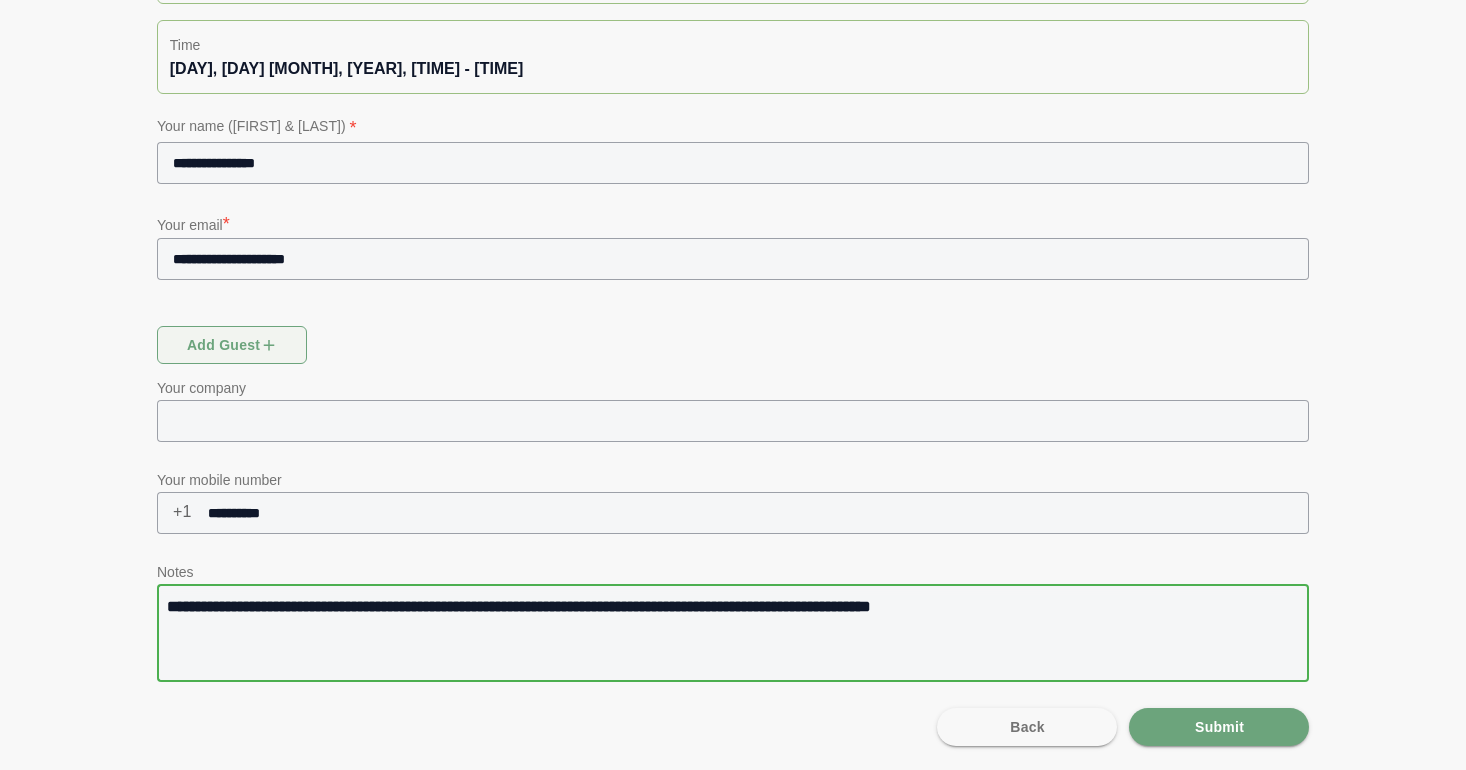 type on "**********" 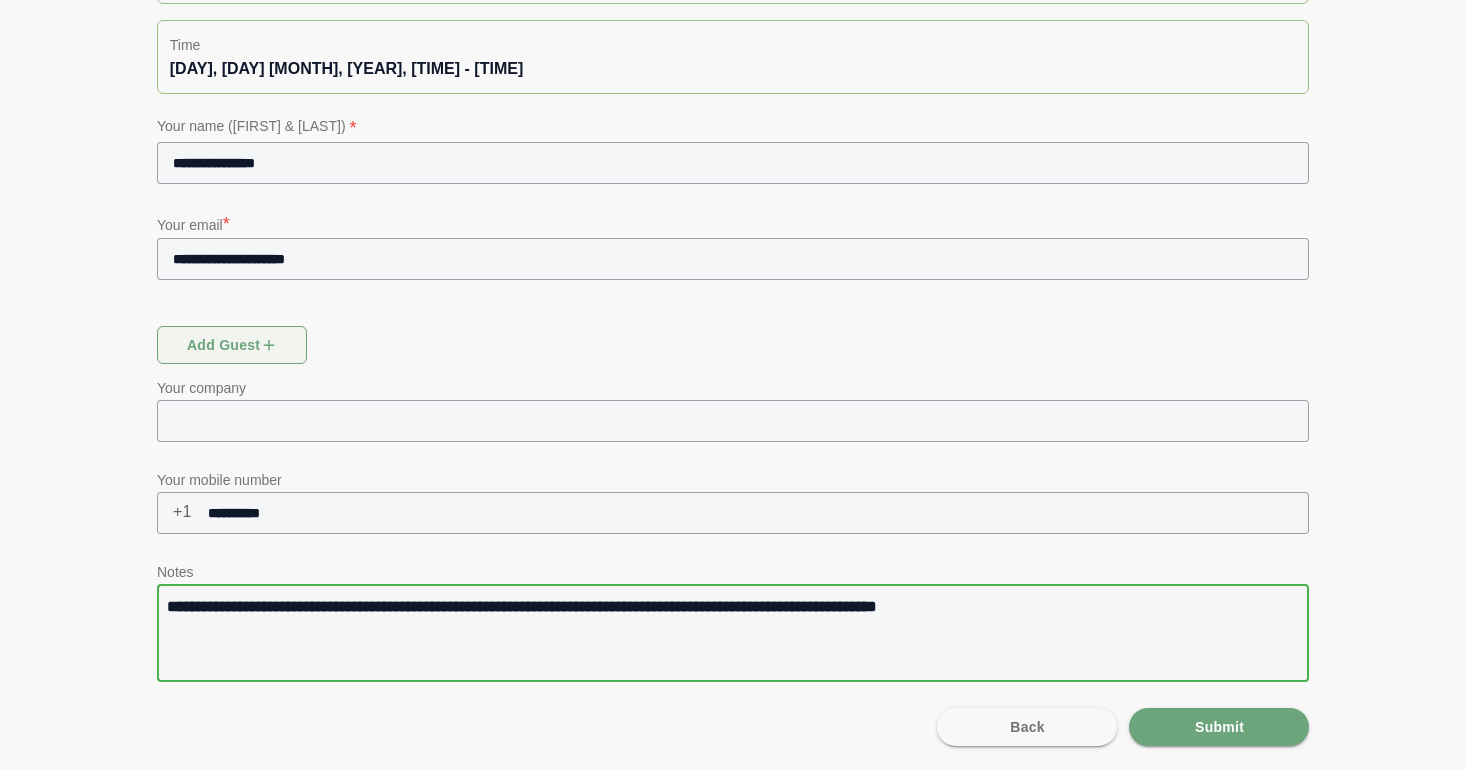 type on "**********" 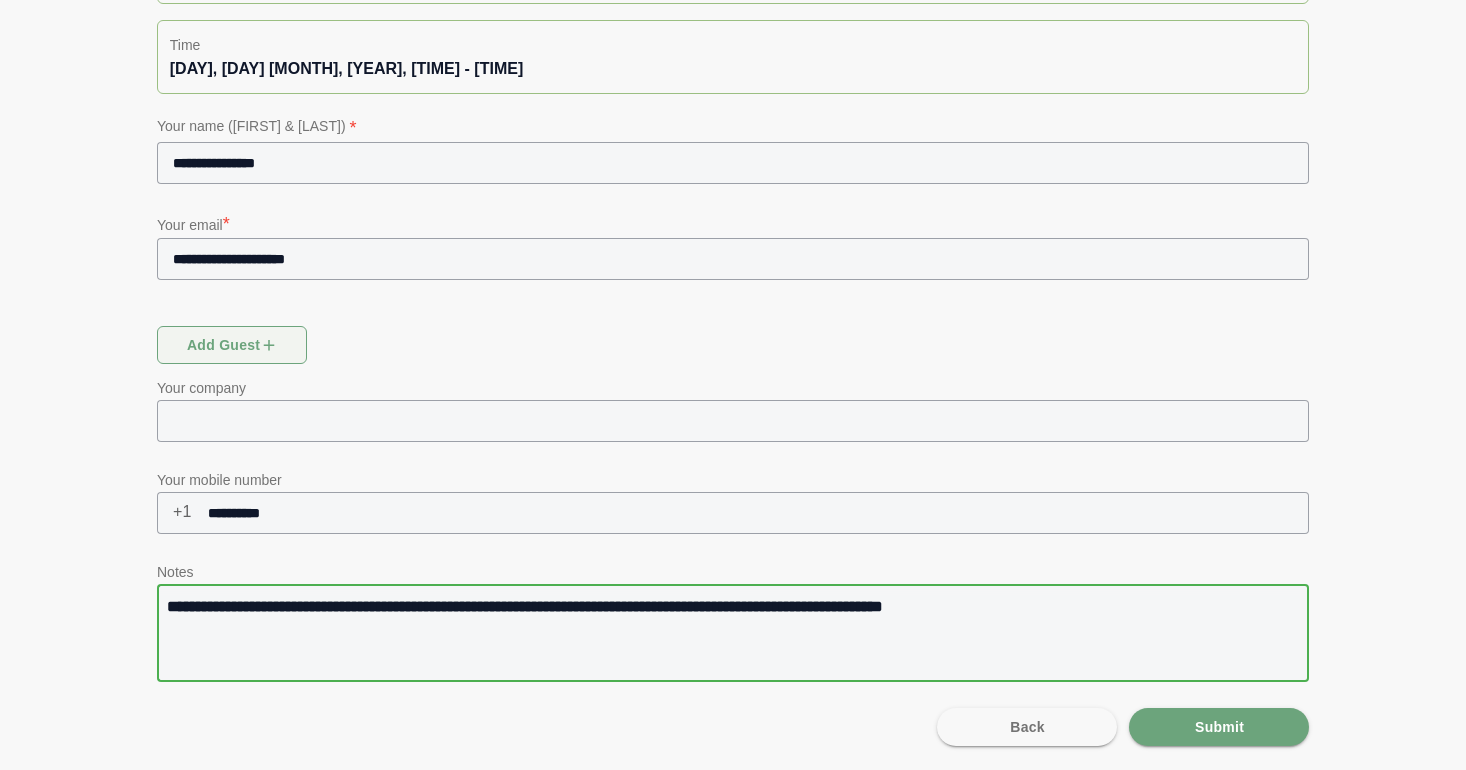 type on "**********" 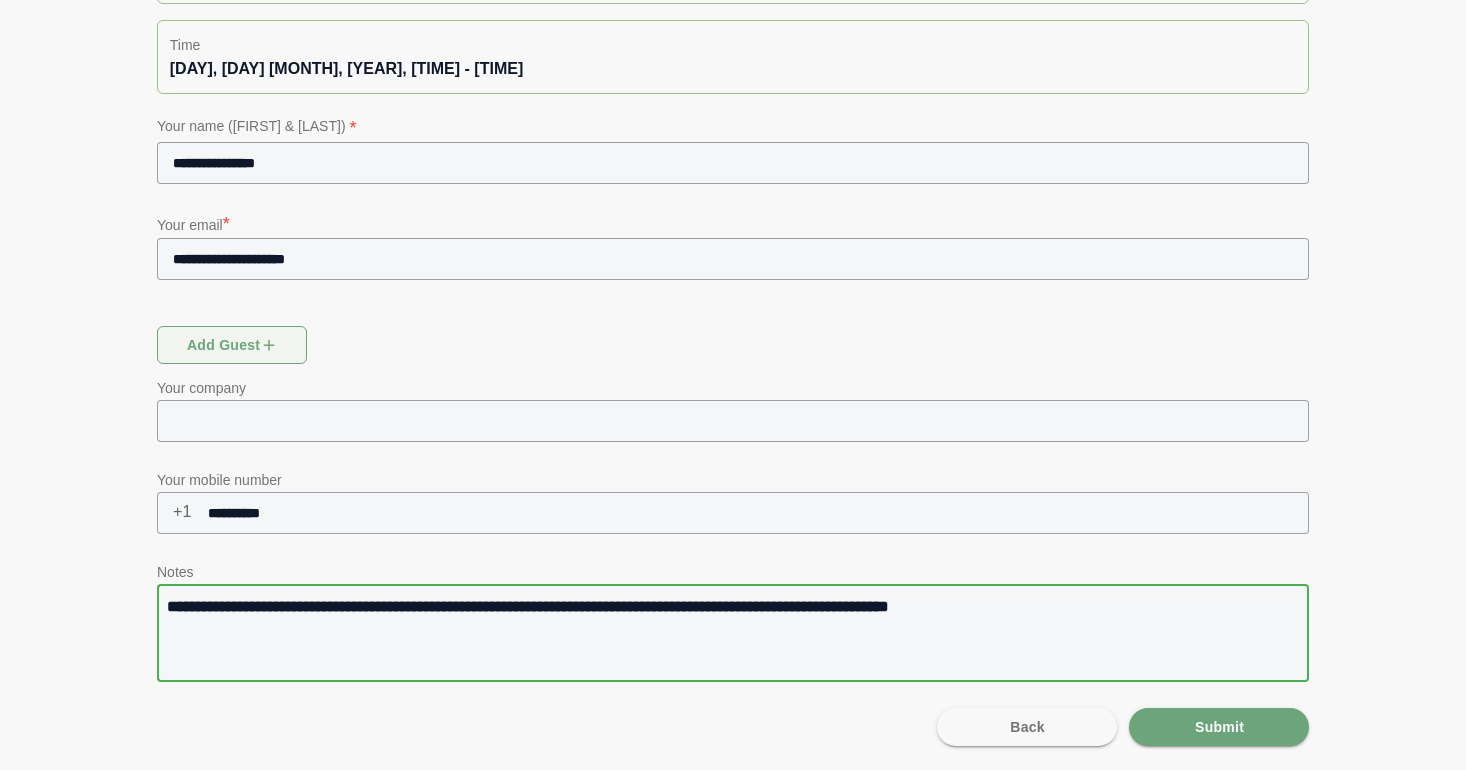 type on "**********" 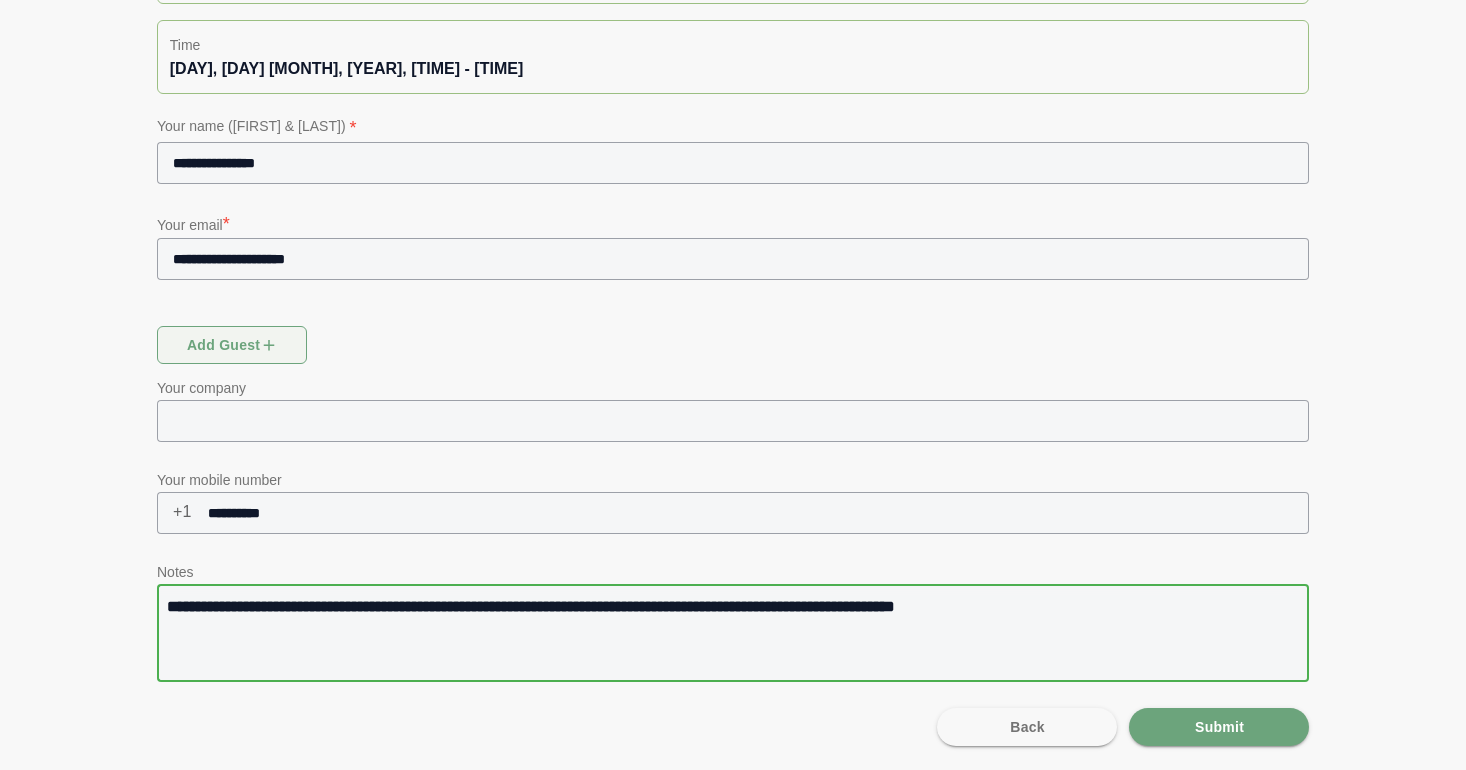 drag, startPoint x: 281, startPoint y: 602, endPoint x: 346, endPoint y: 607, distance: 65.192024 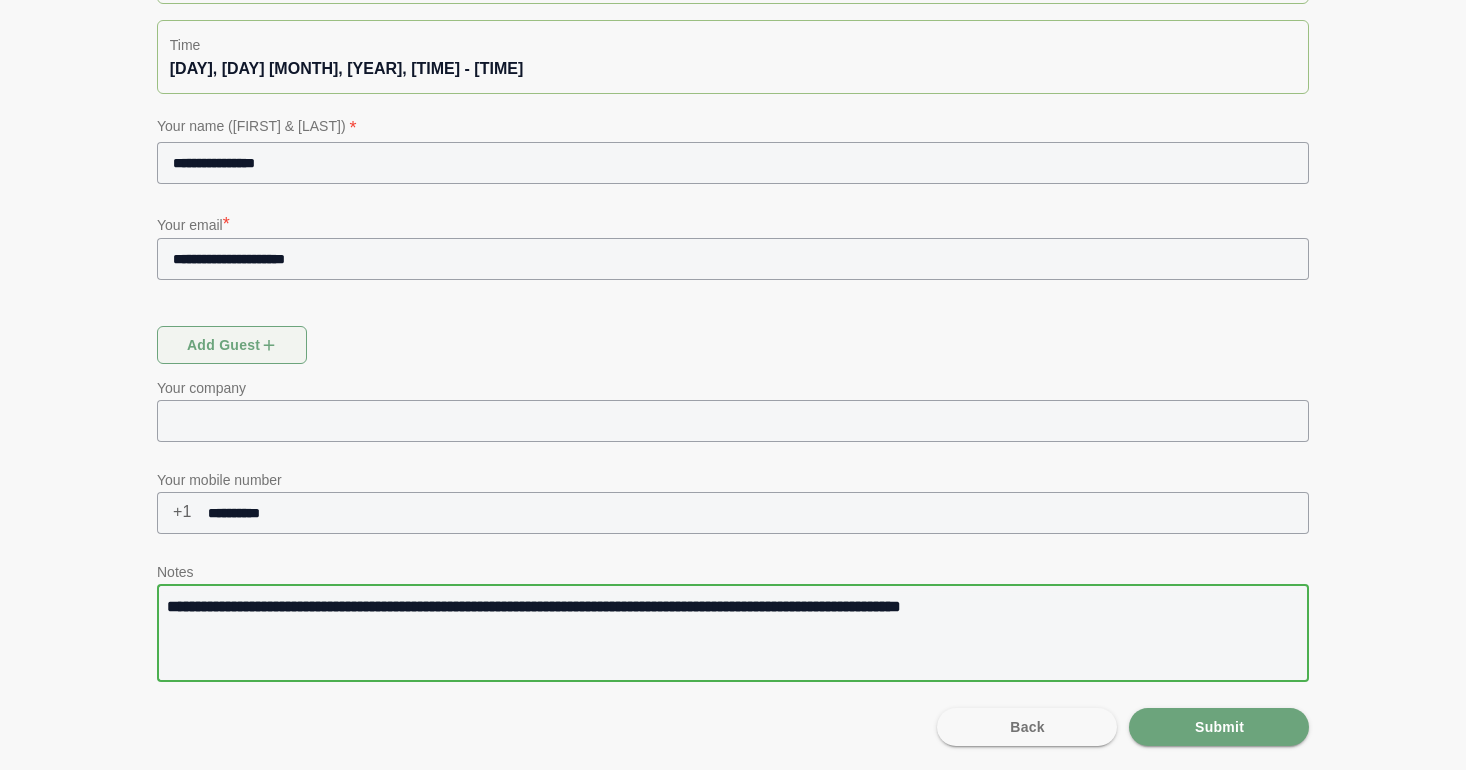 type on "**********" 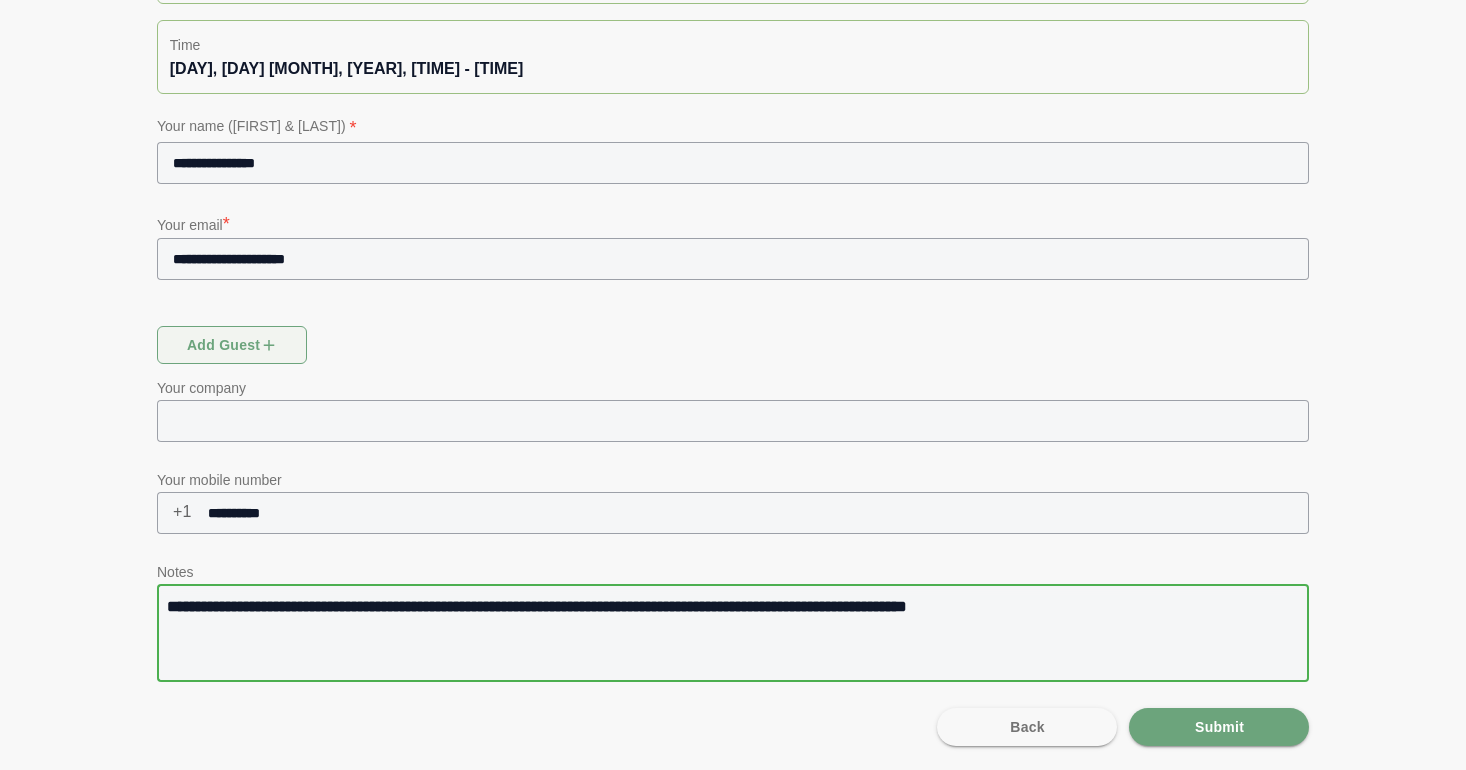 type on "**********" 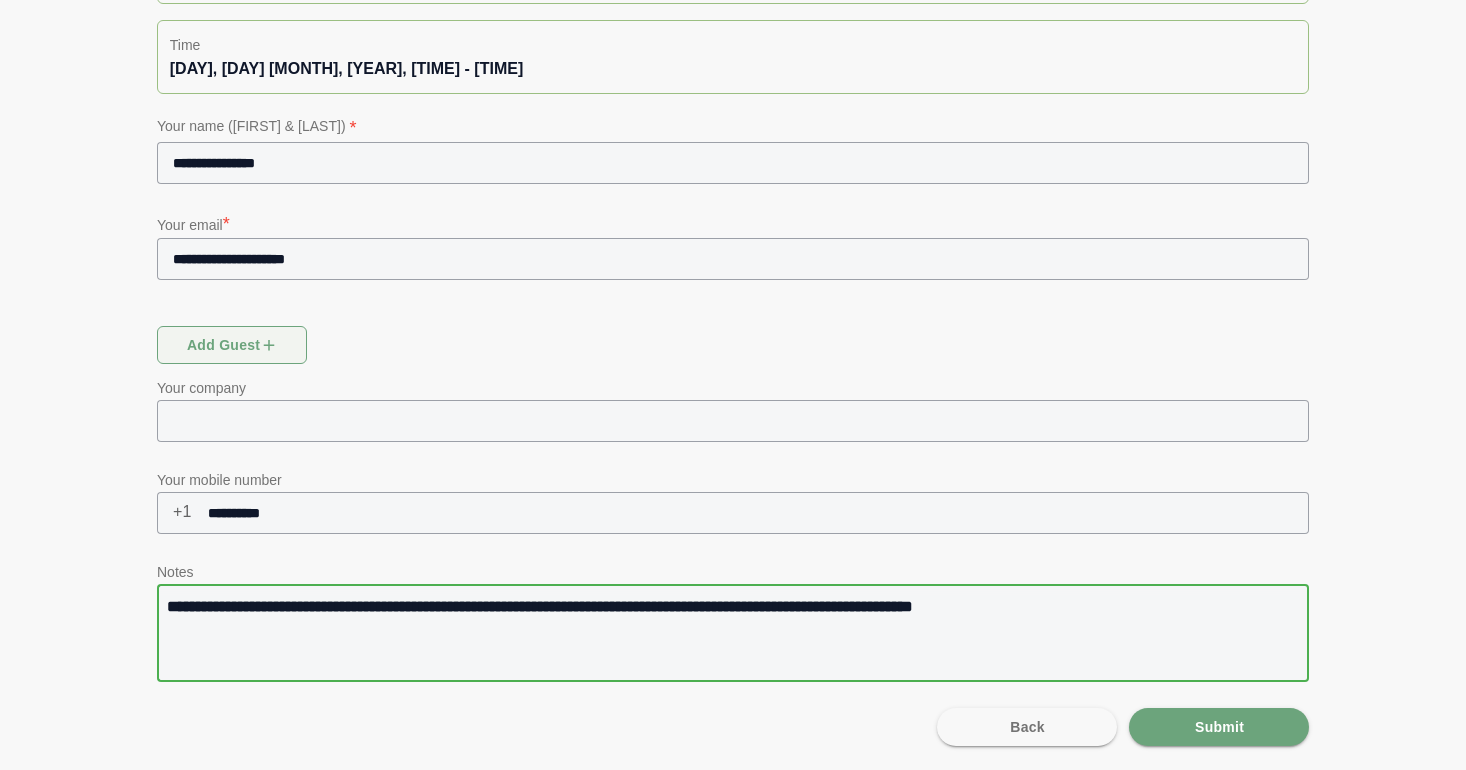 type on "**********" 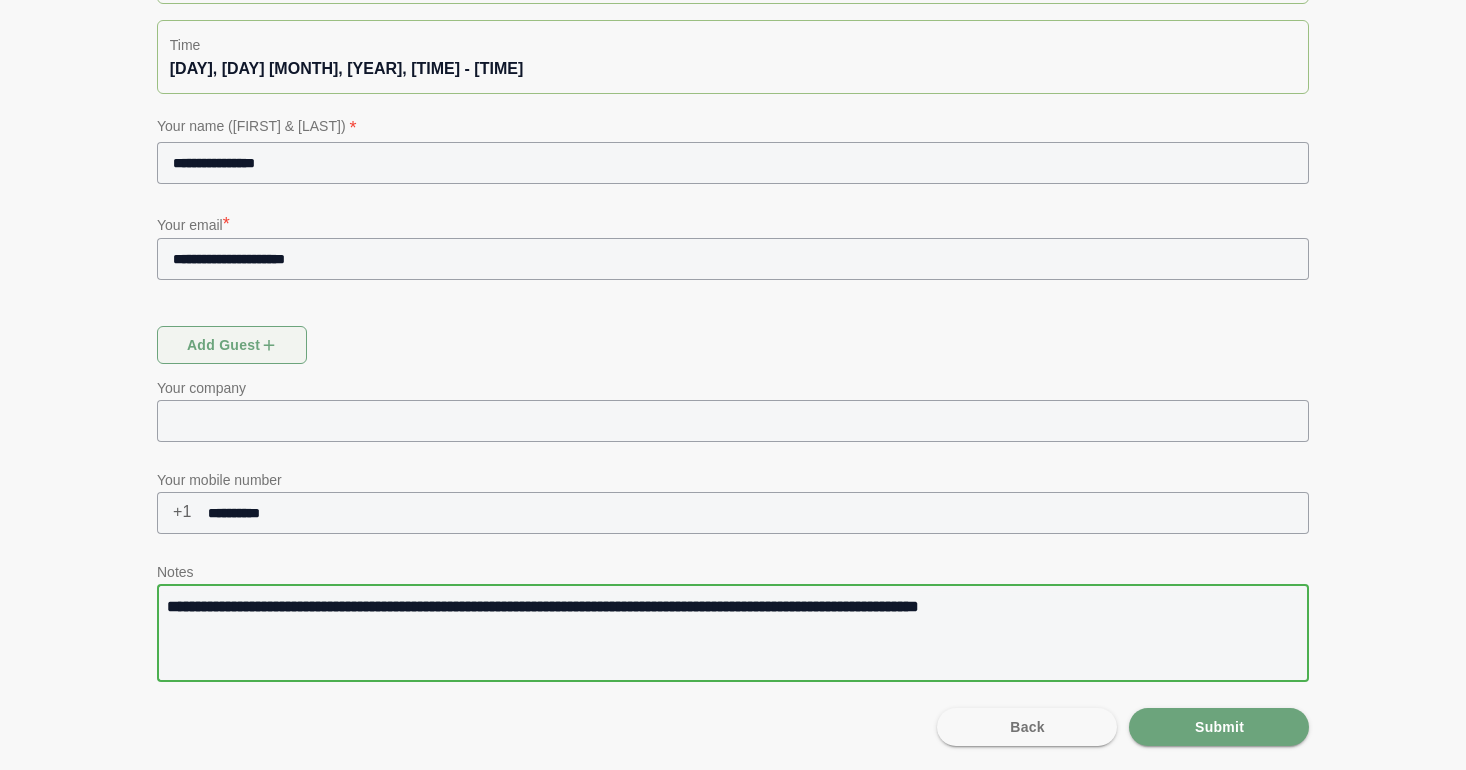 type on "**********" 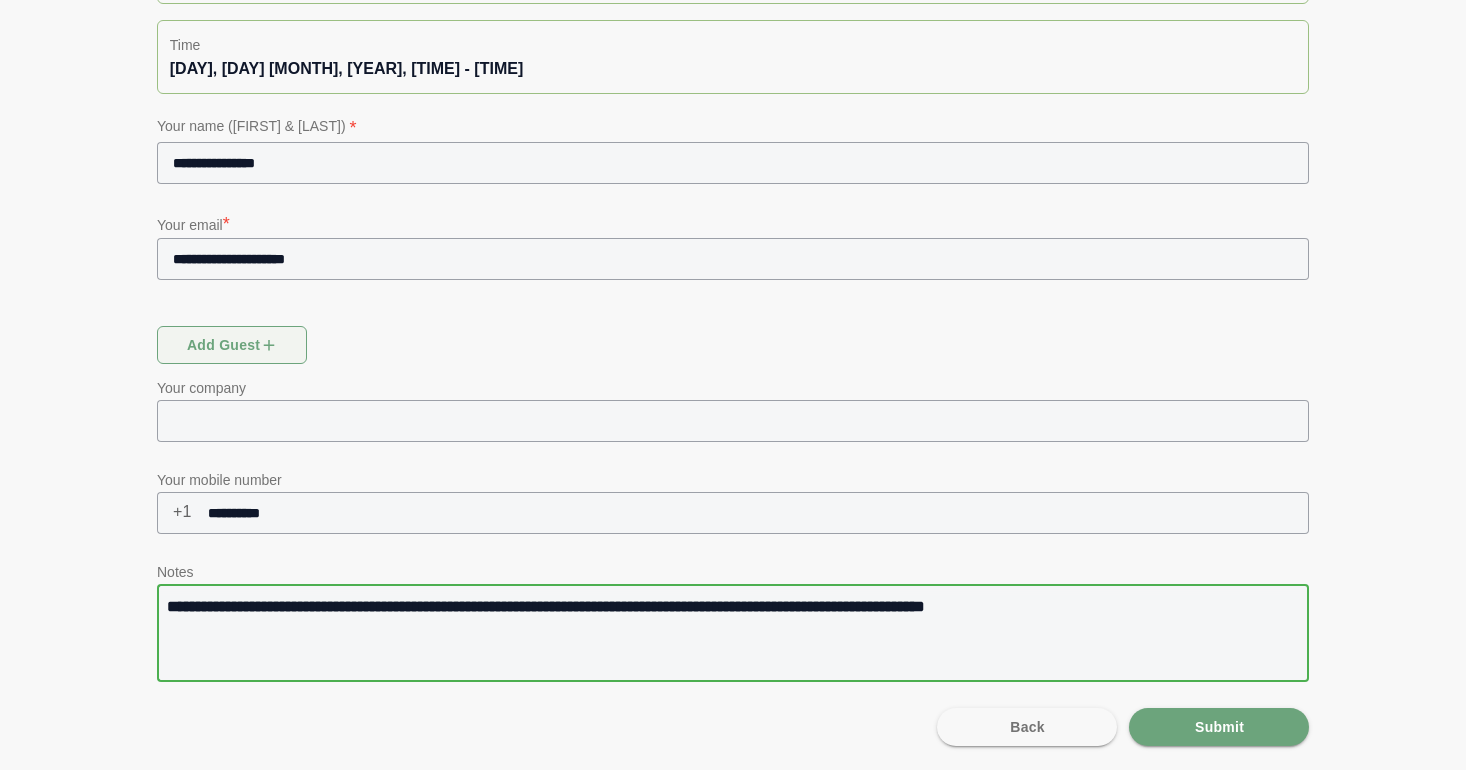 type on "**********" 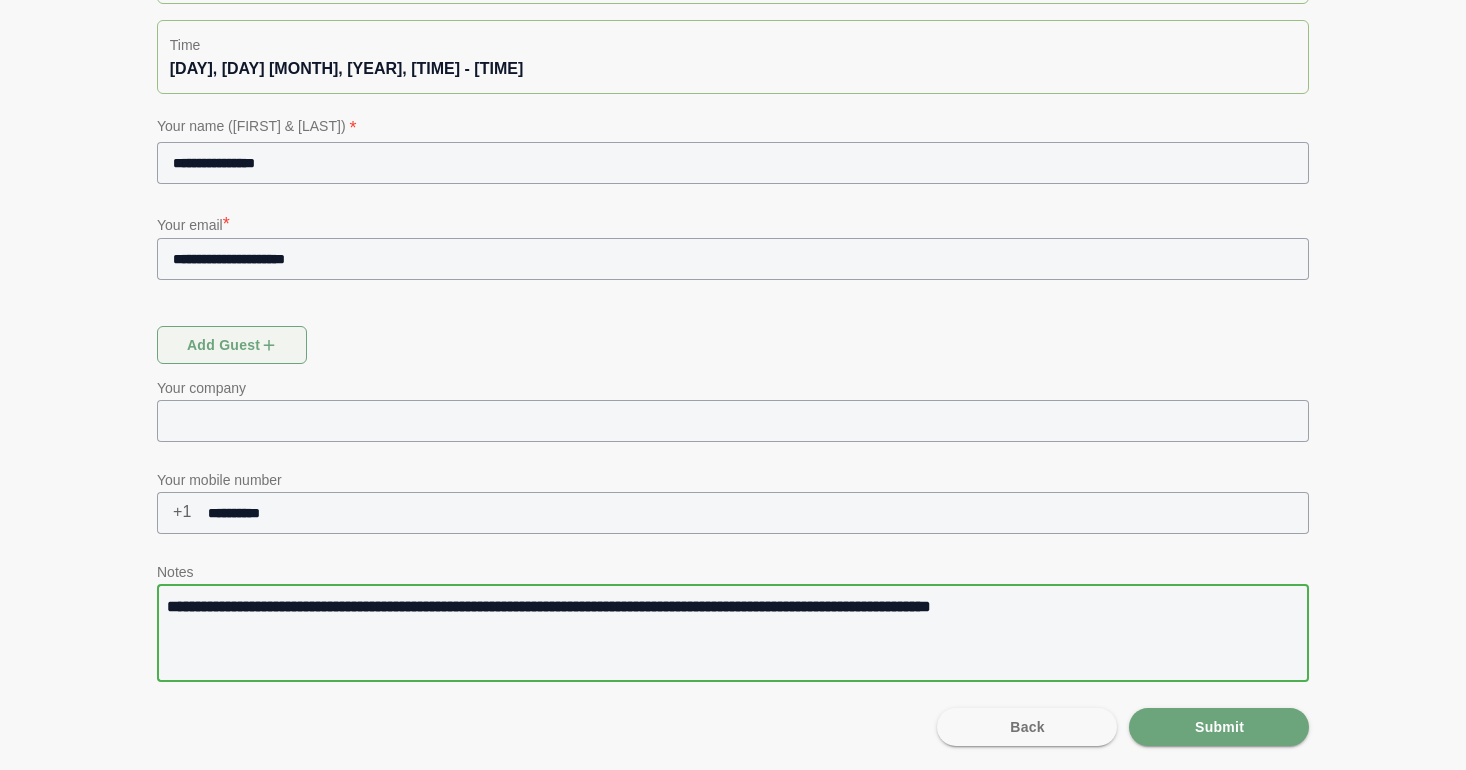 type on "**********" 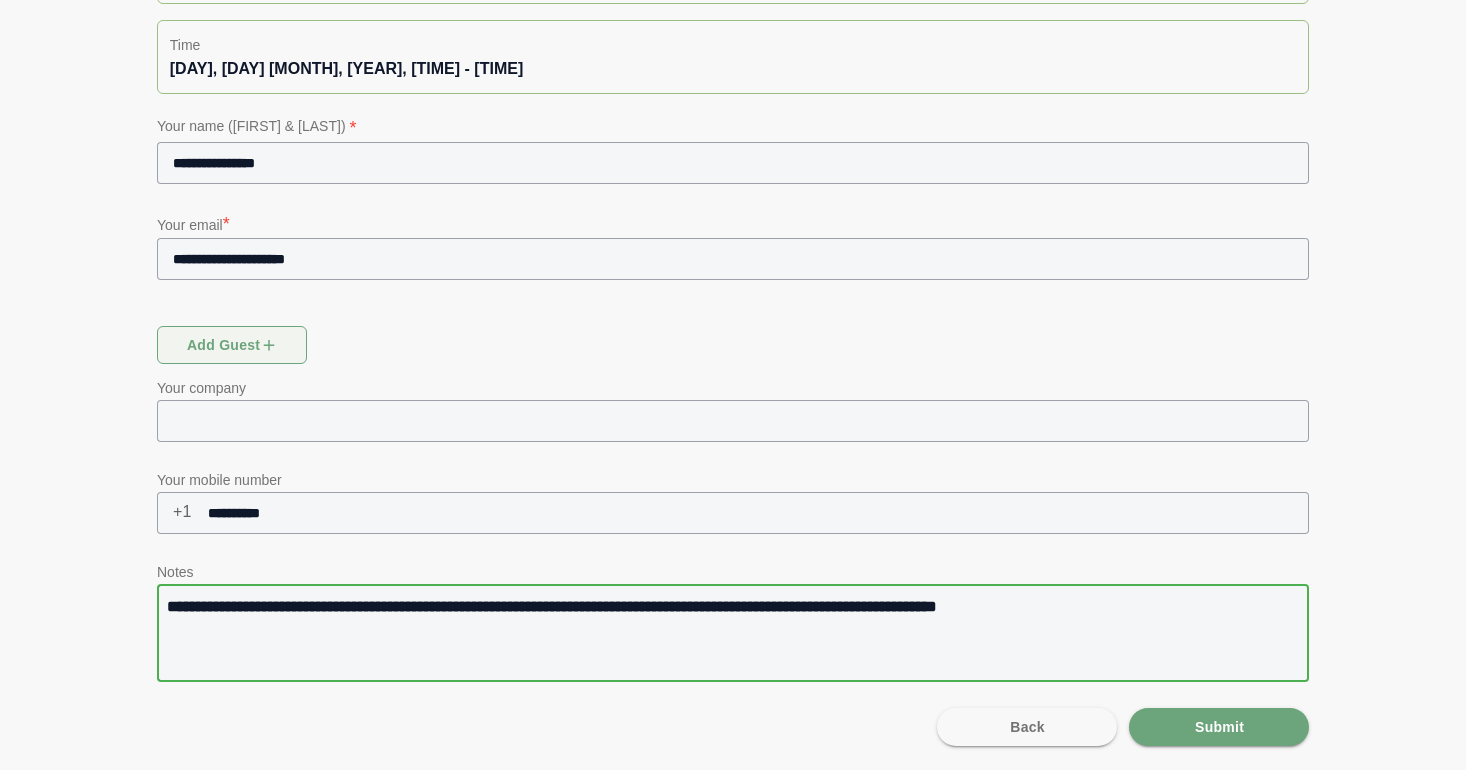 type on "**********" 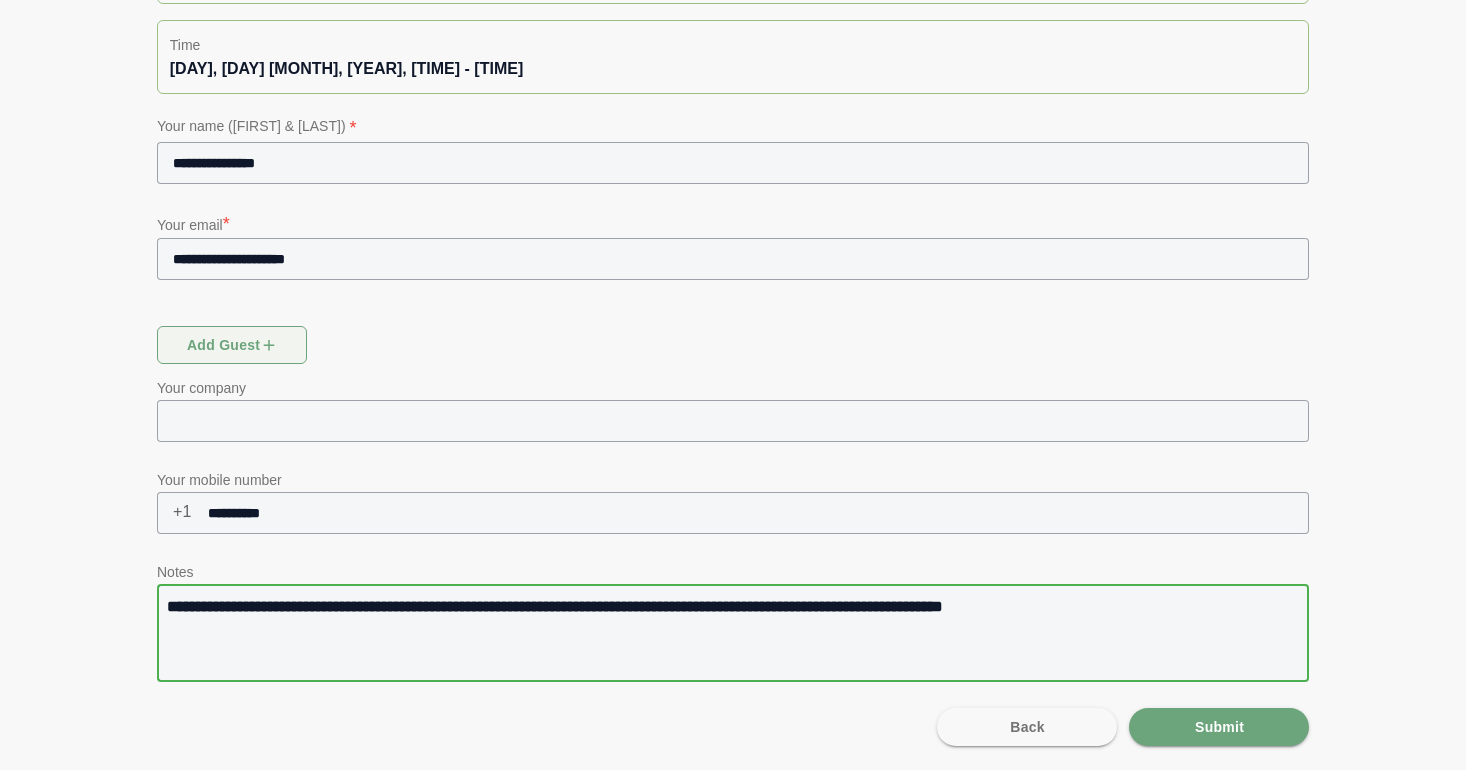 type on "**********" 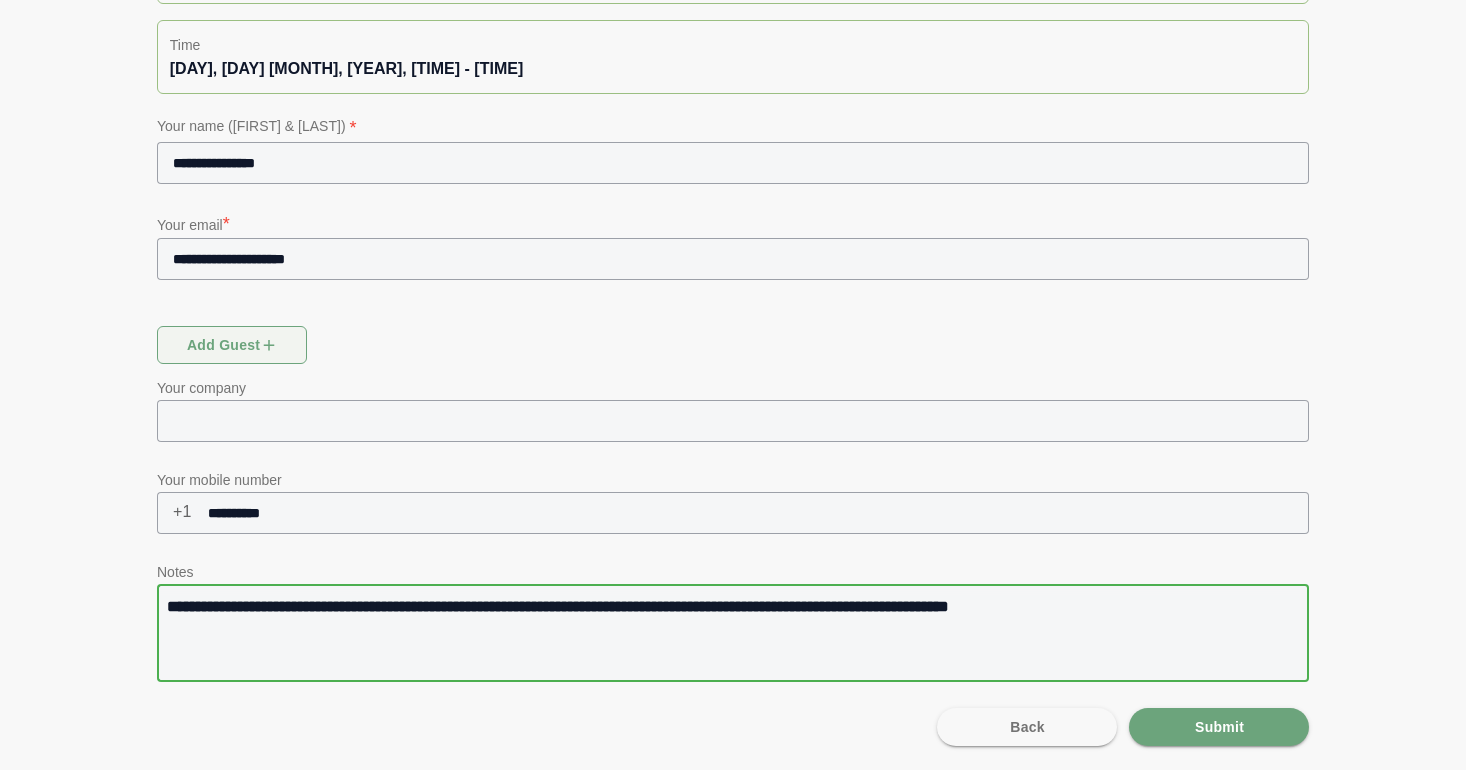 type on "**********" 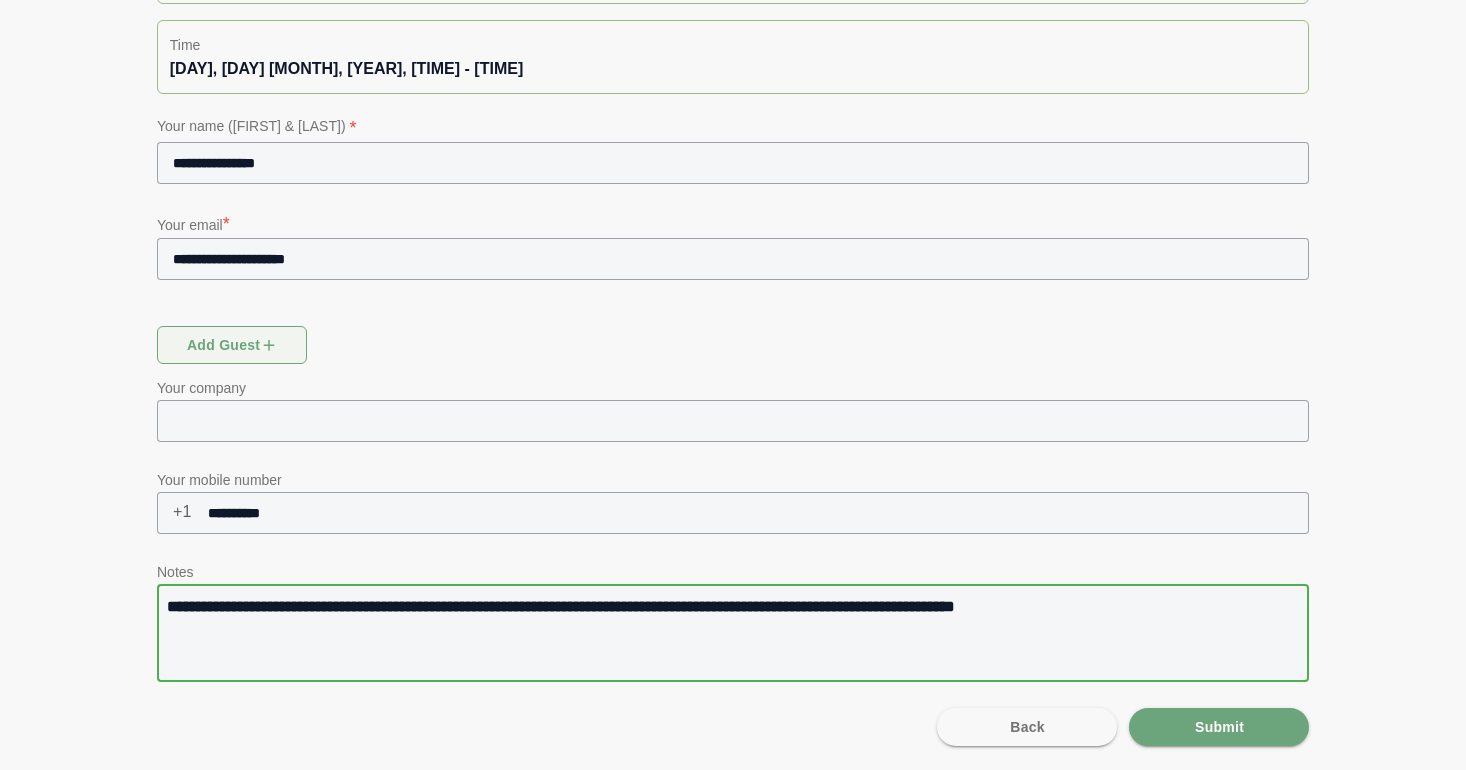 type on "**********" 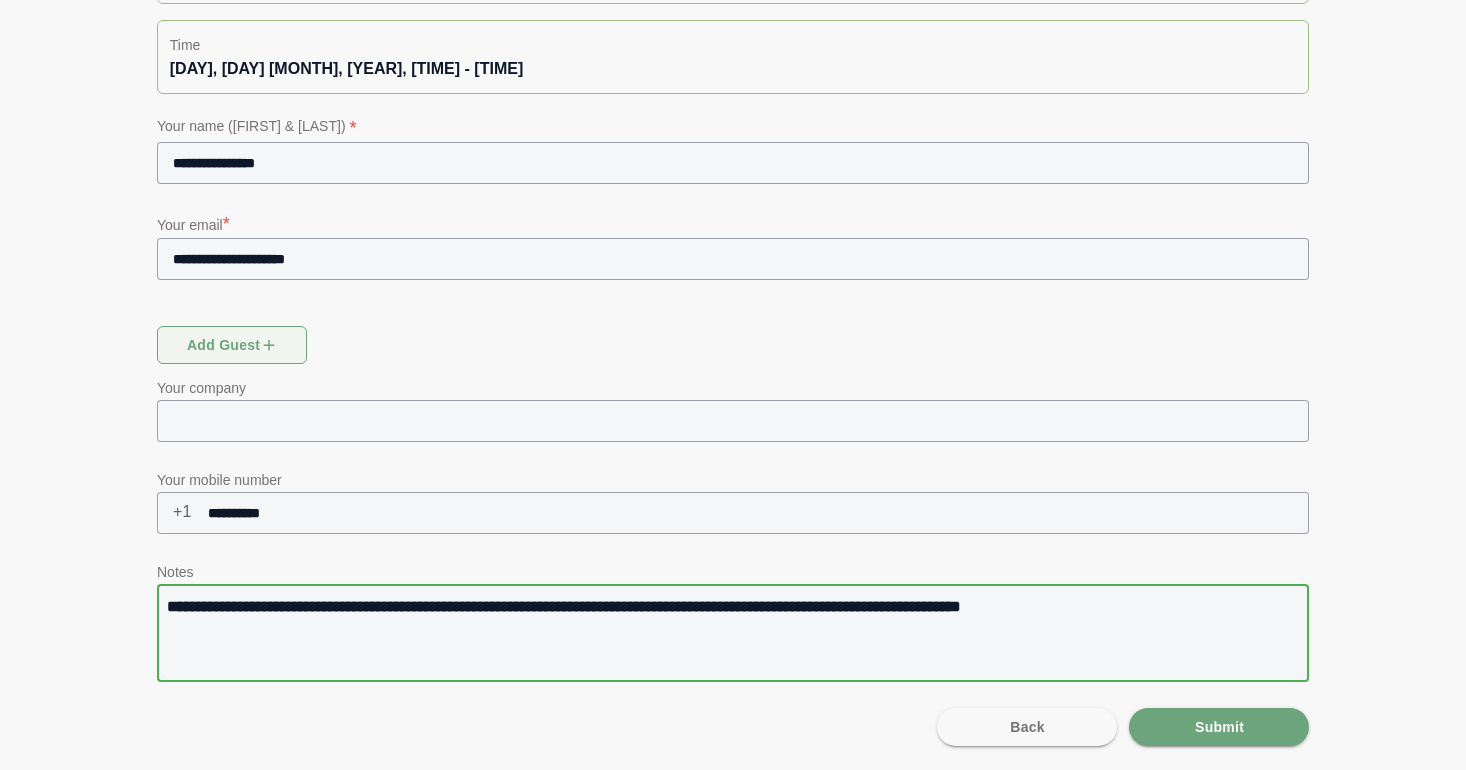 type on "**********" 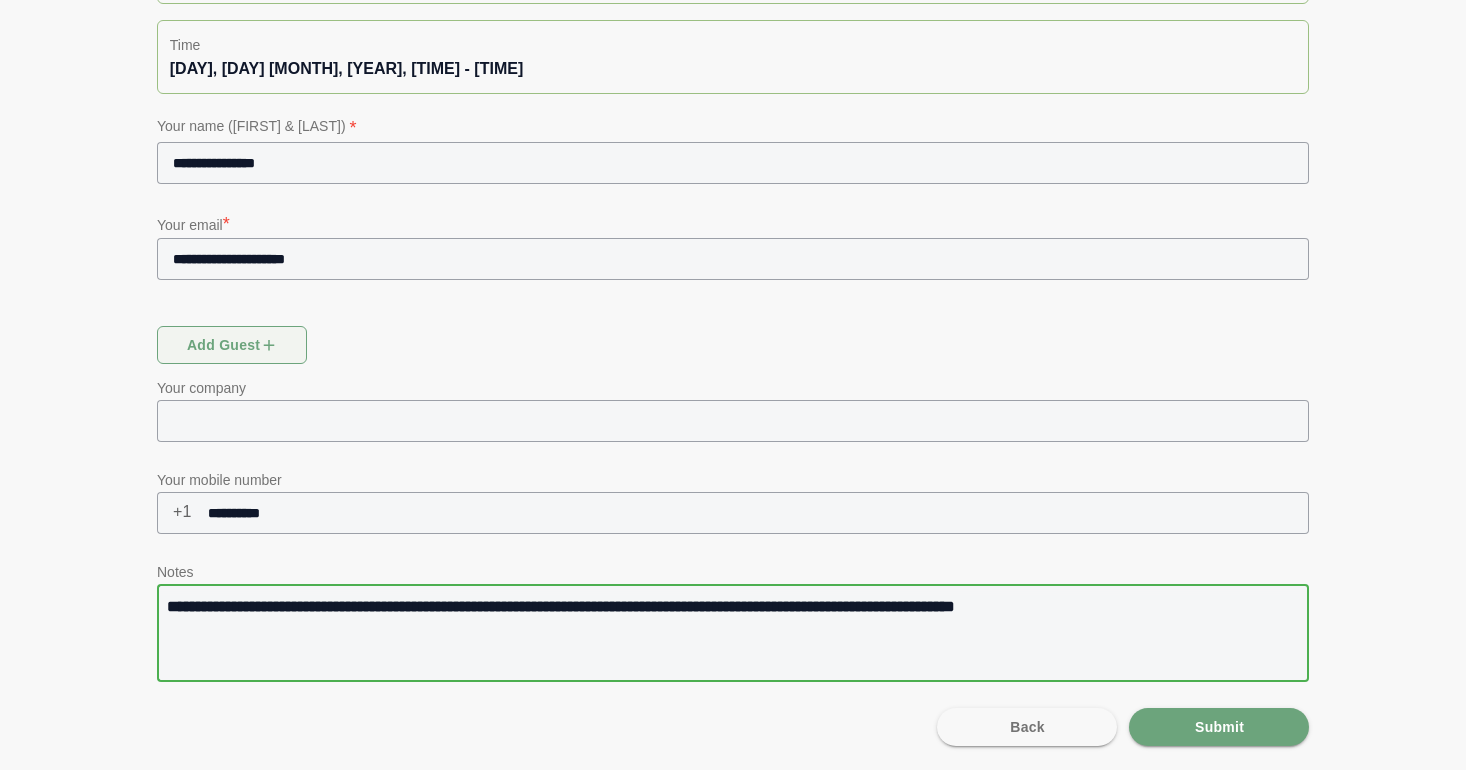 type on "**********" 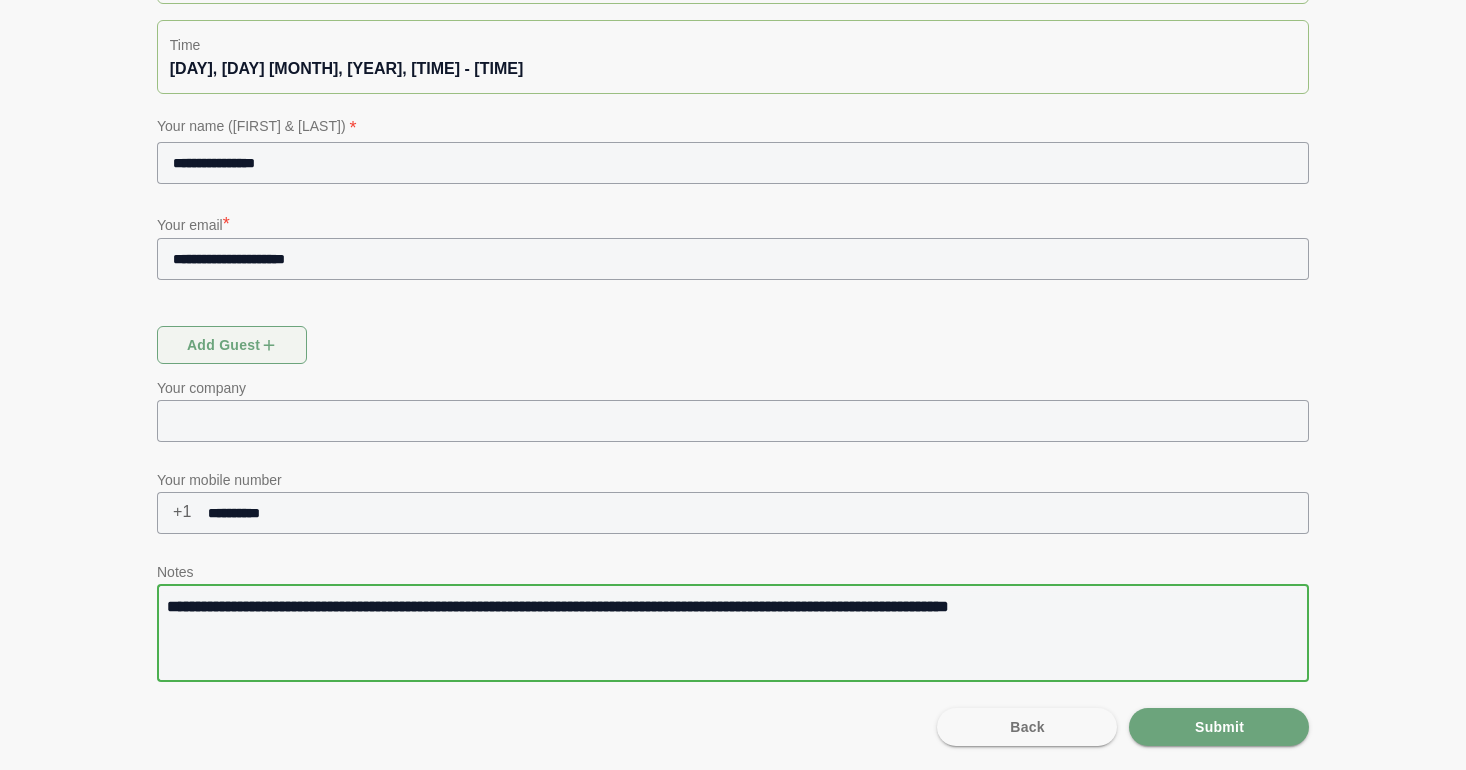 type on "**********" 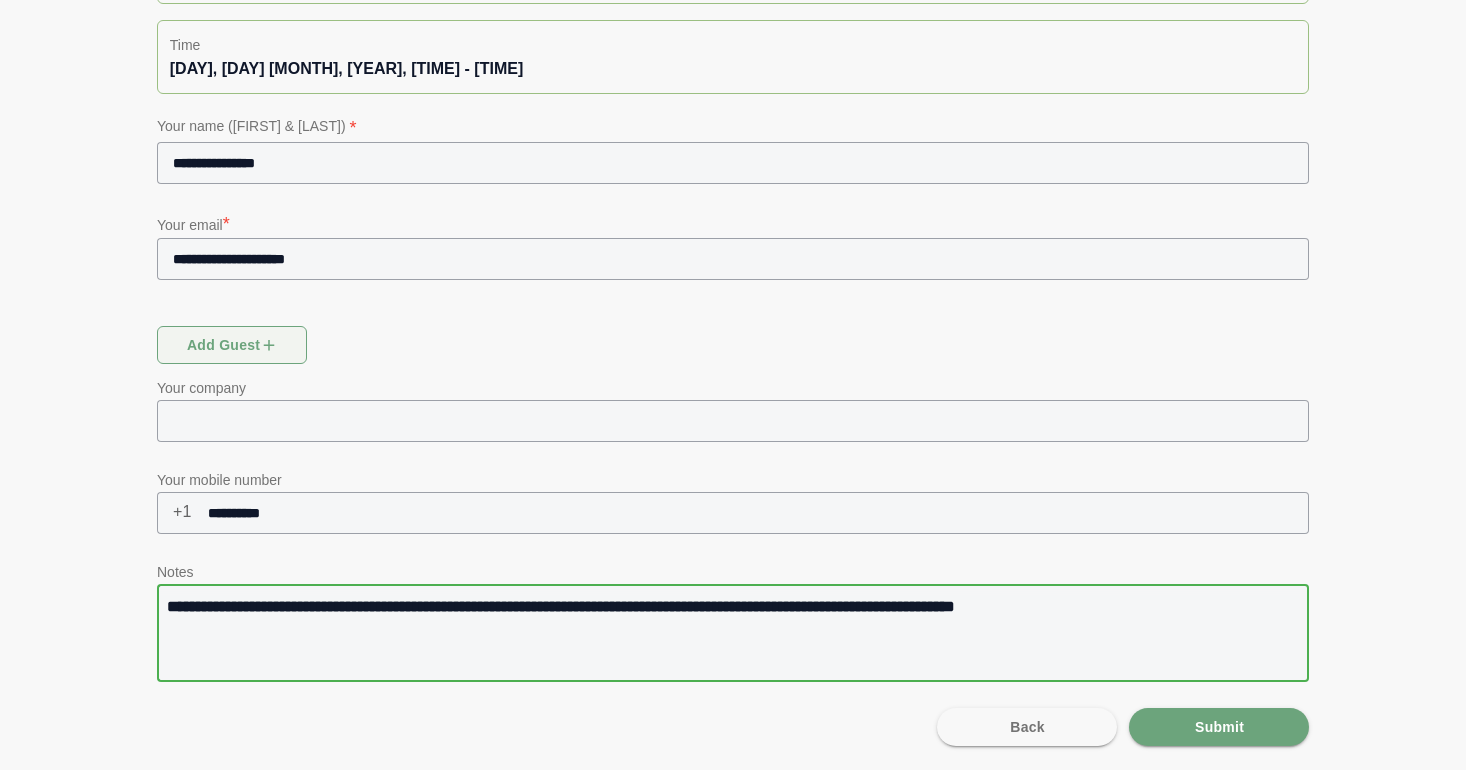 type on "**********" 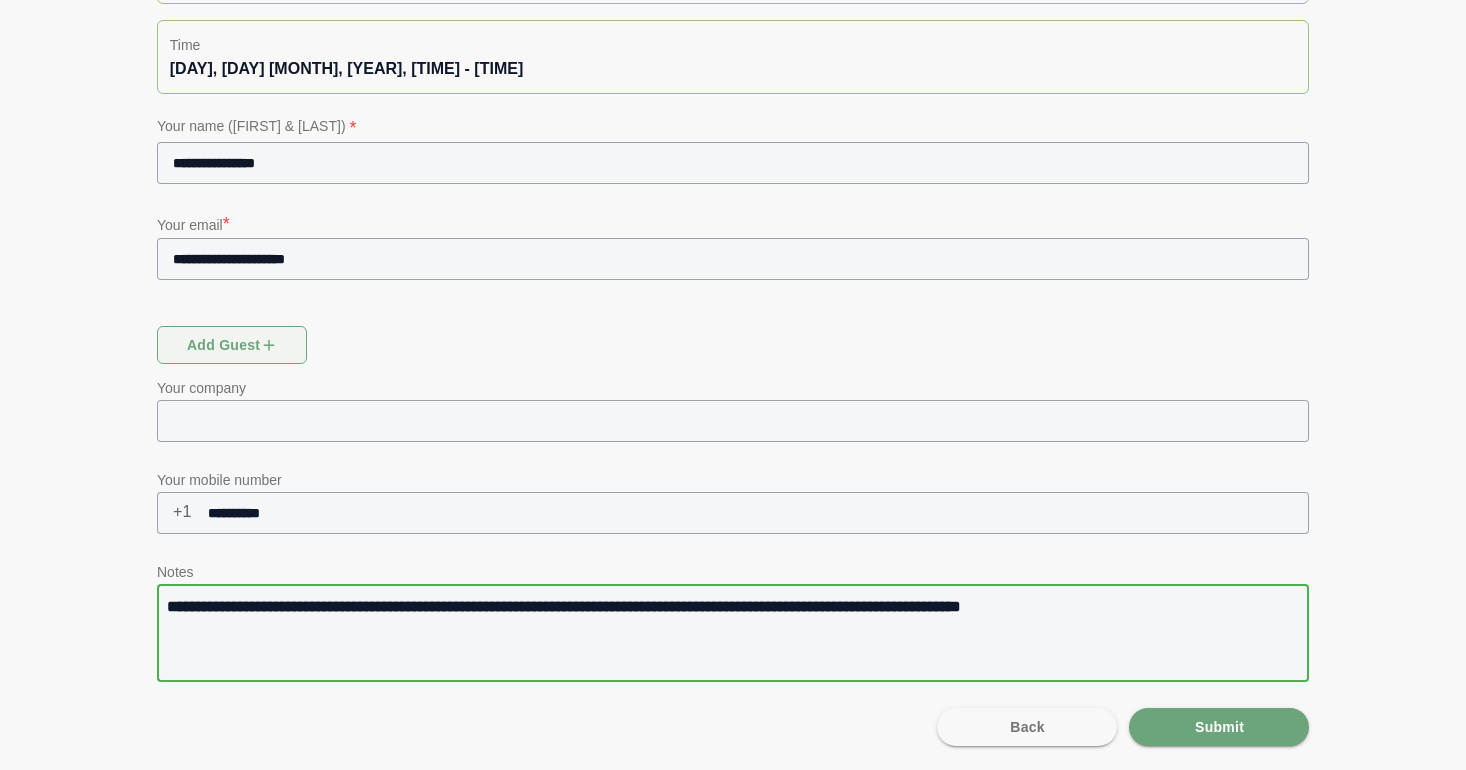 type on "**********" 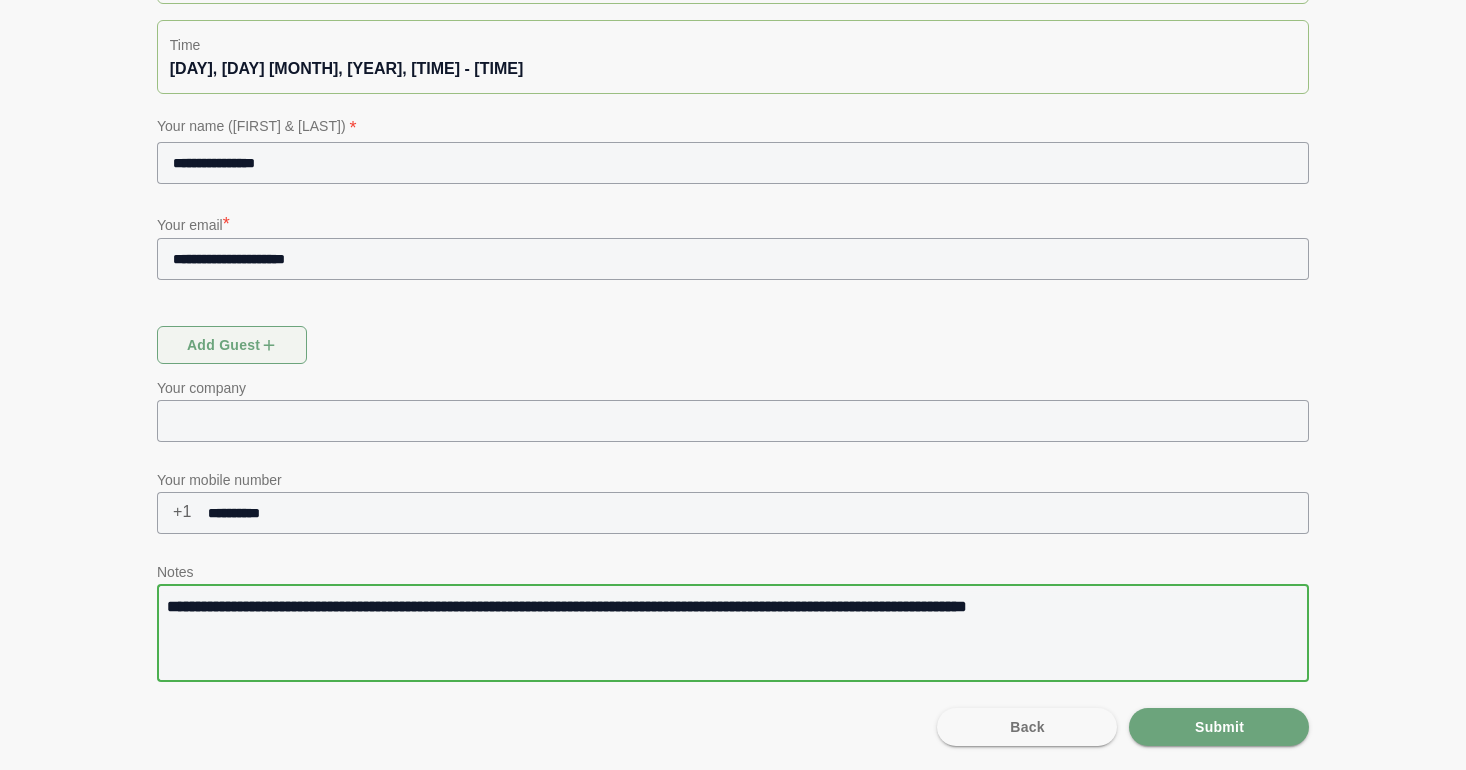 type on "**********" 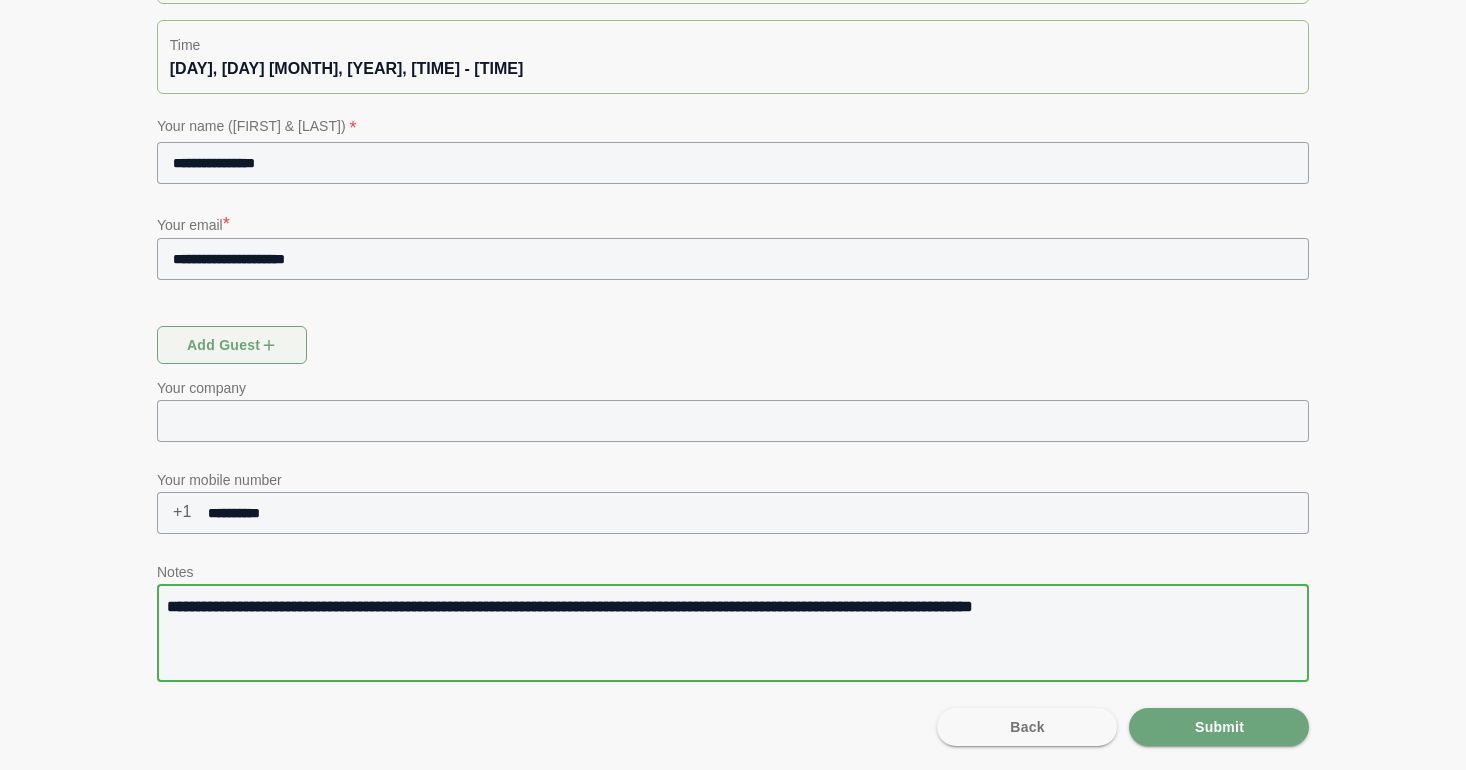 type on "**********" 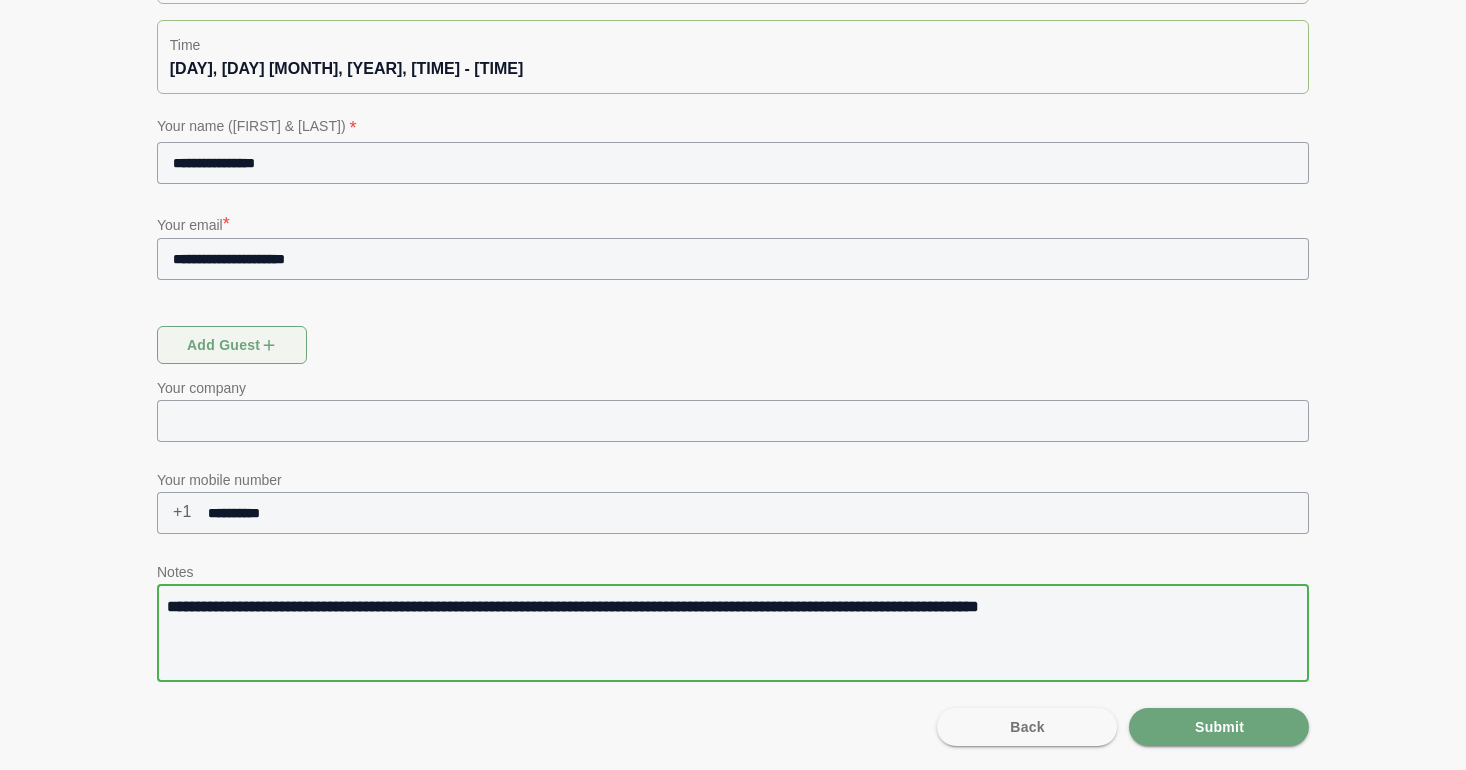 type on "**********" 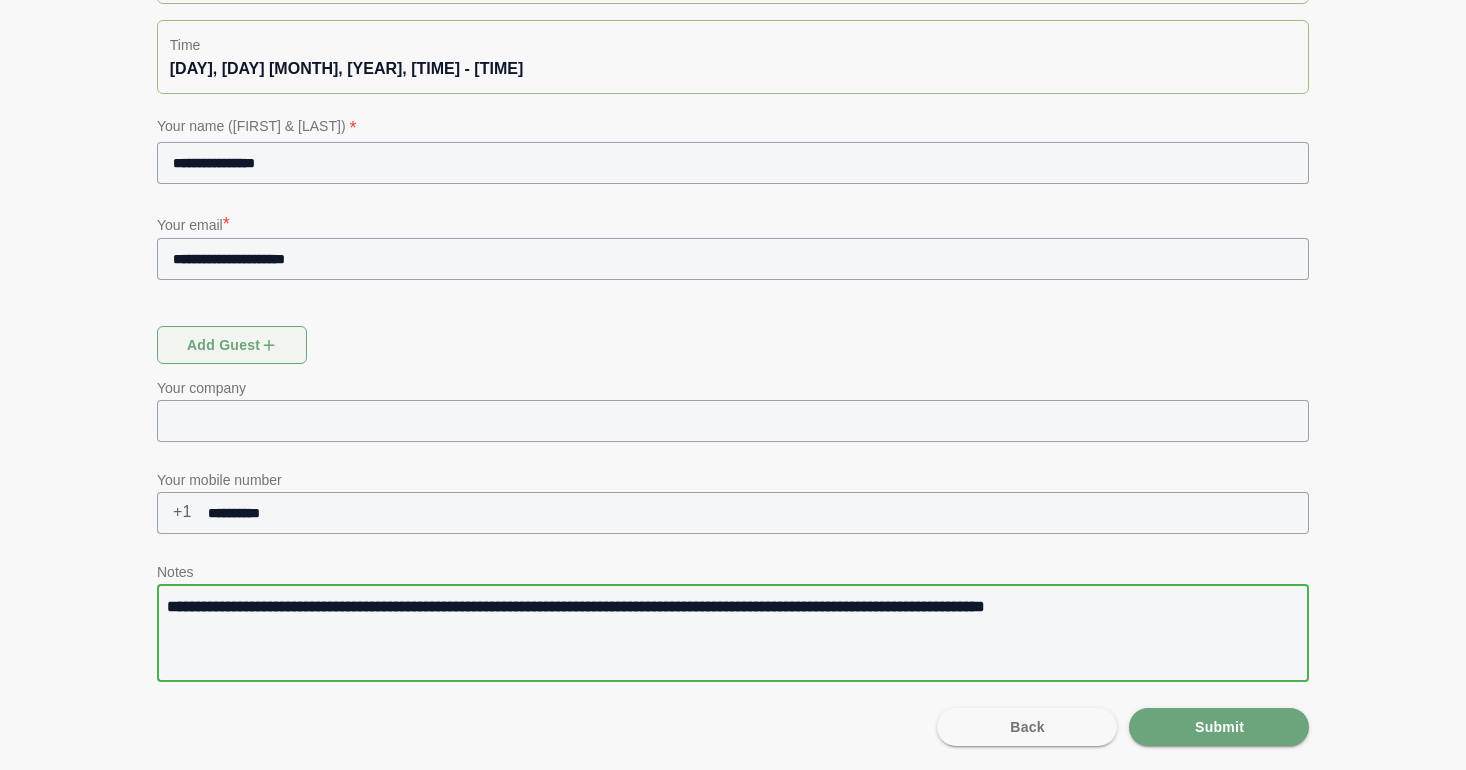 type on "**********" 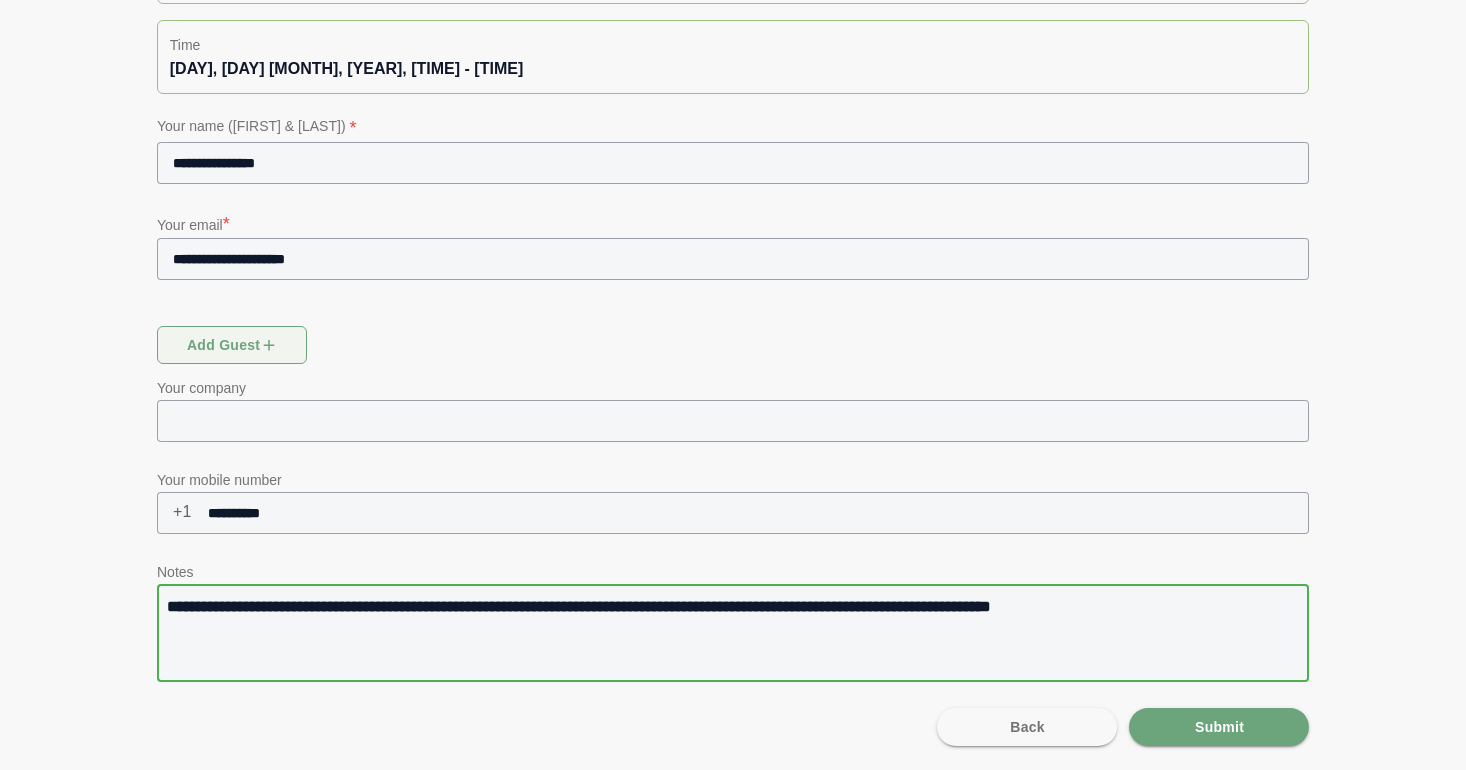 type on "**********" 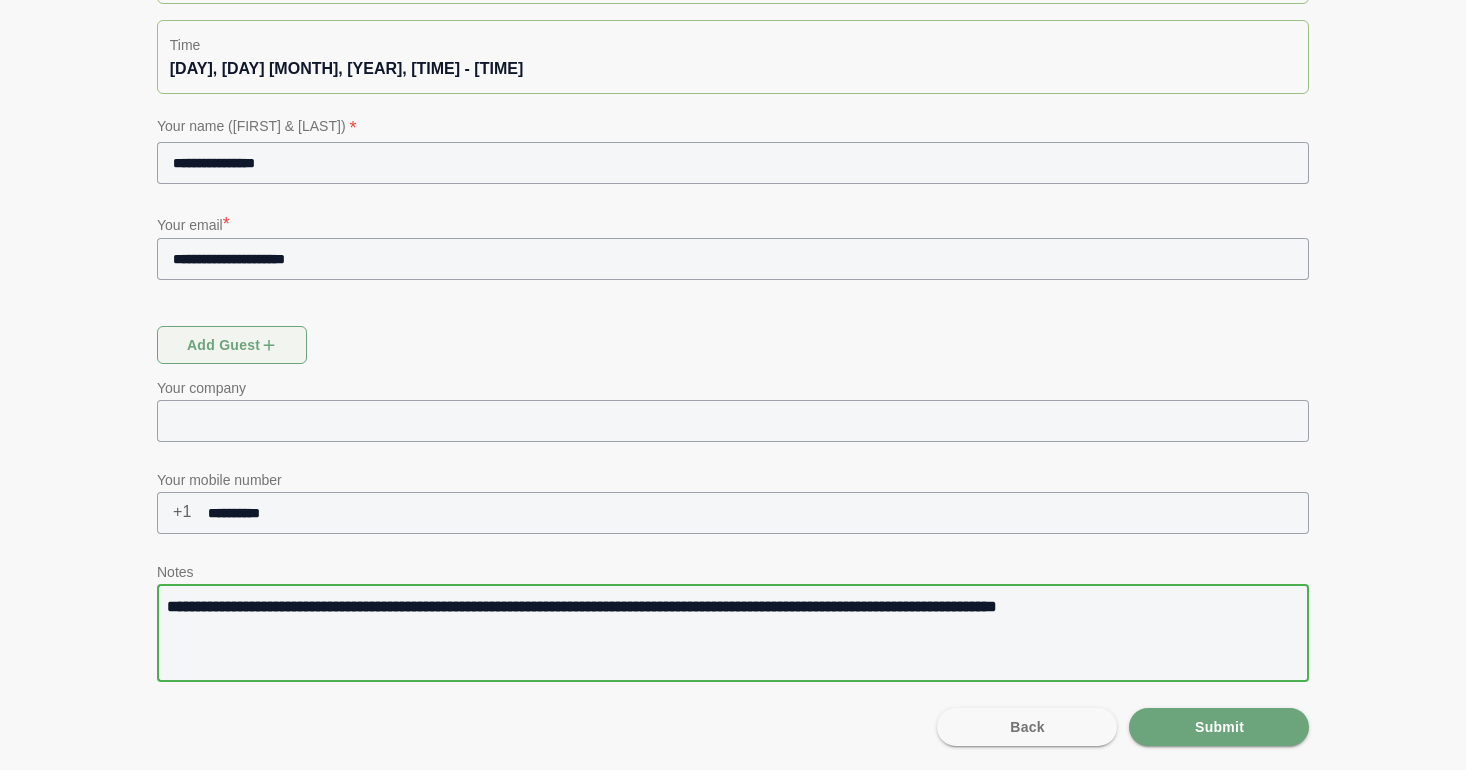type on "**********" 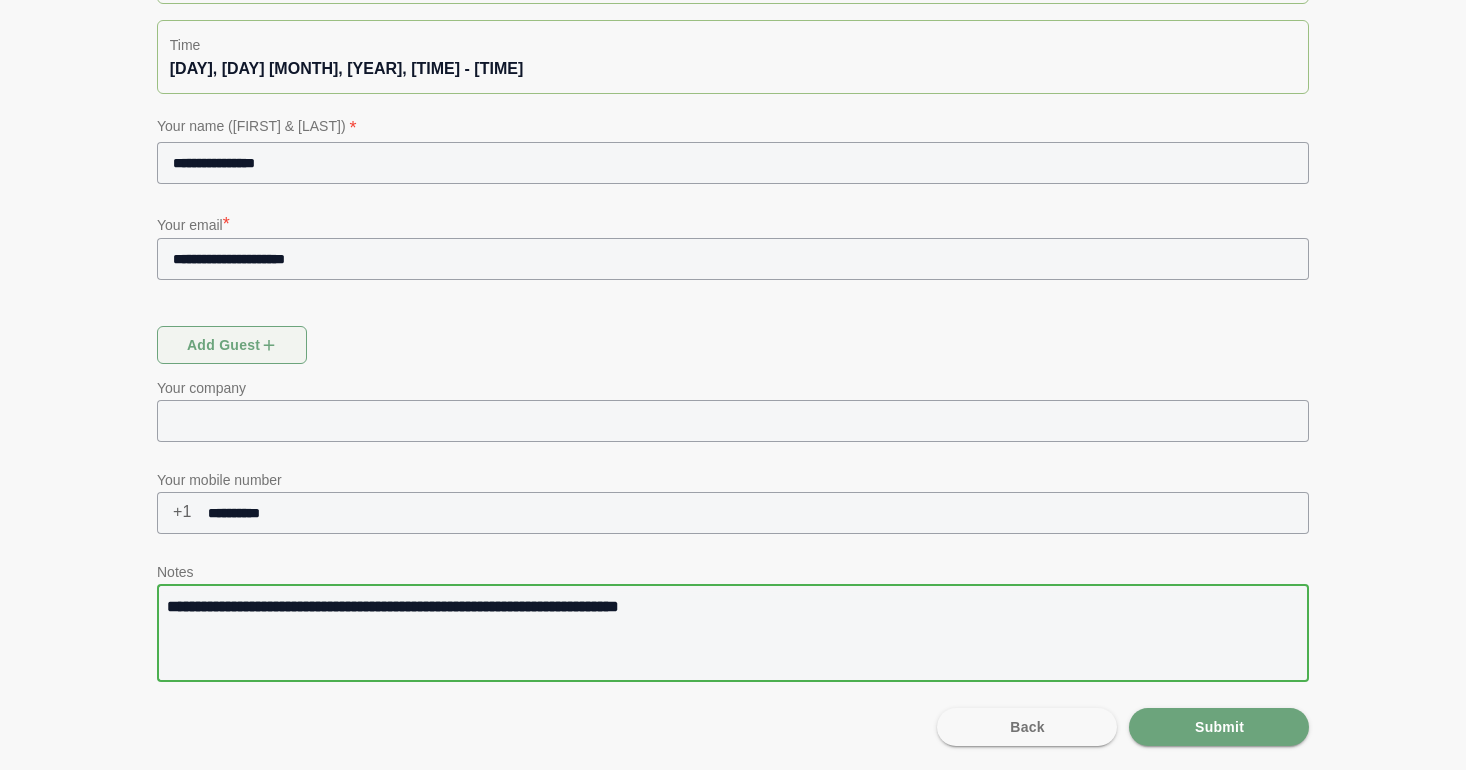 type on "**********" 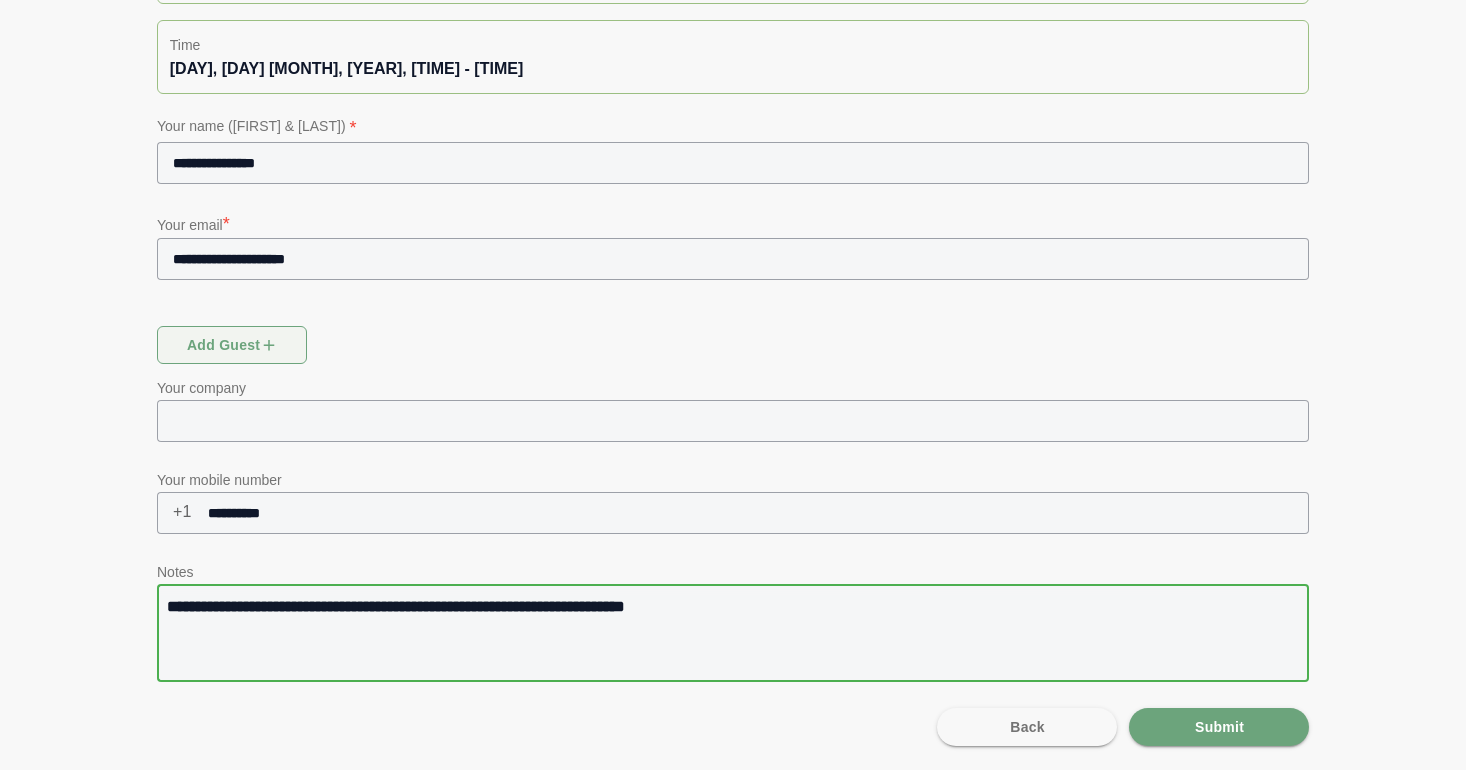 type on "**********" 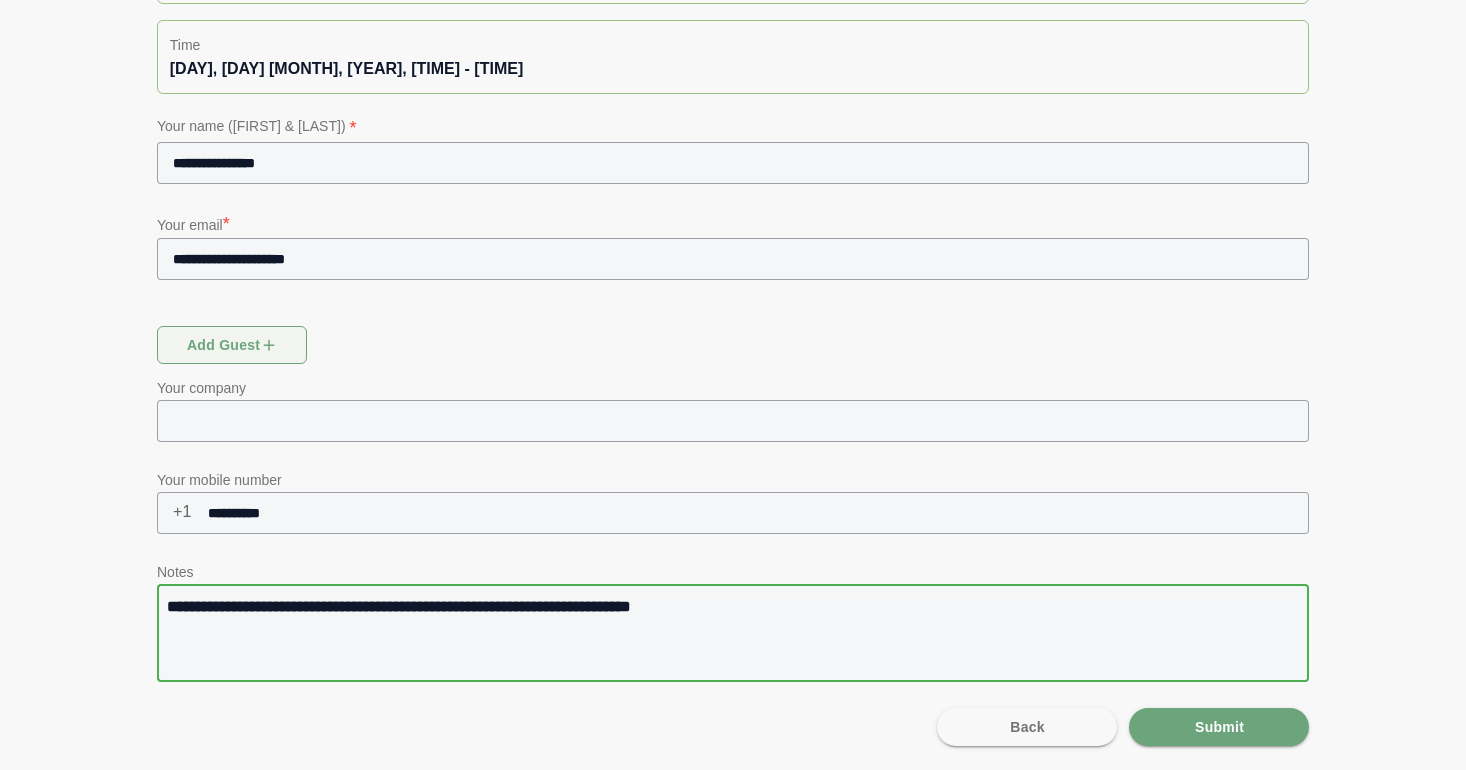 type on "**********" 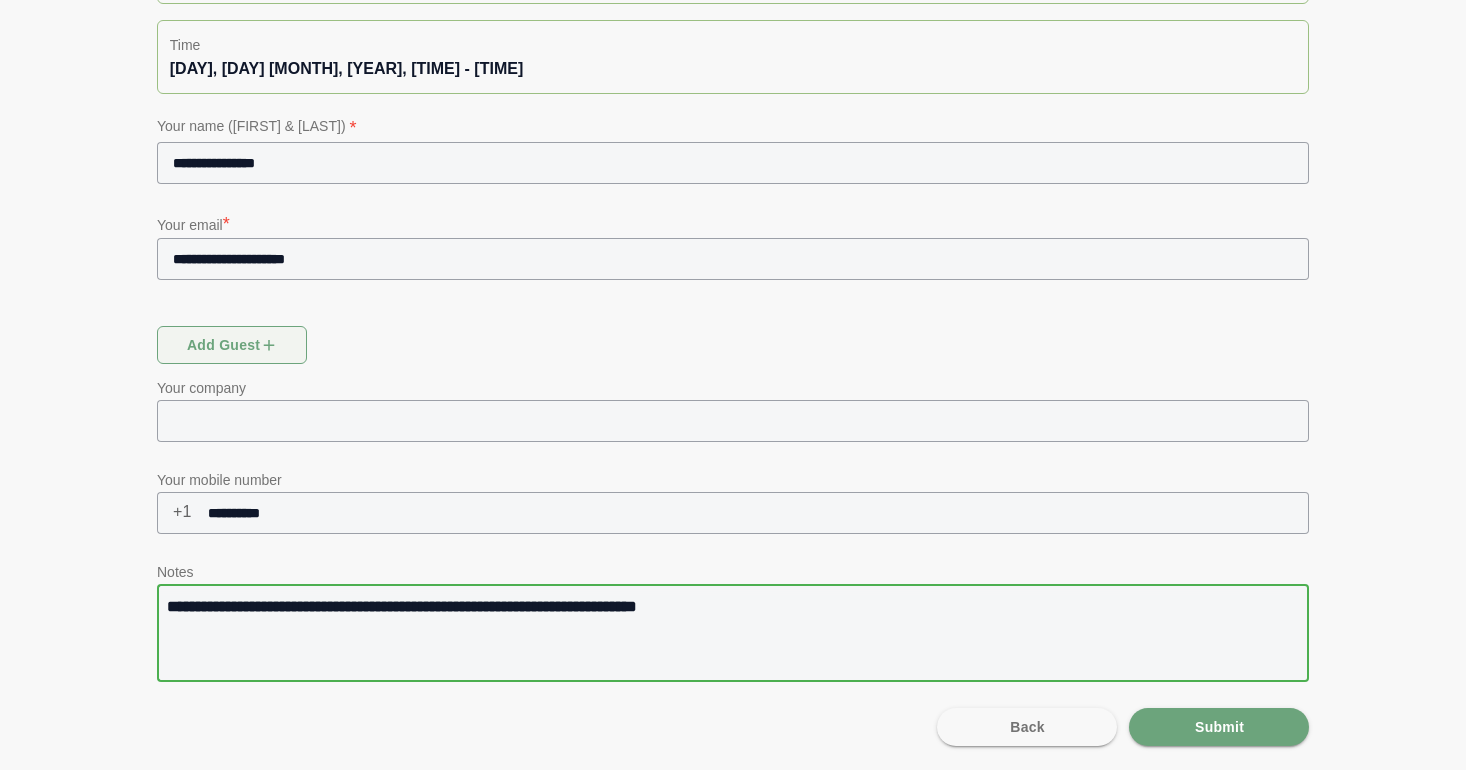 type on "**********" 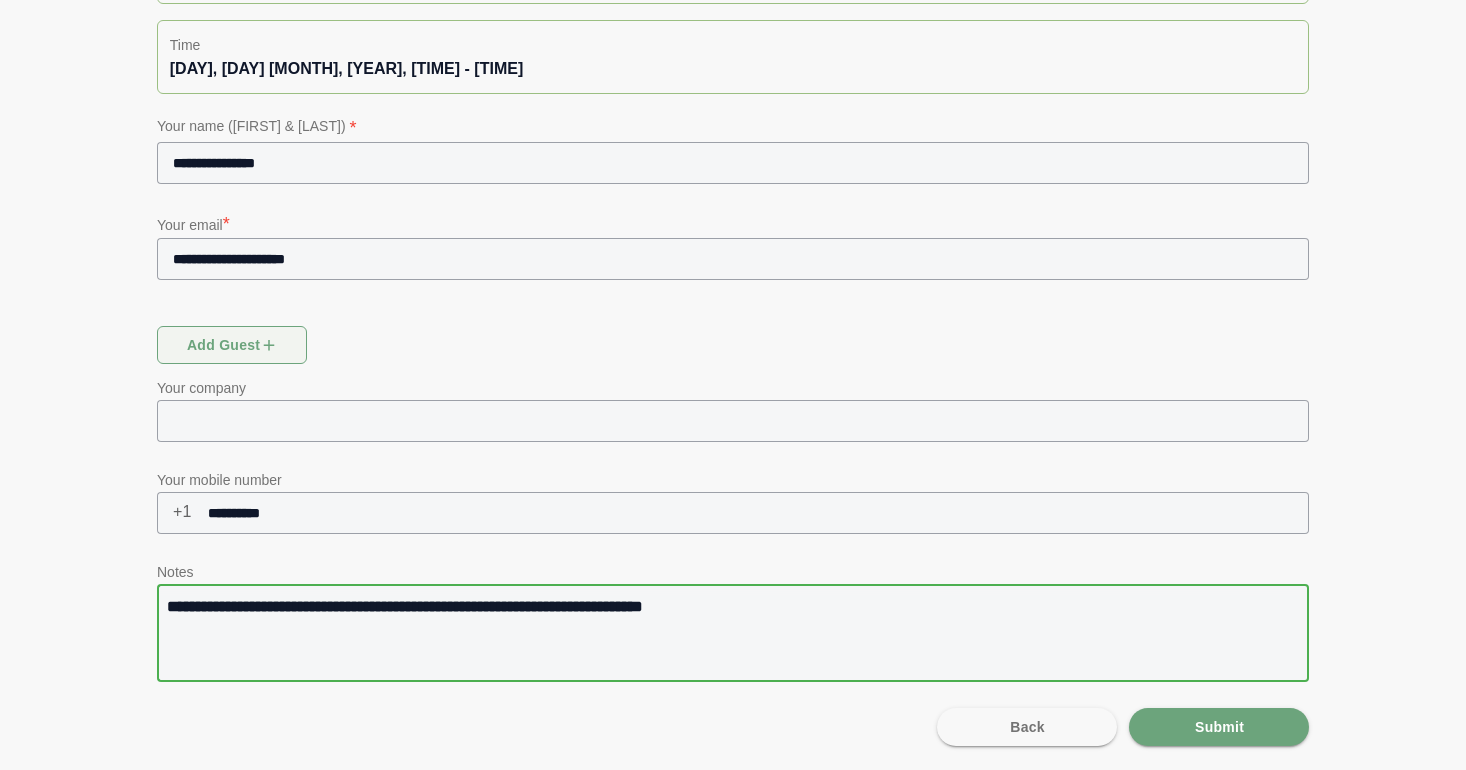 type on "**********" 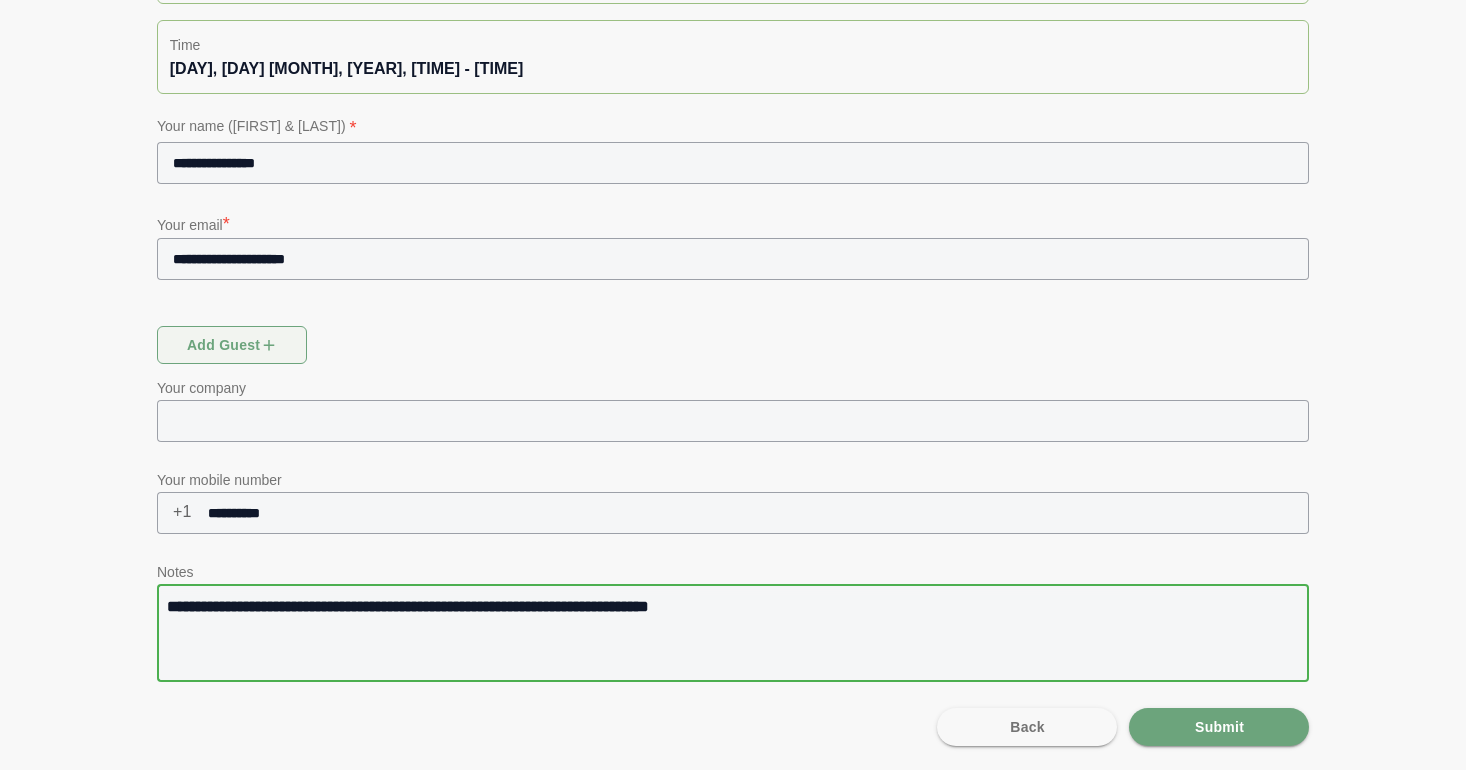 type on "**********" 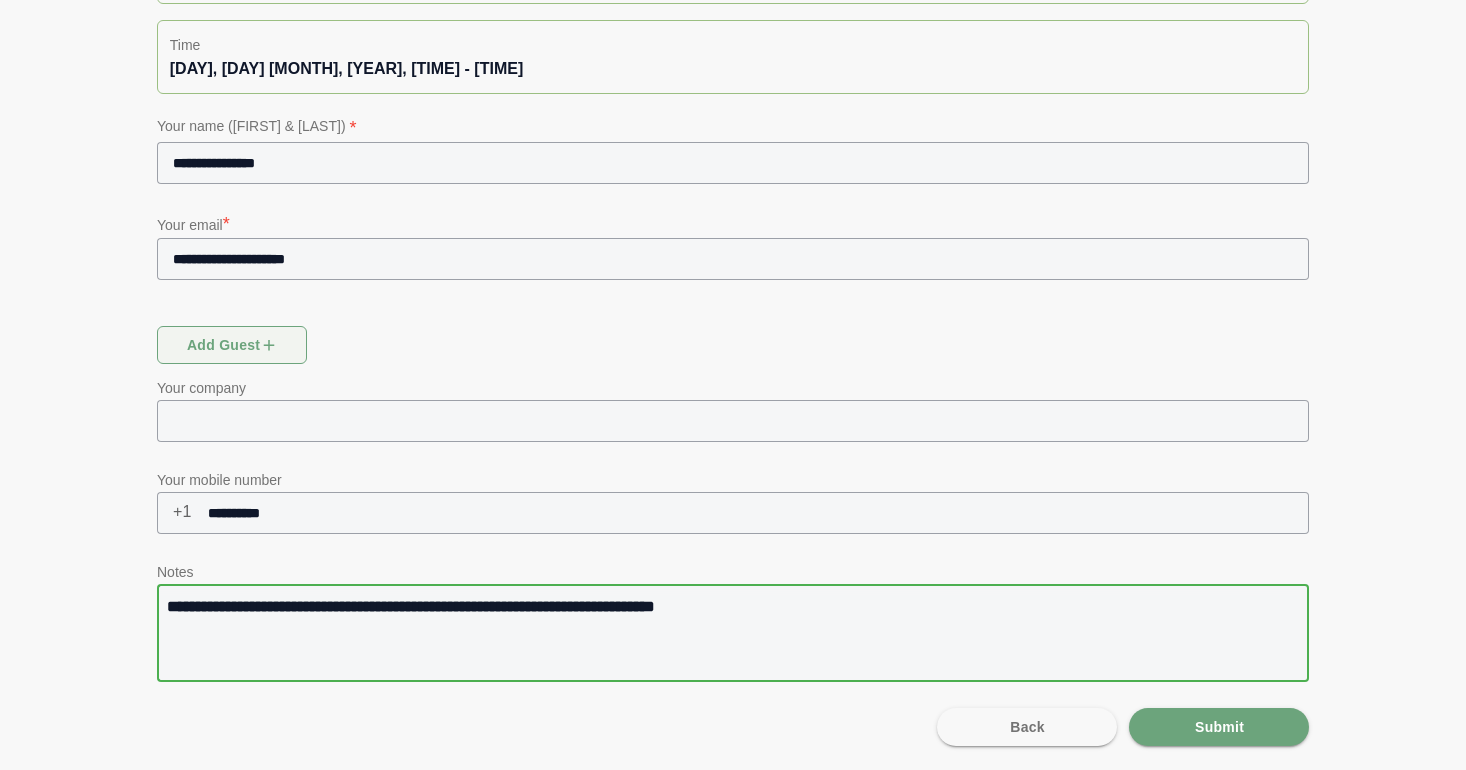 drag, startPoint x: 678, startPoint y: 608, endPoint x: 580, endPoint y: 609, distance: 98.005104 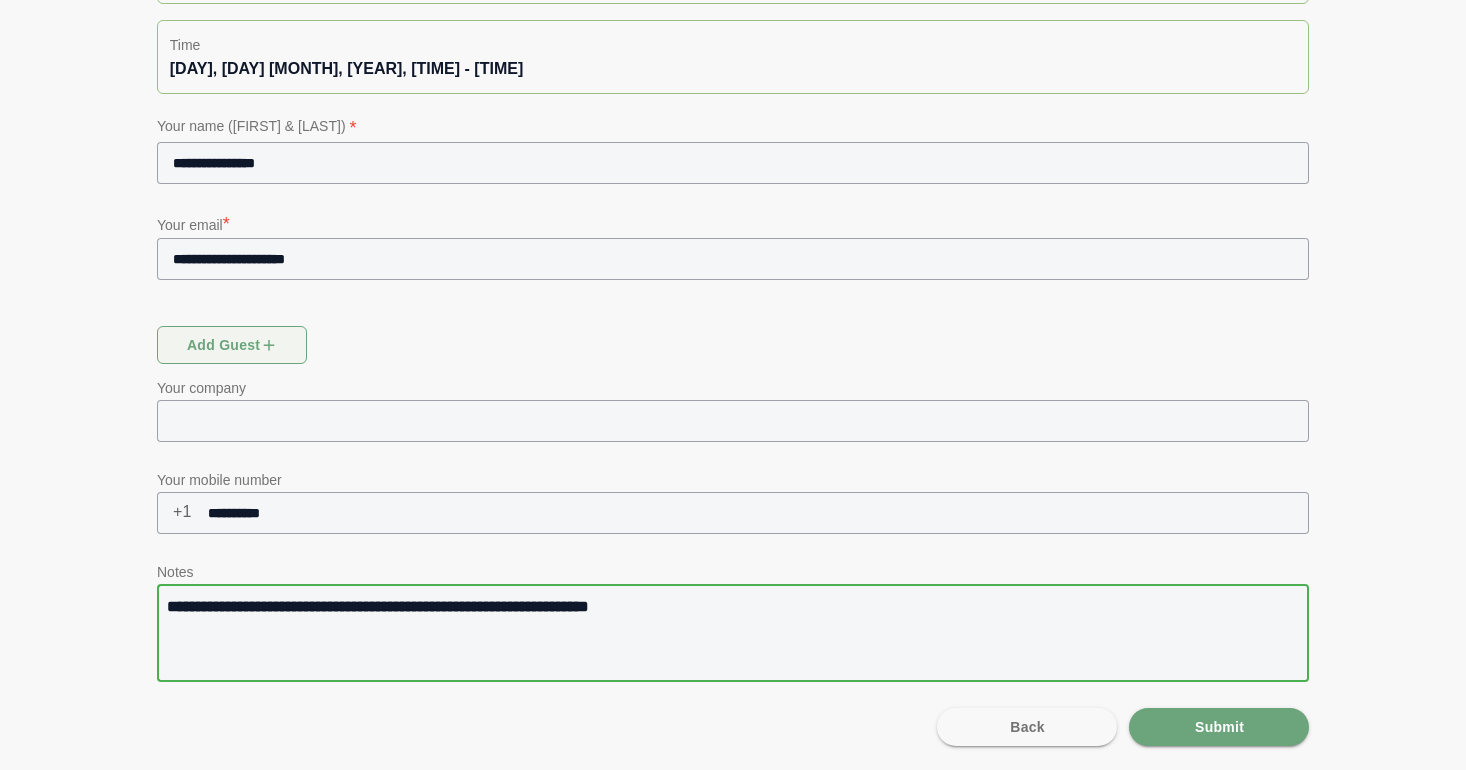 type on "**********" 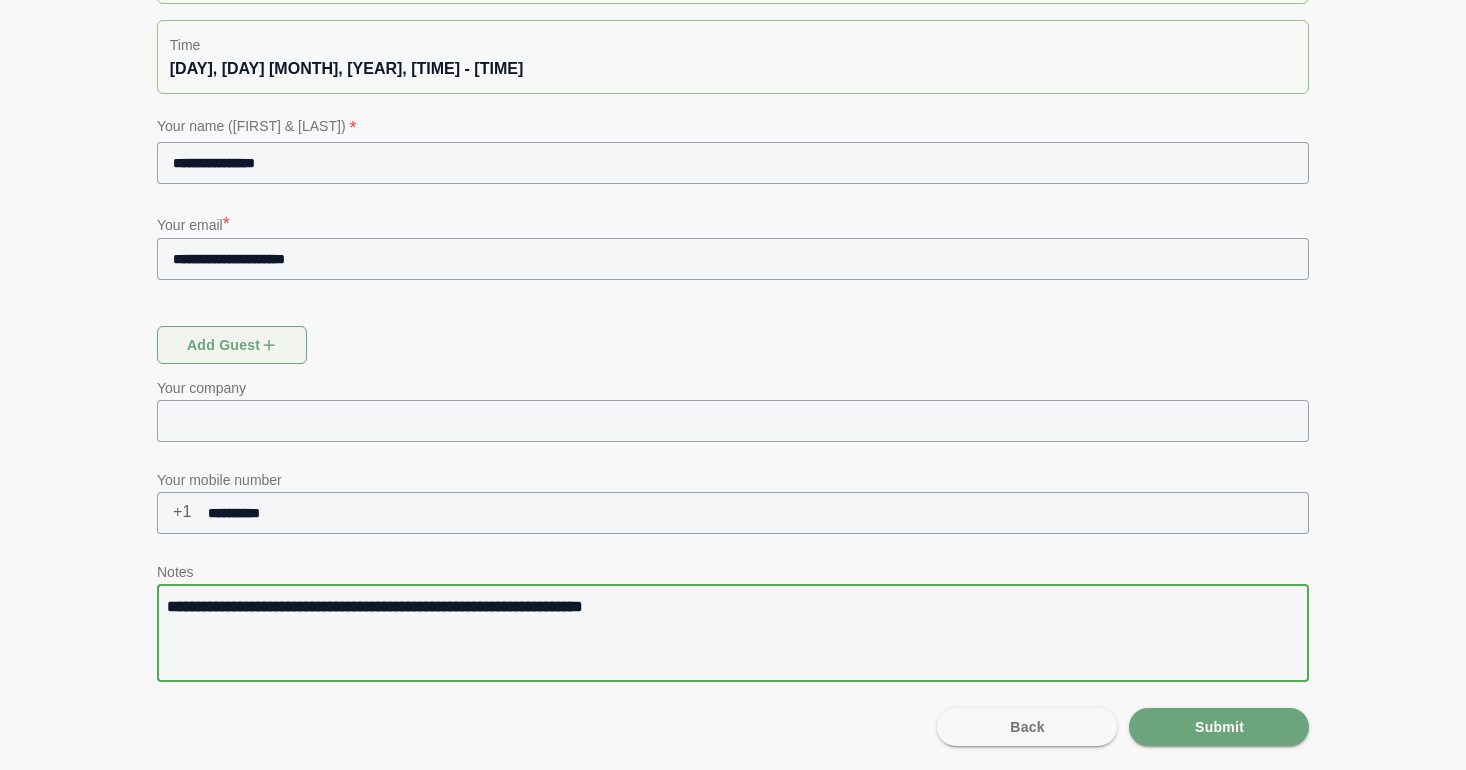 type on "**********" 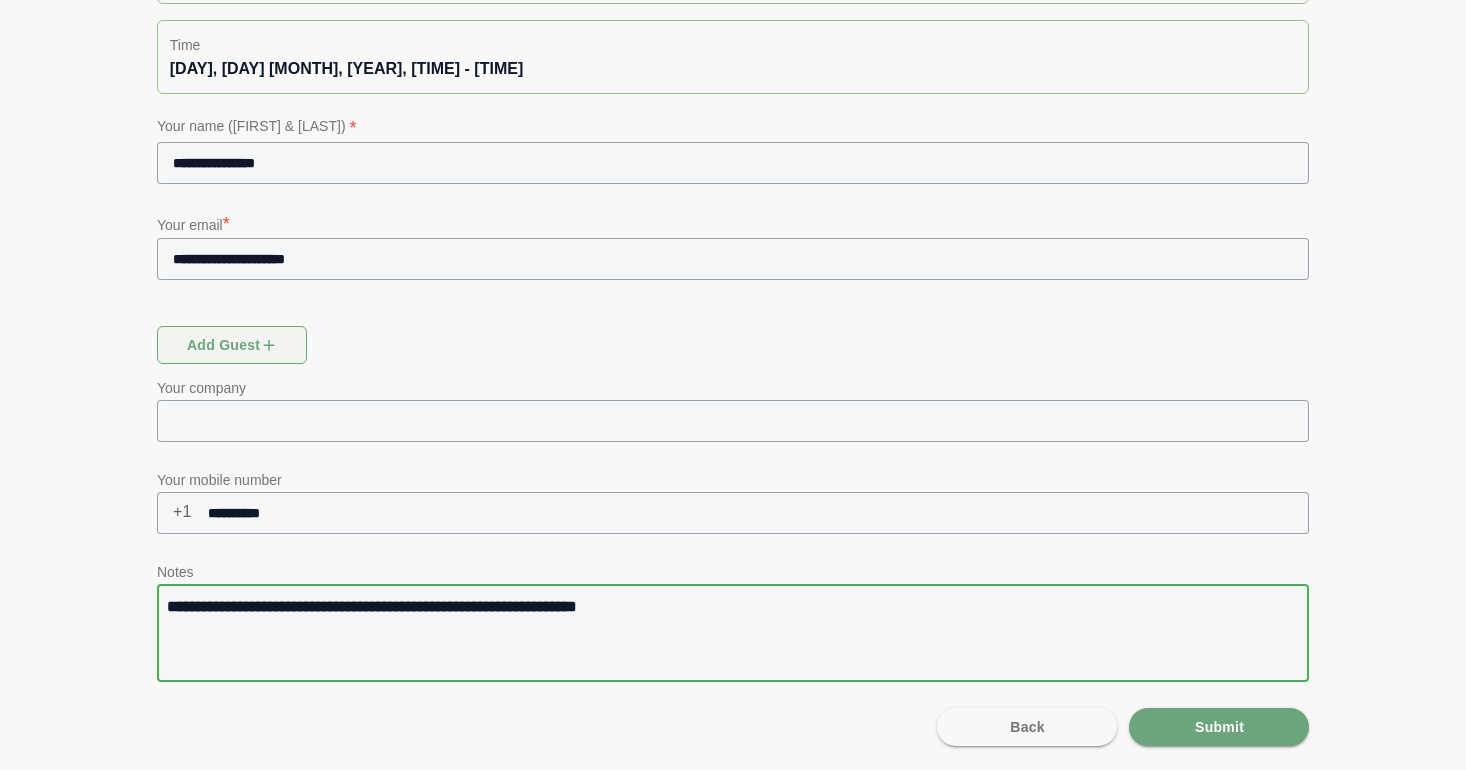 type on "**********" 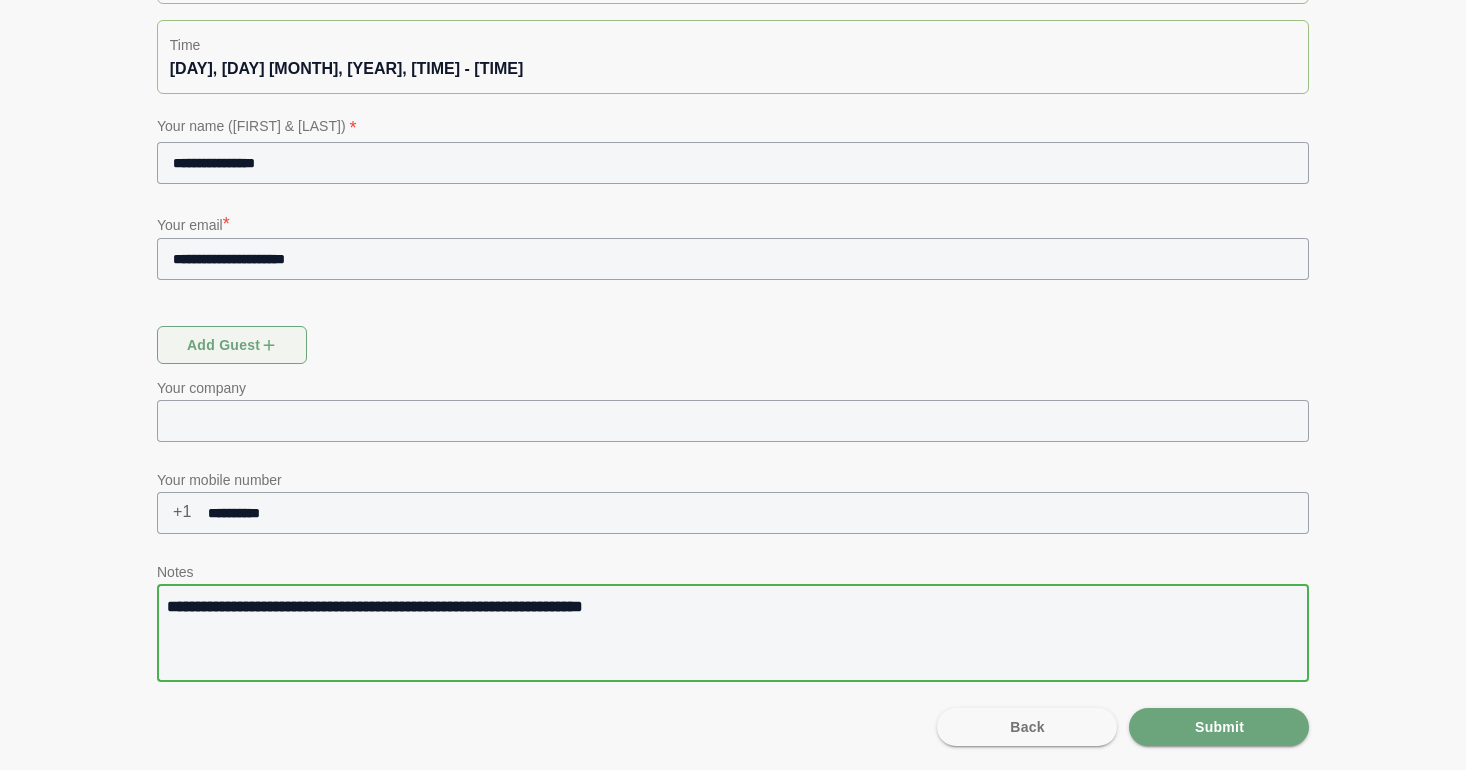 type on "**********" 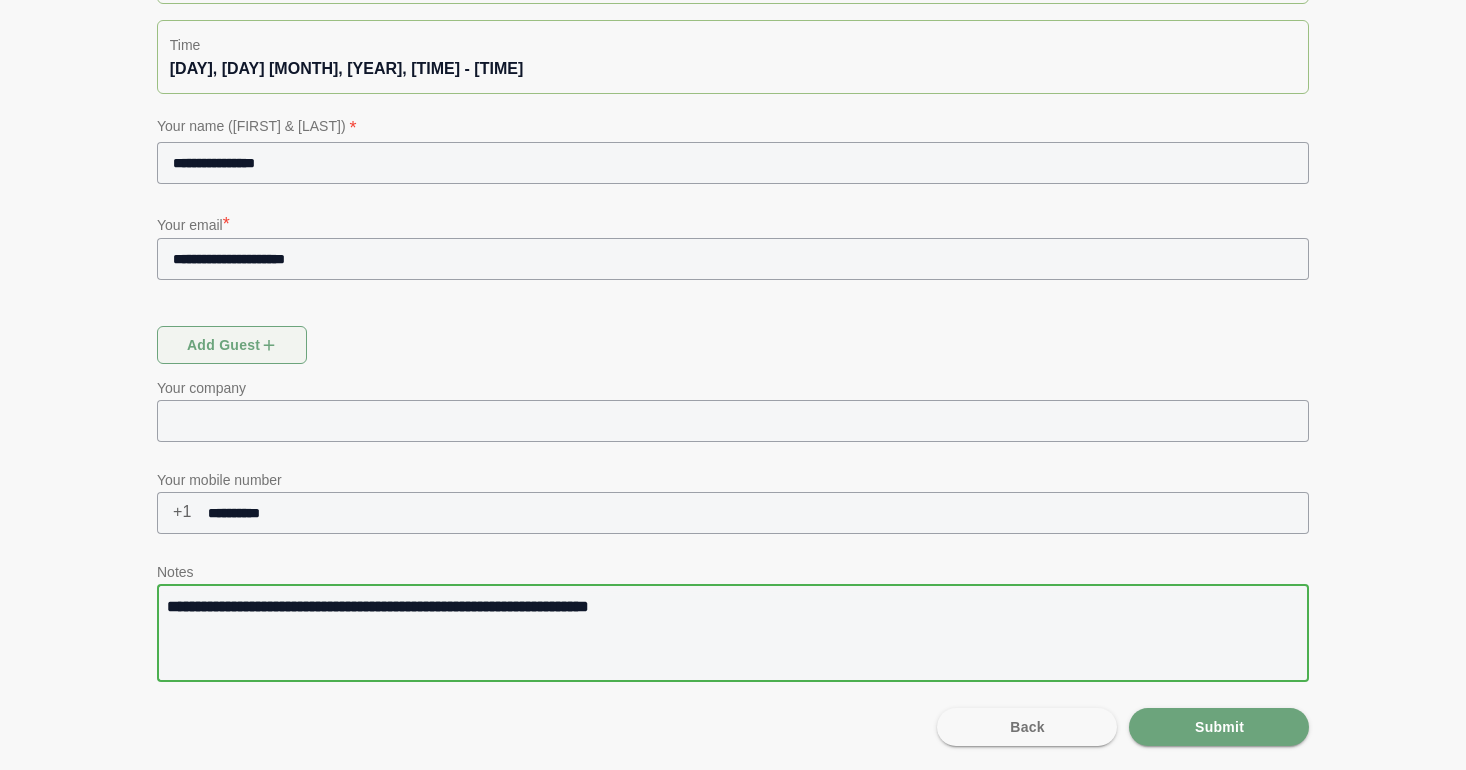 type on "**********" 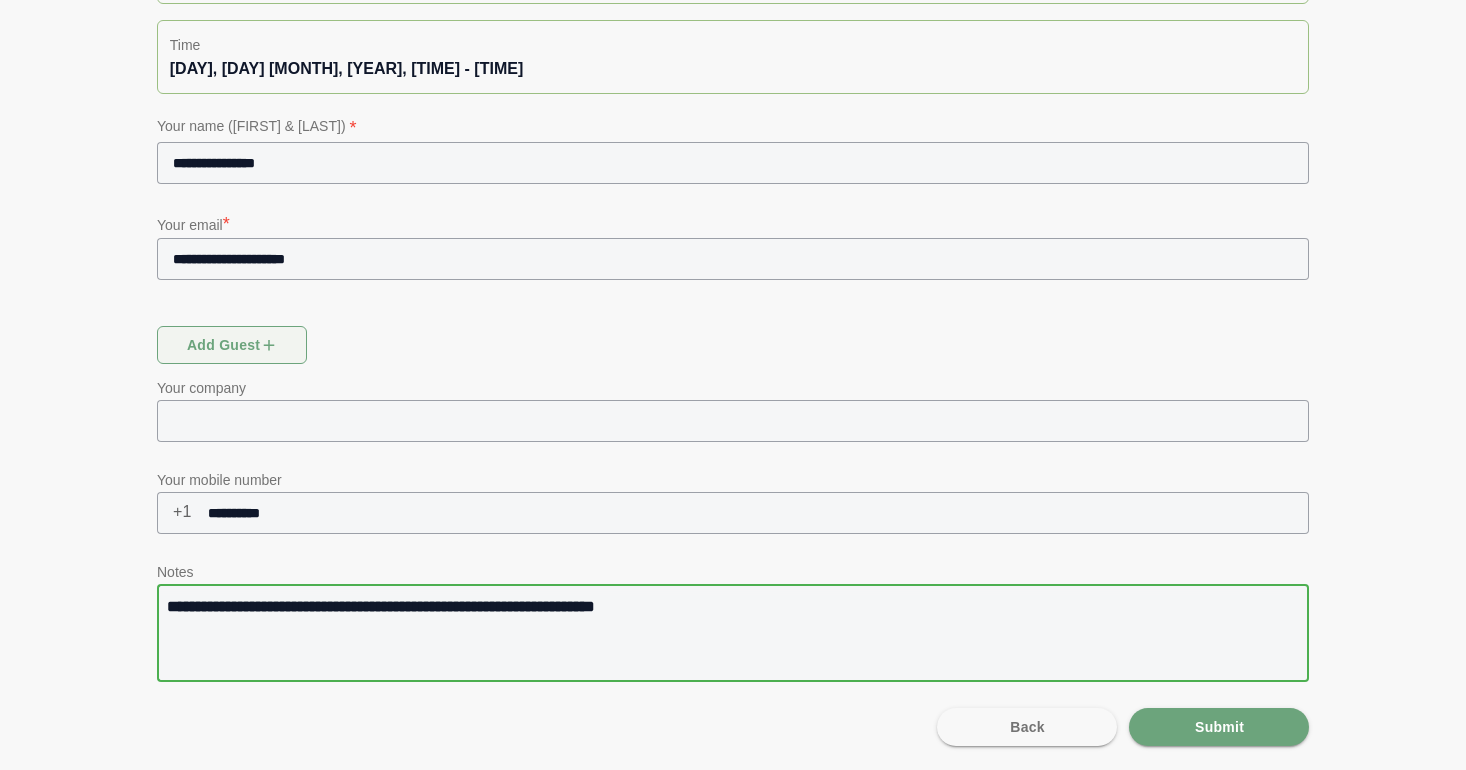 type on "**********" 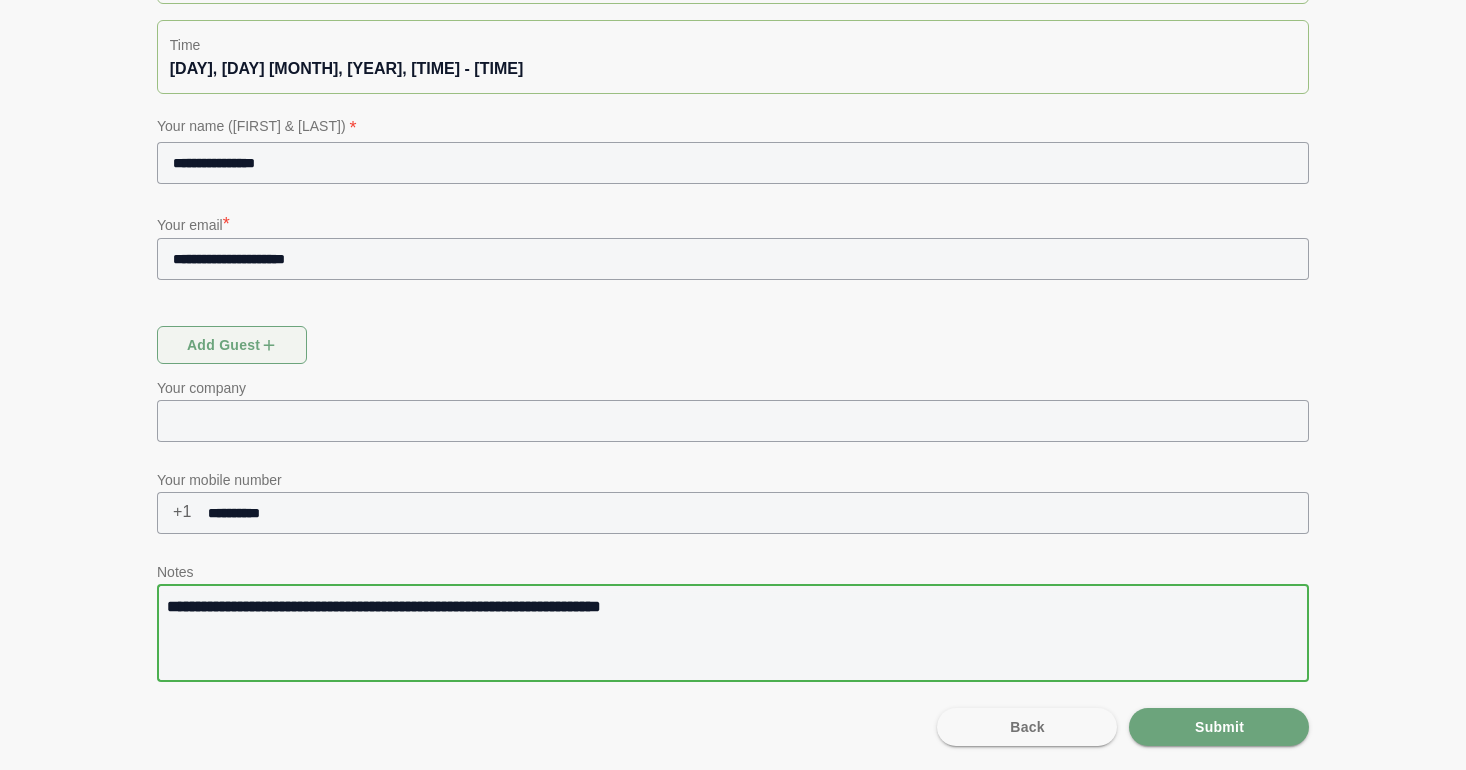 type on "**********" 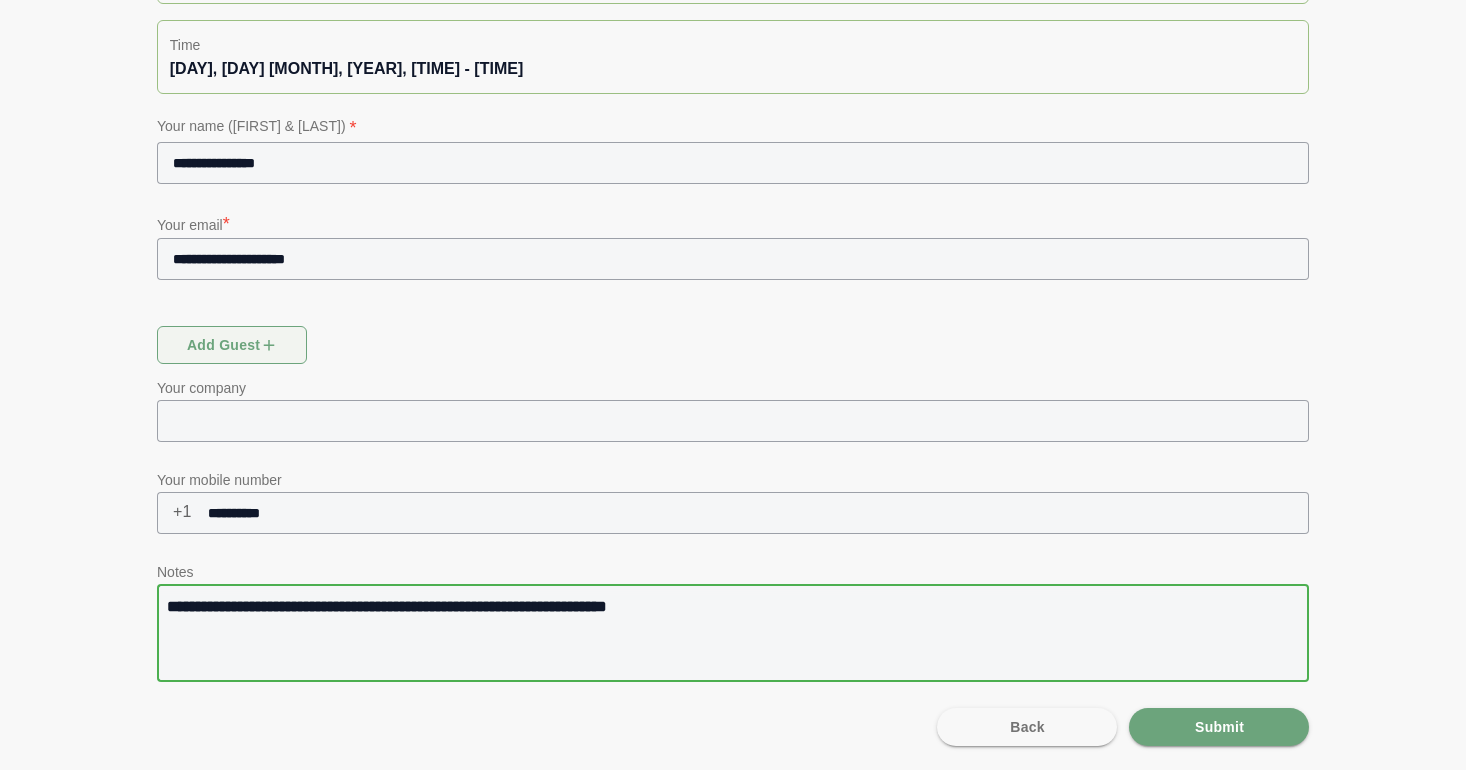 type on "**********" 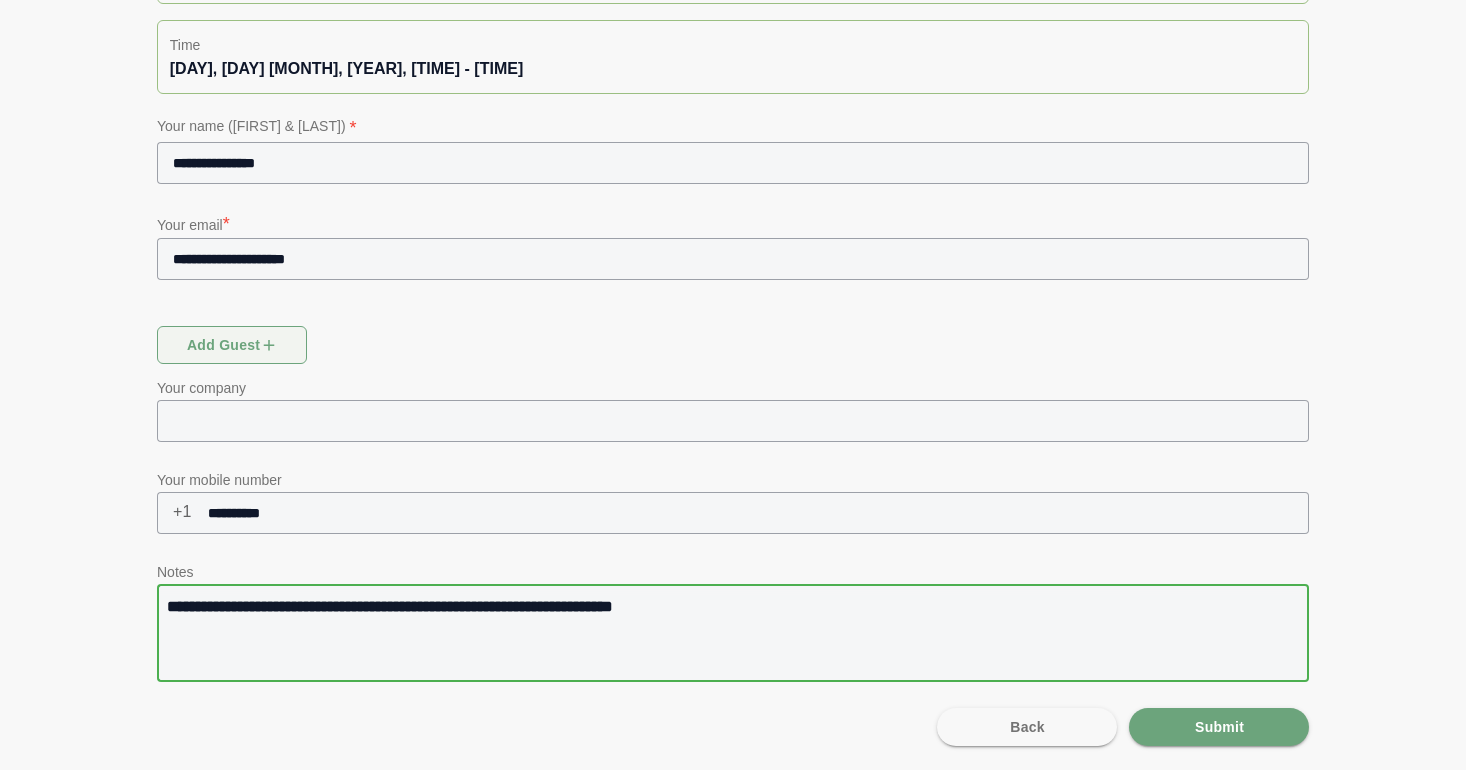 type on "**********" 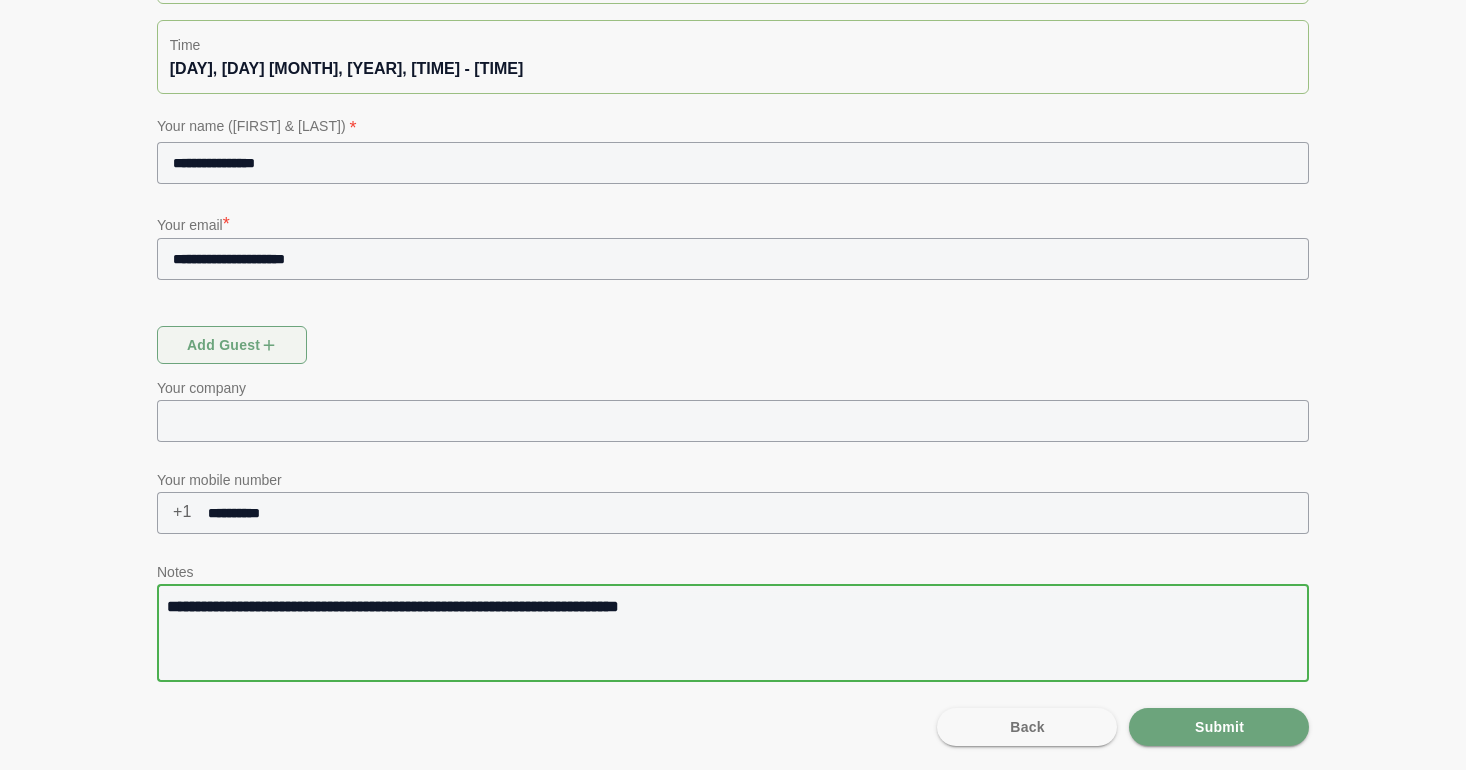 type on "**********" 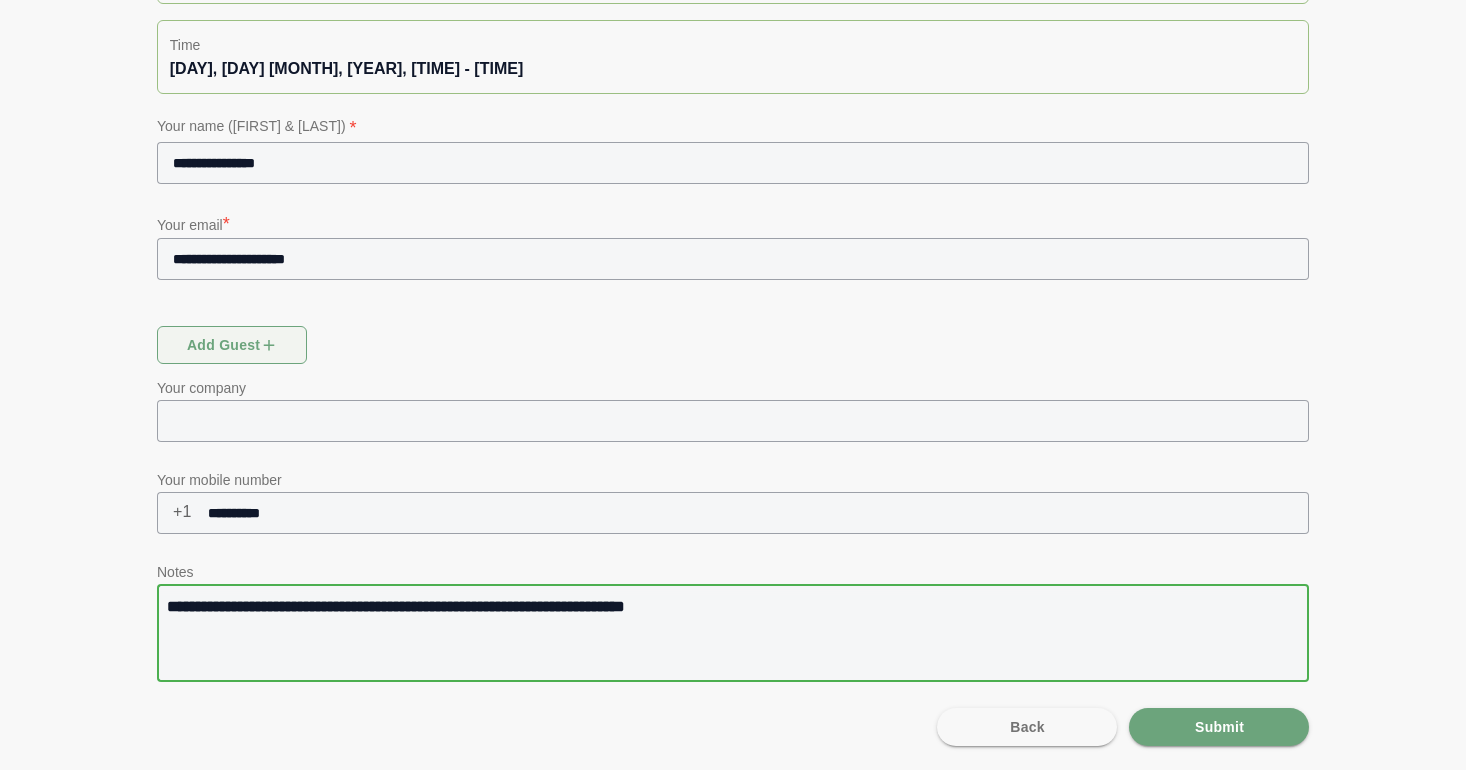 type on "**********" 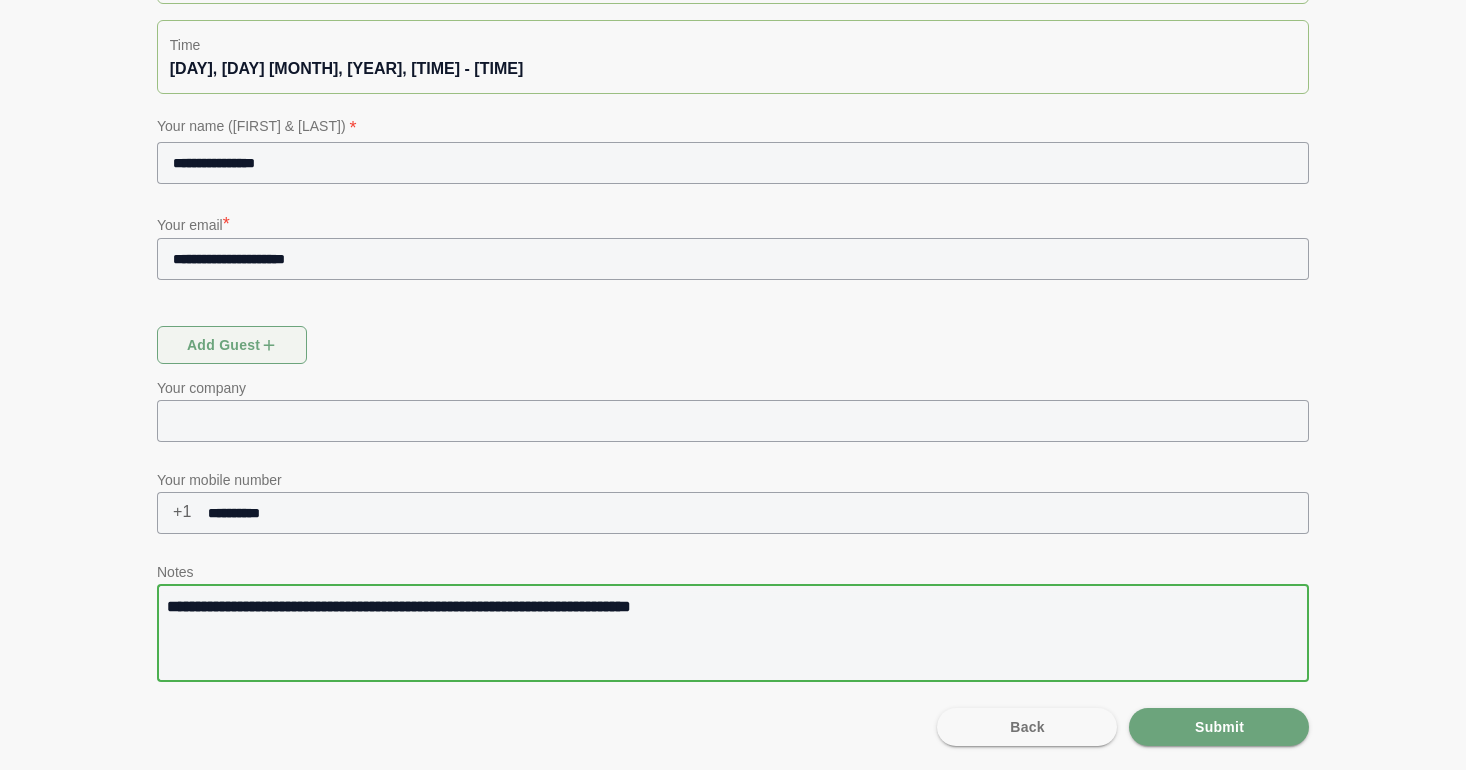 type on "**********" 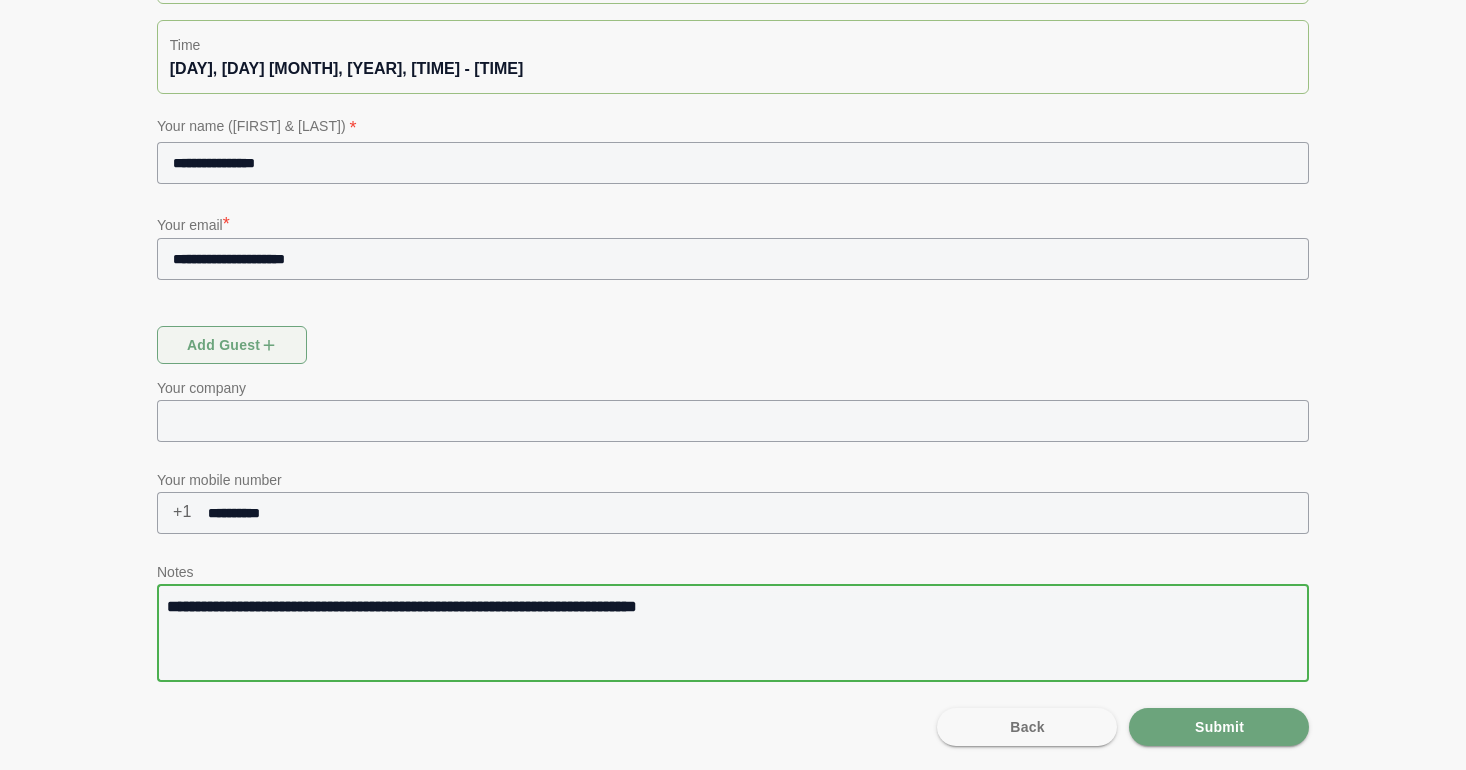 type on "**********" 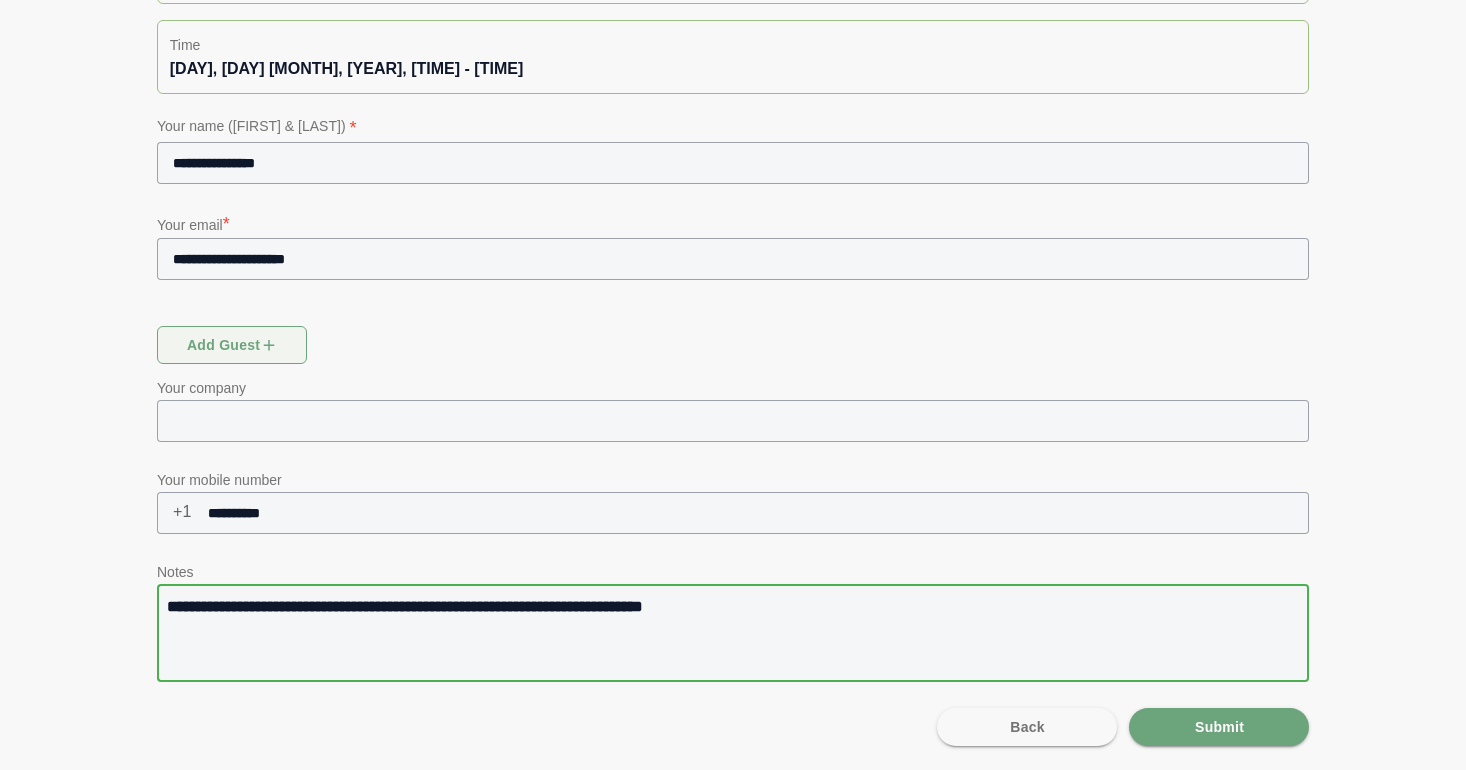 type on "**********" 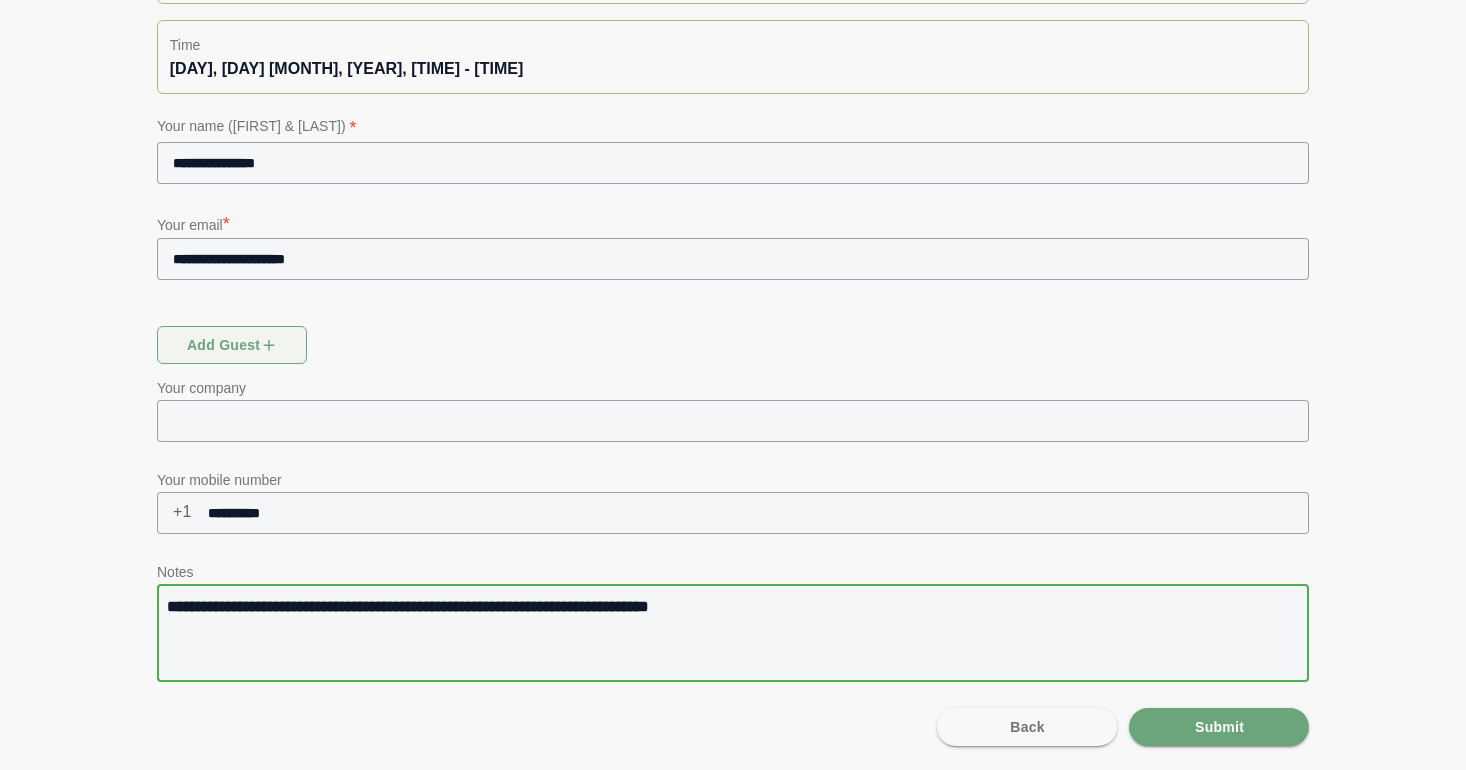 type on "**********" 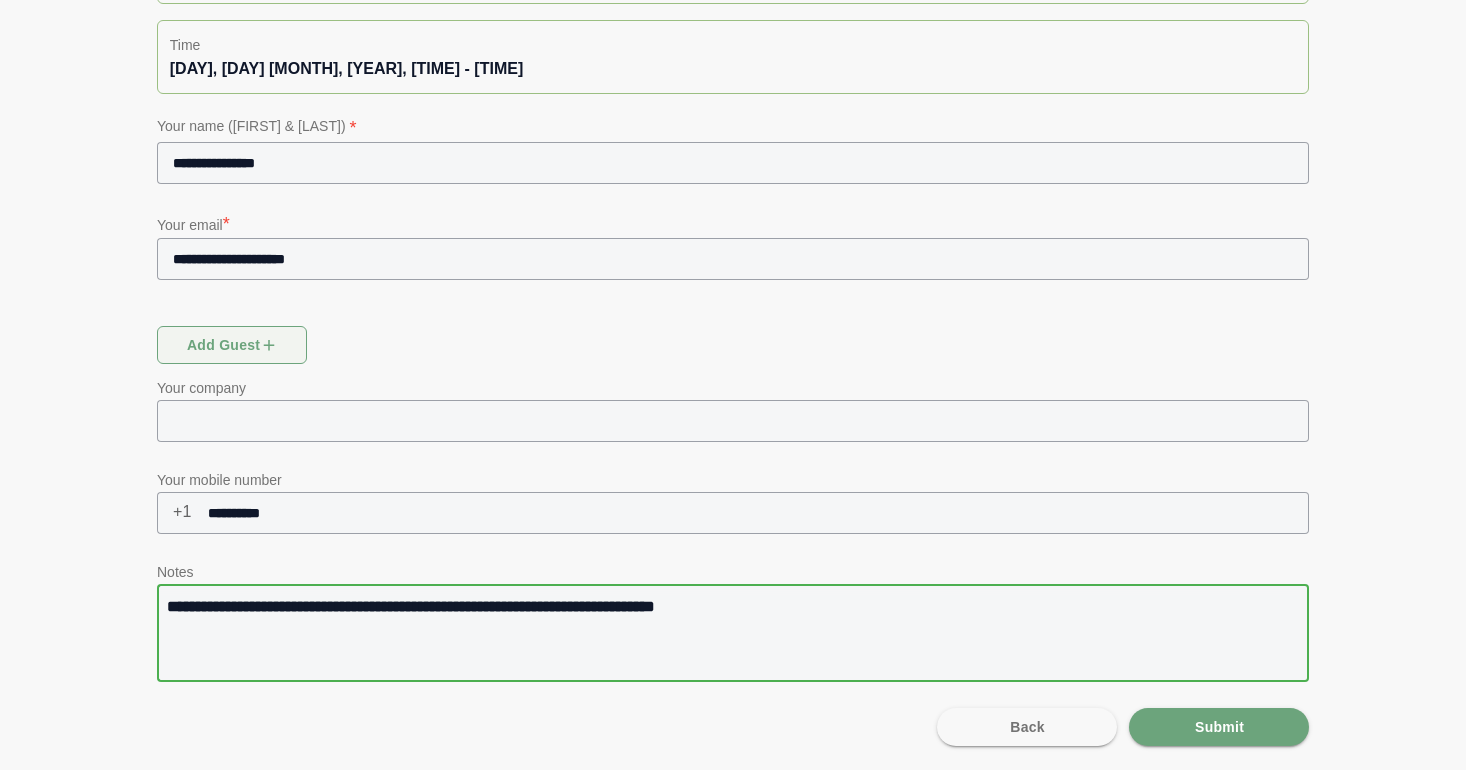 type on "**********" 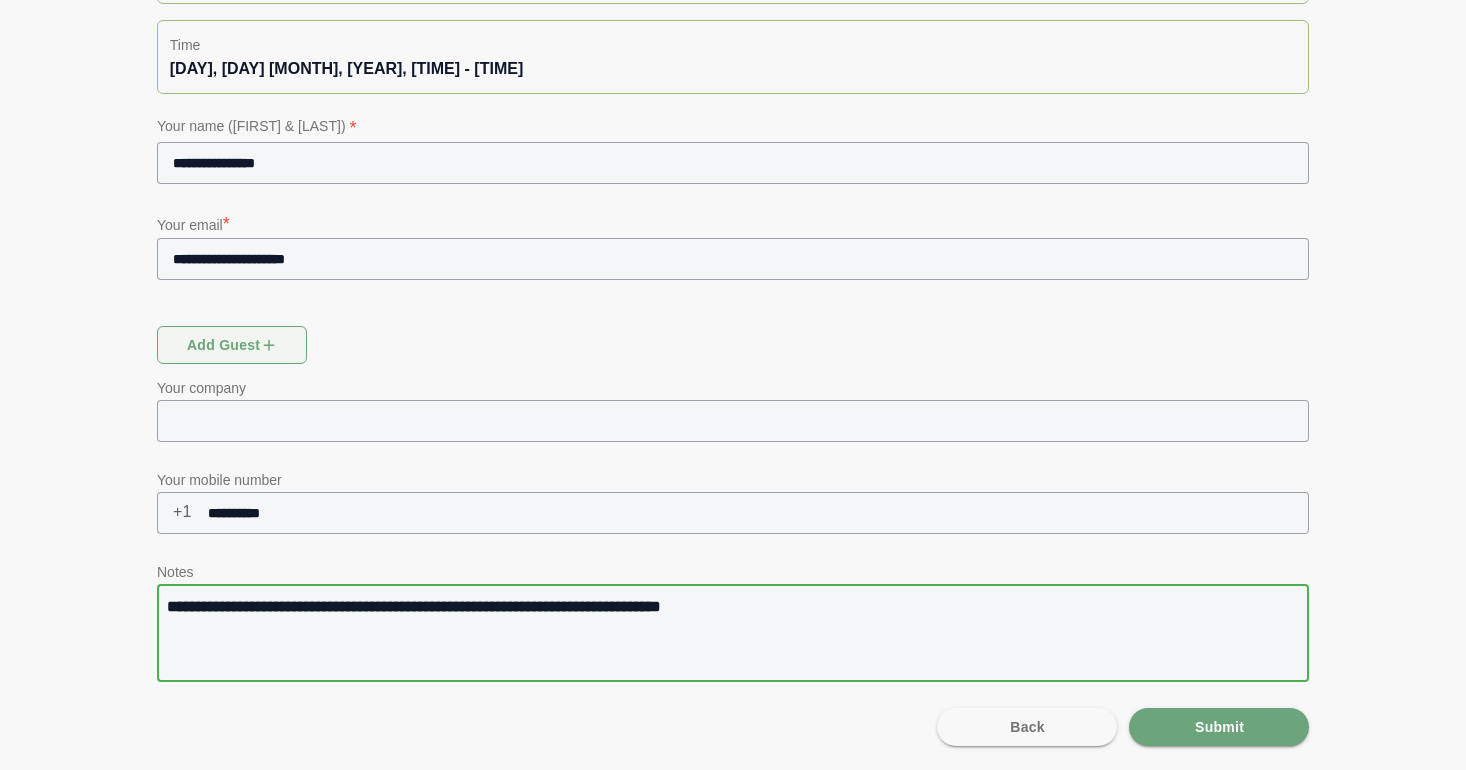 type on "**********" 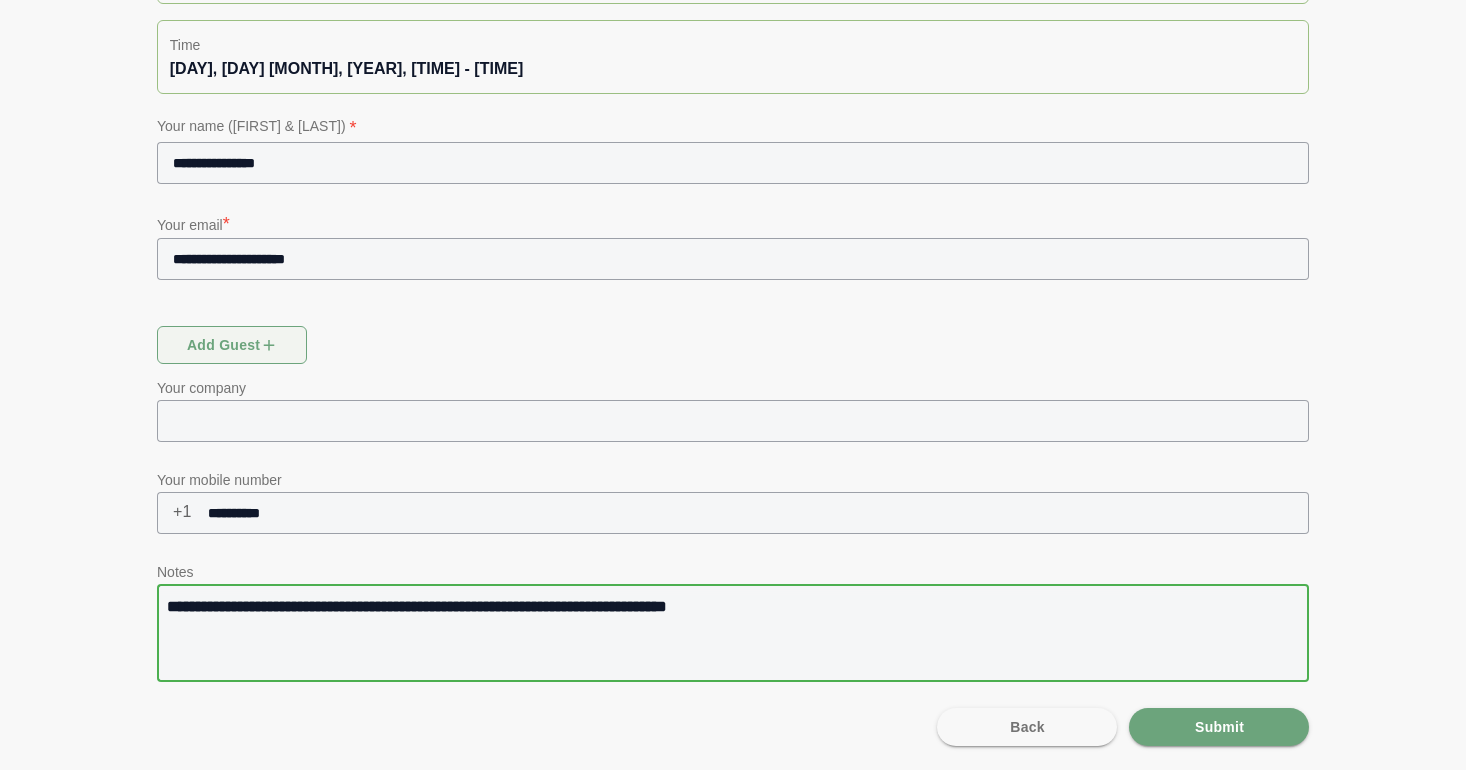 type on "**********" 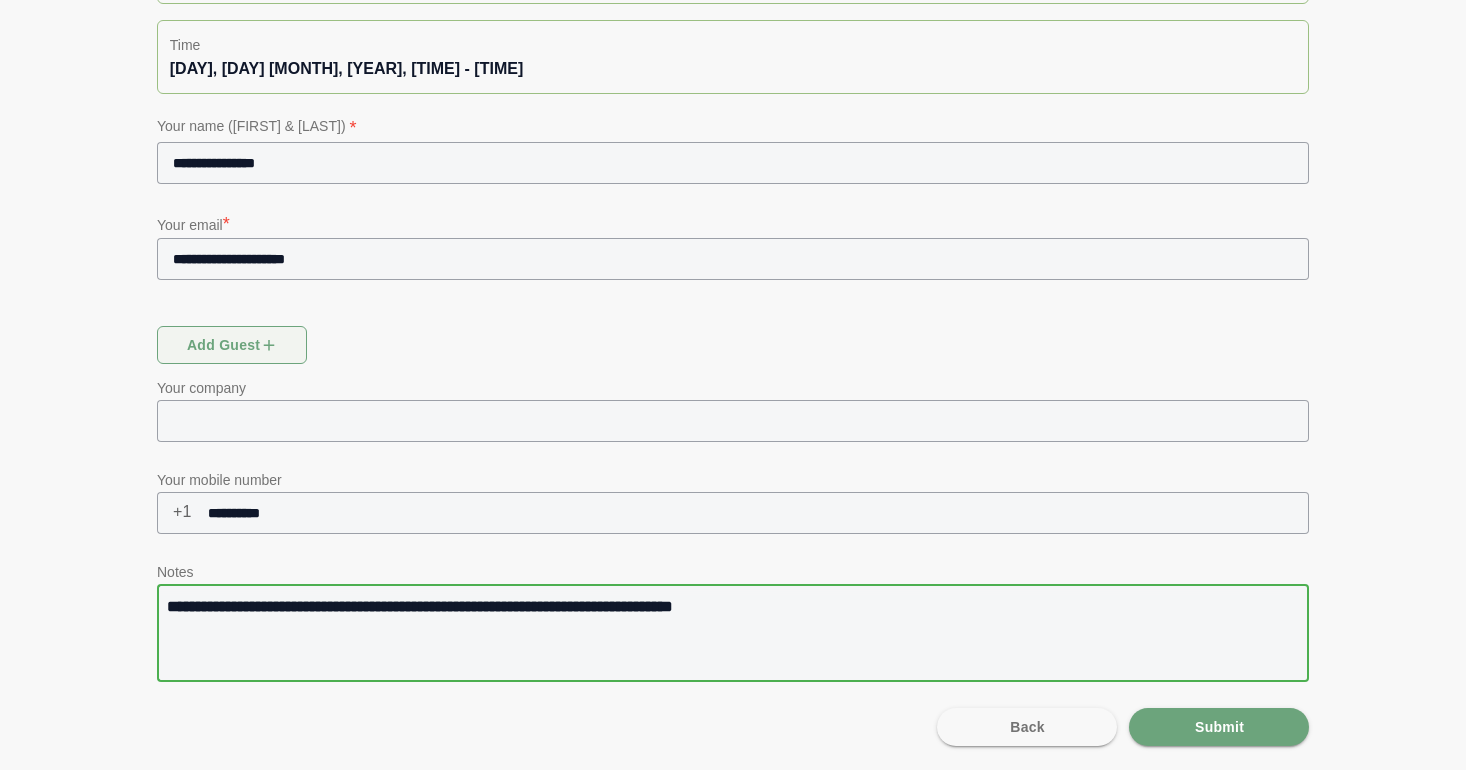 type on "**********" 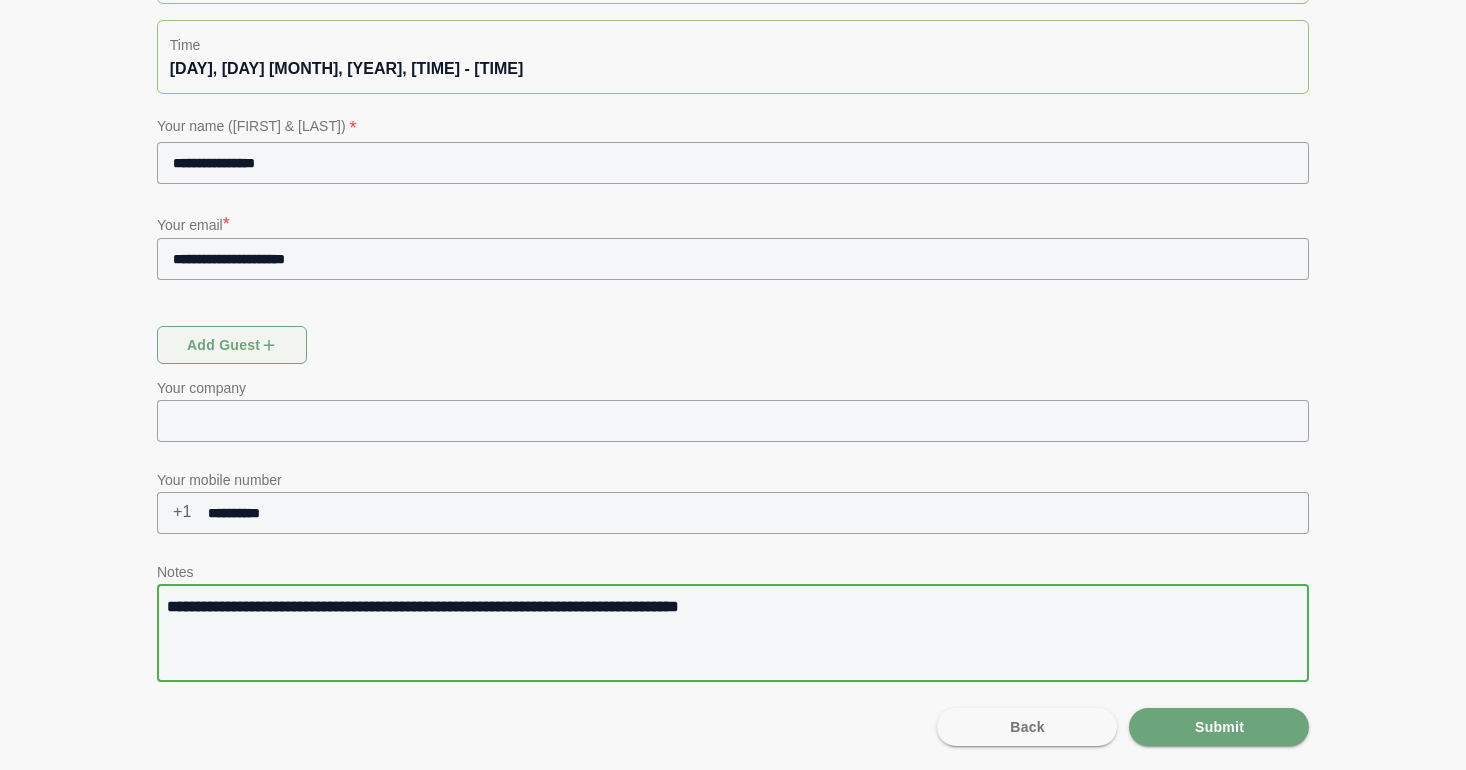 type on "**********" 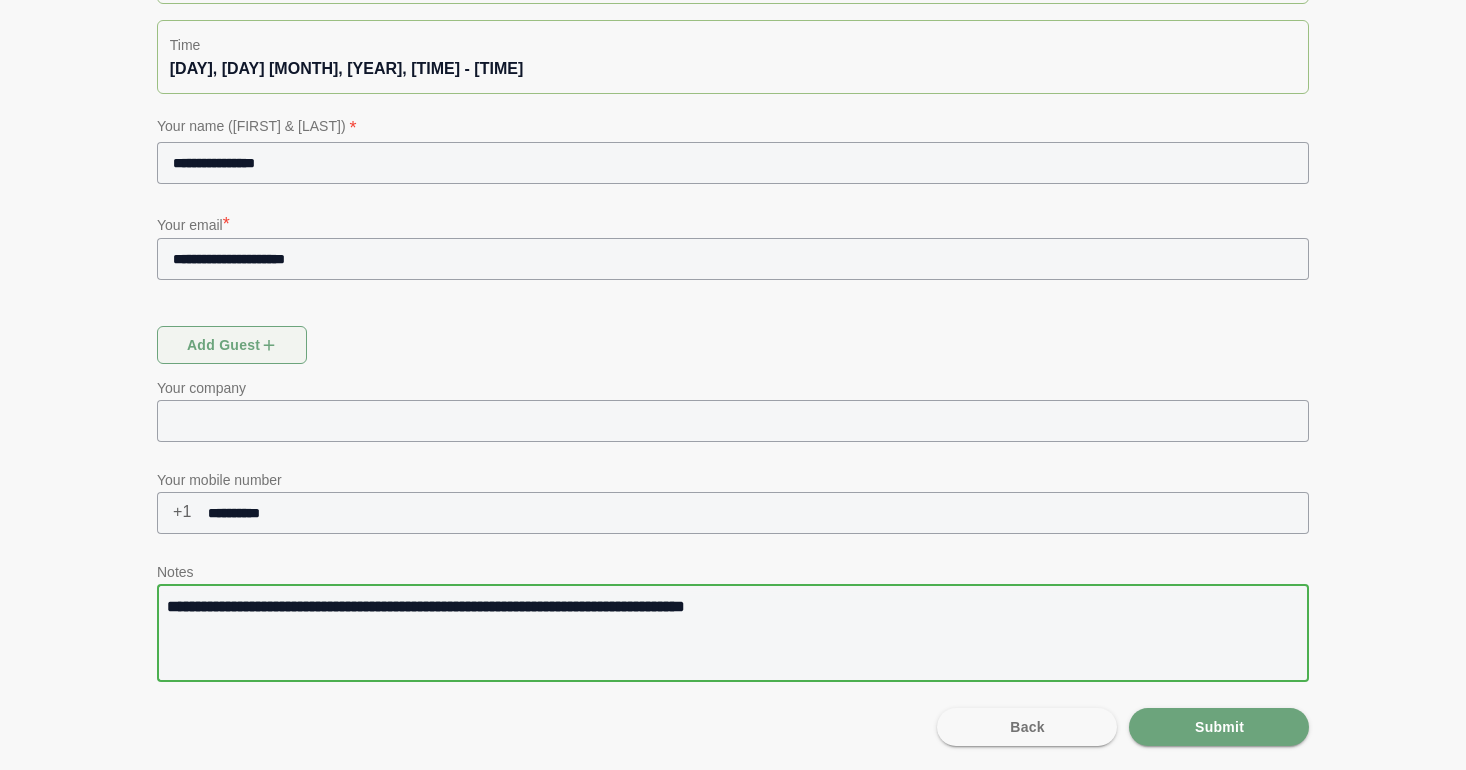 type on "**********" 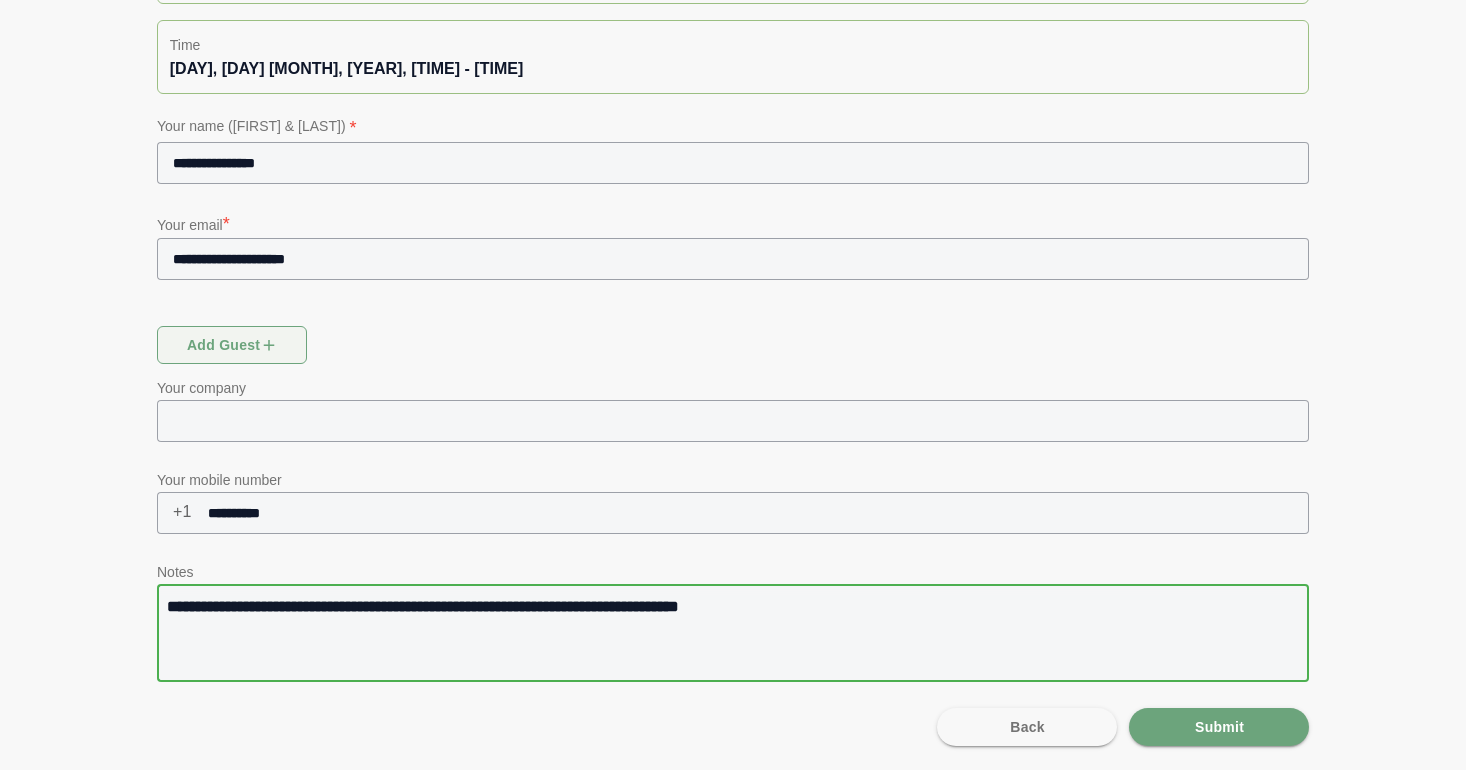 type on "**********" 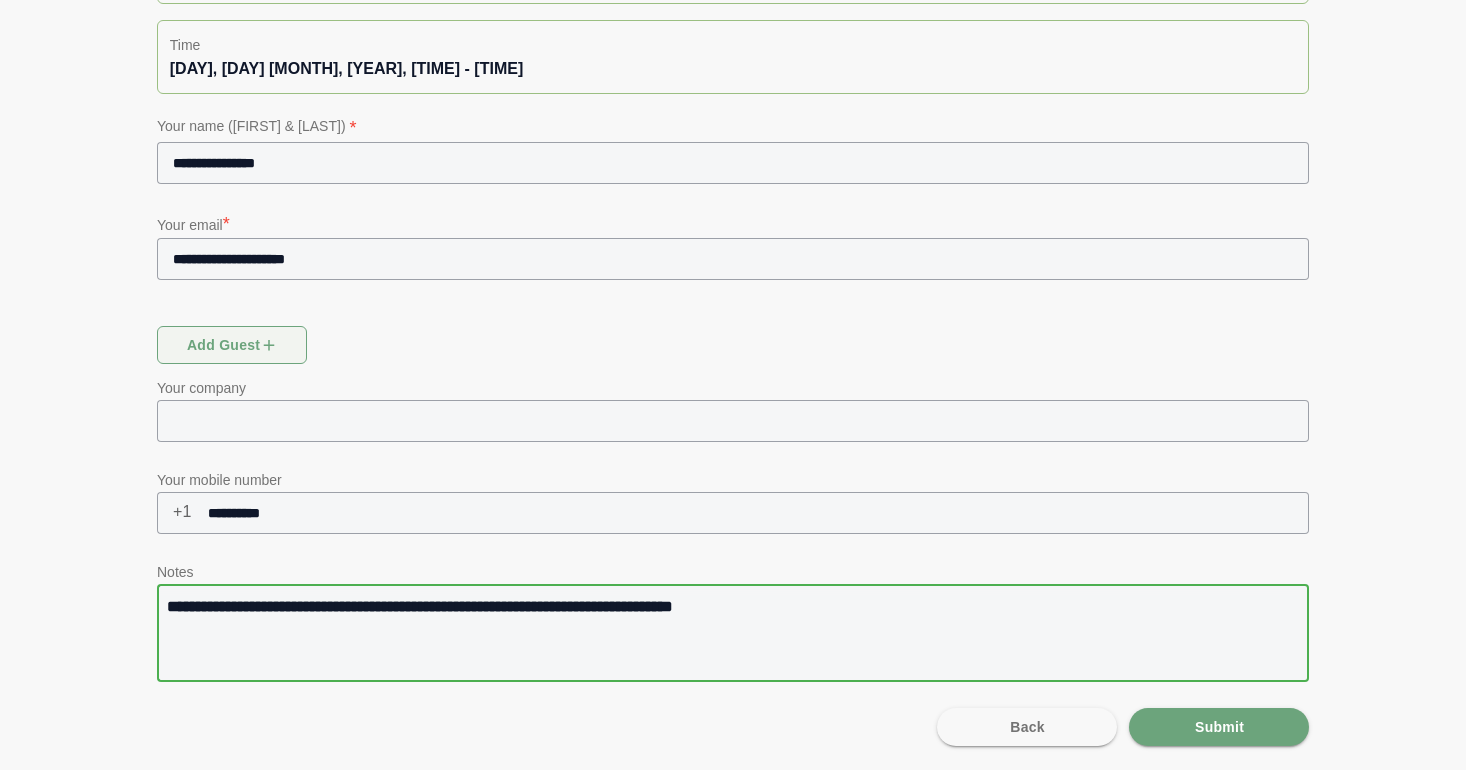 type on "**********" 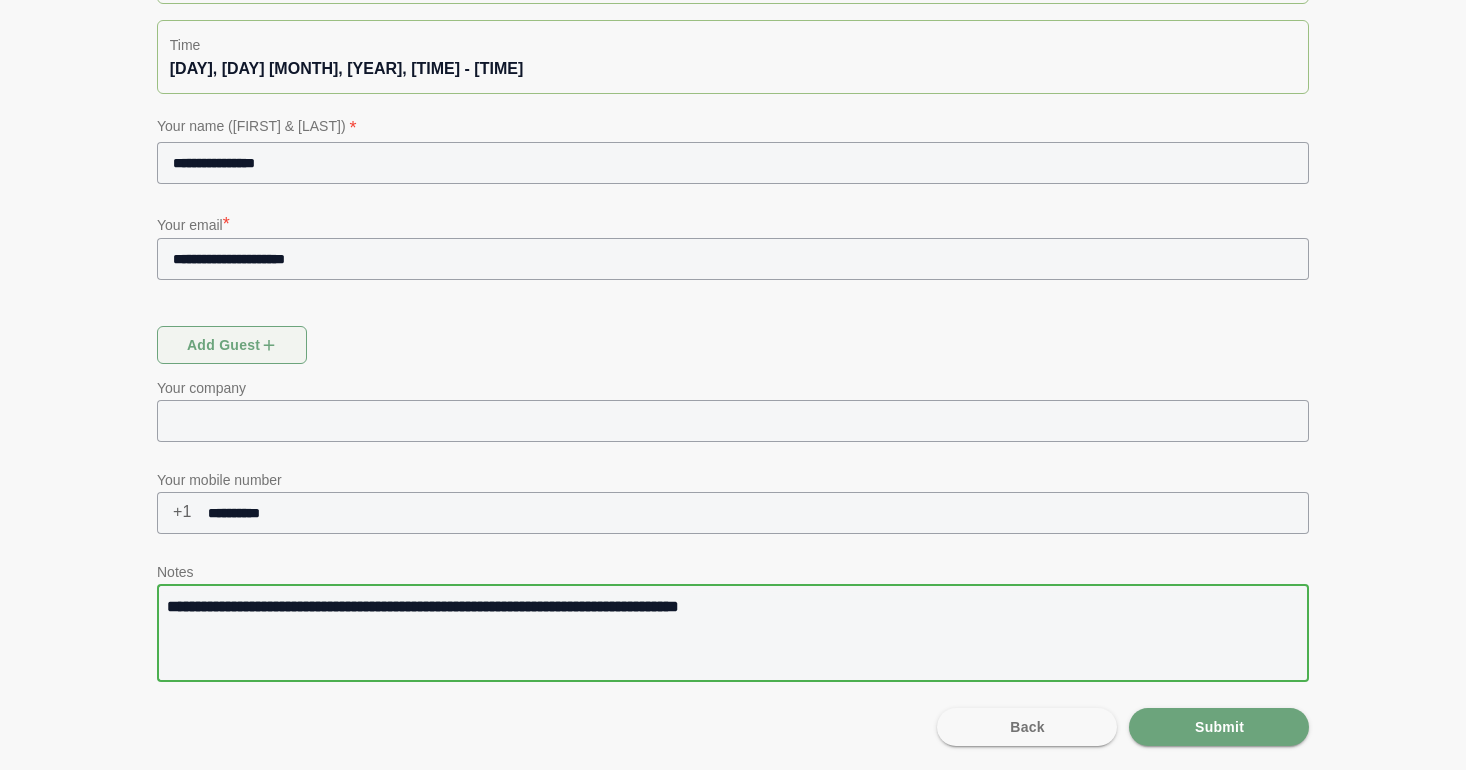 drag, startPoint x: 387, startPoint y: 608, endPoint x: 507, endPoint y: 608, distance: 120 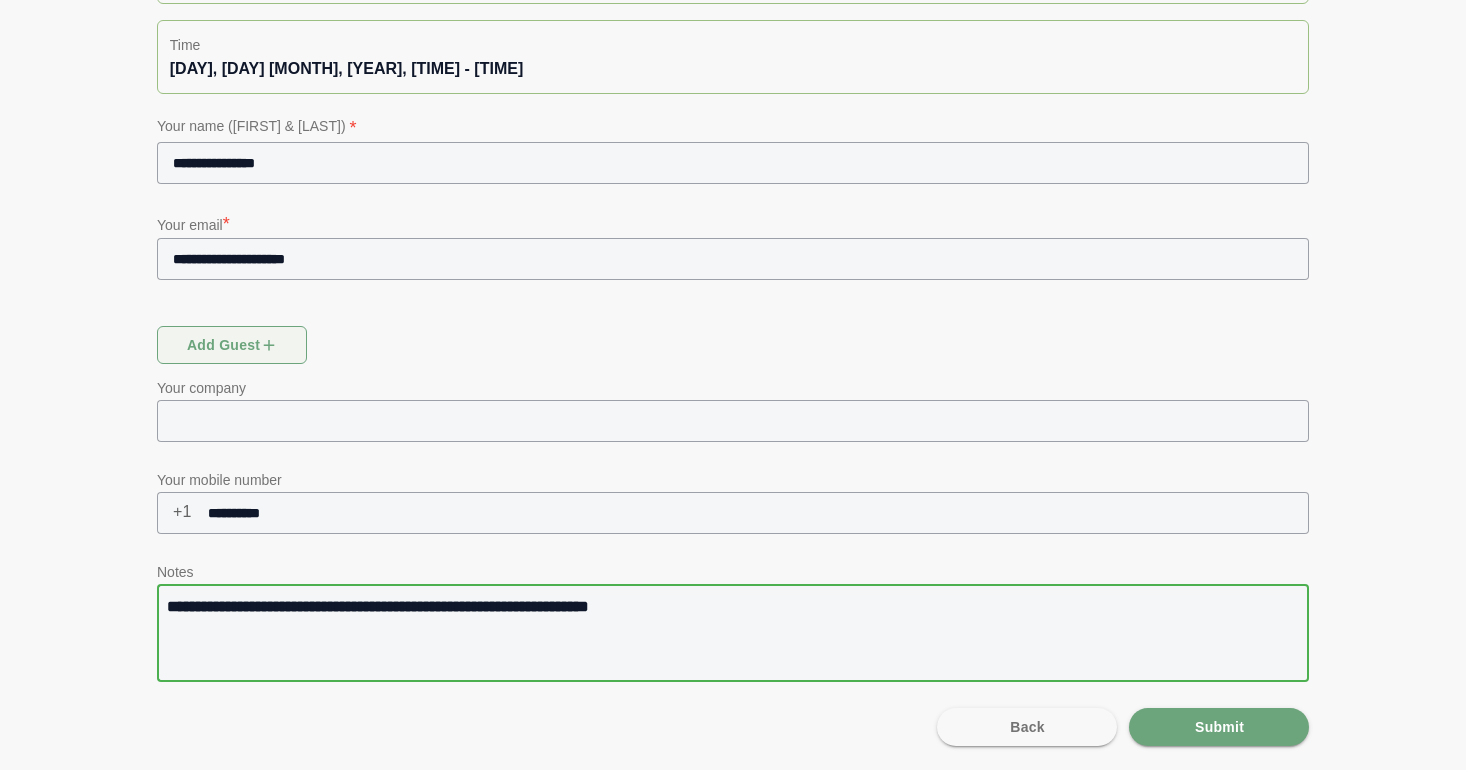 type on "**********" 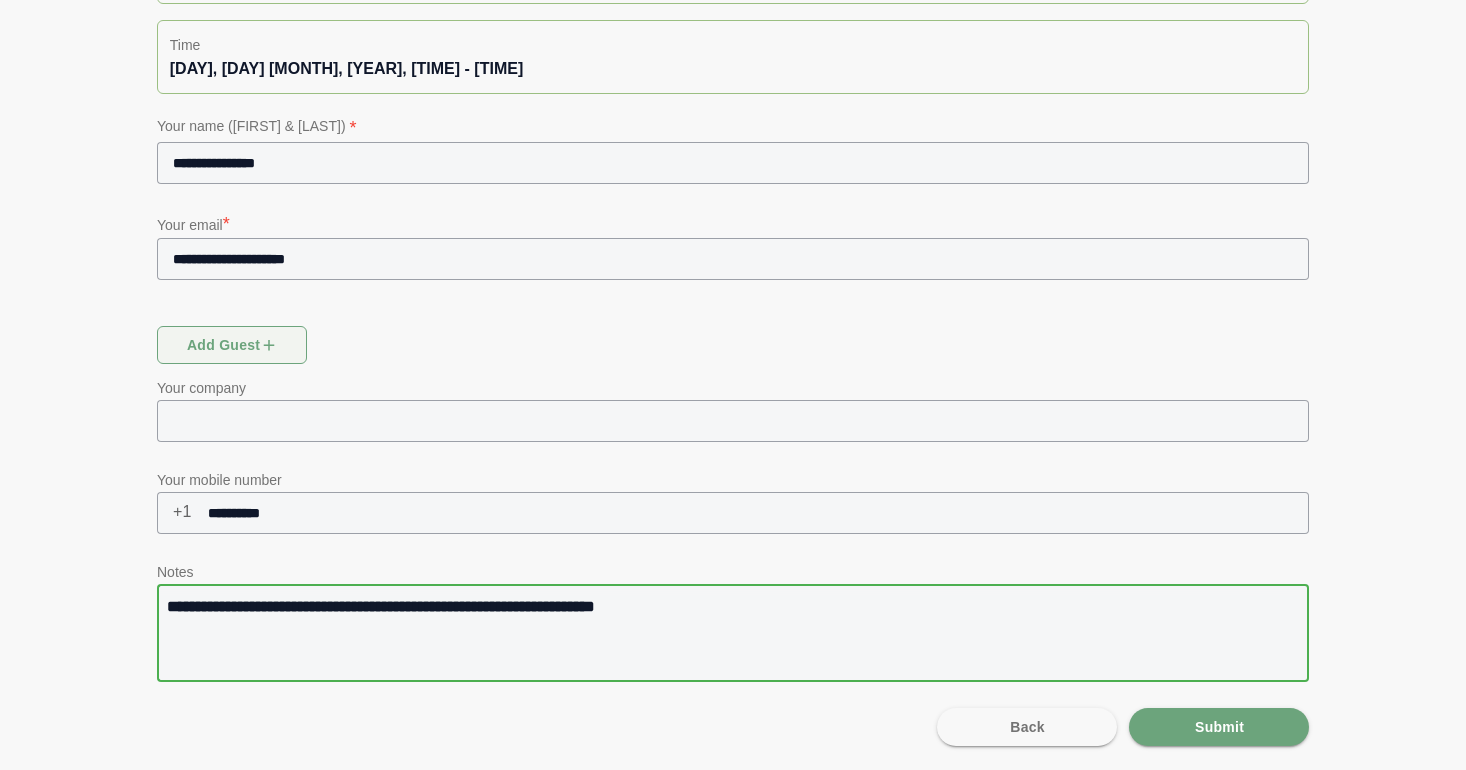 type on "**********" 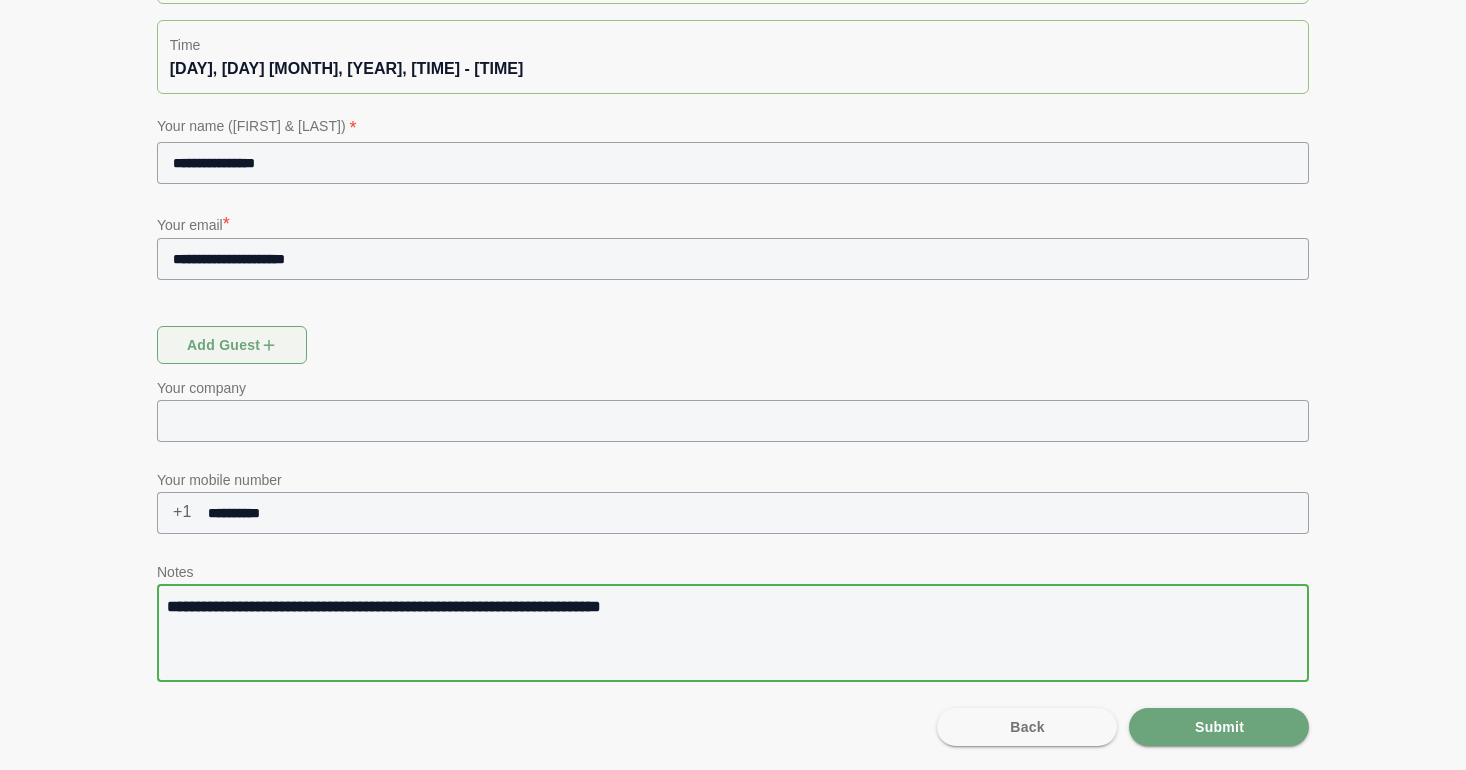 type on "**********" 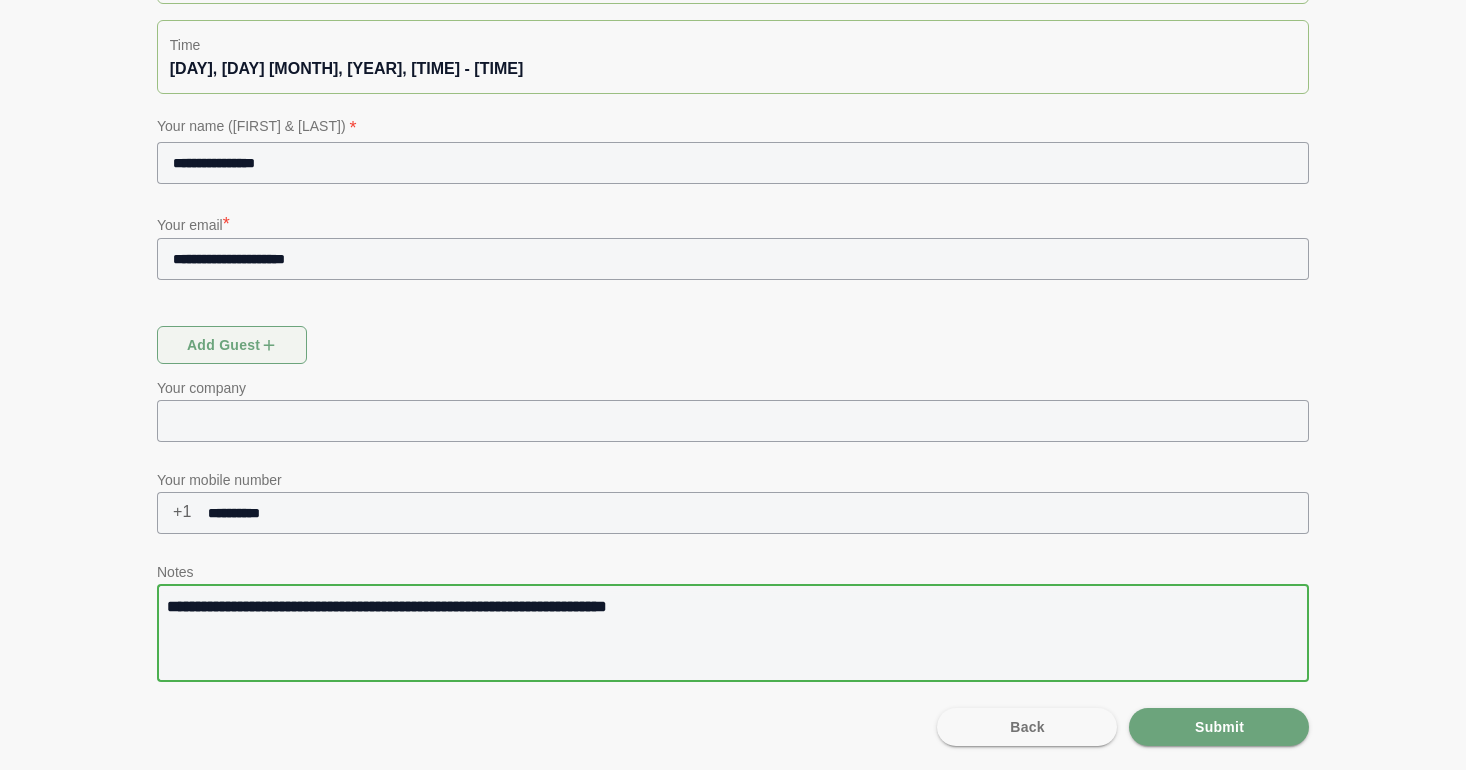 type on "**********" 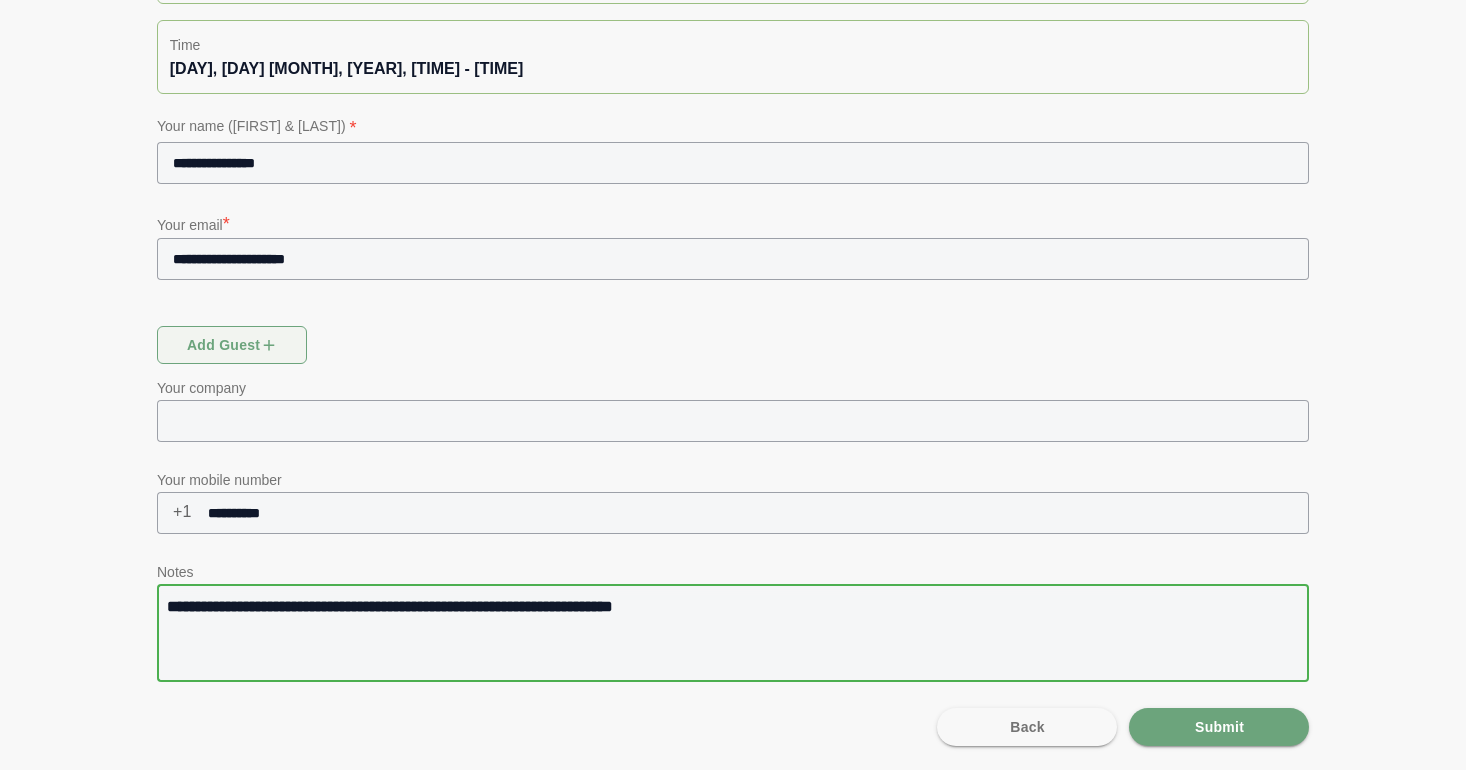 type on "**********" 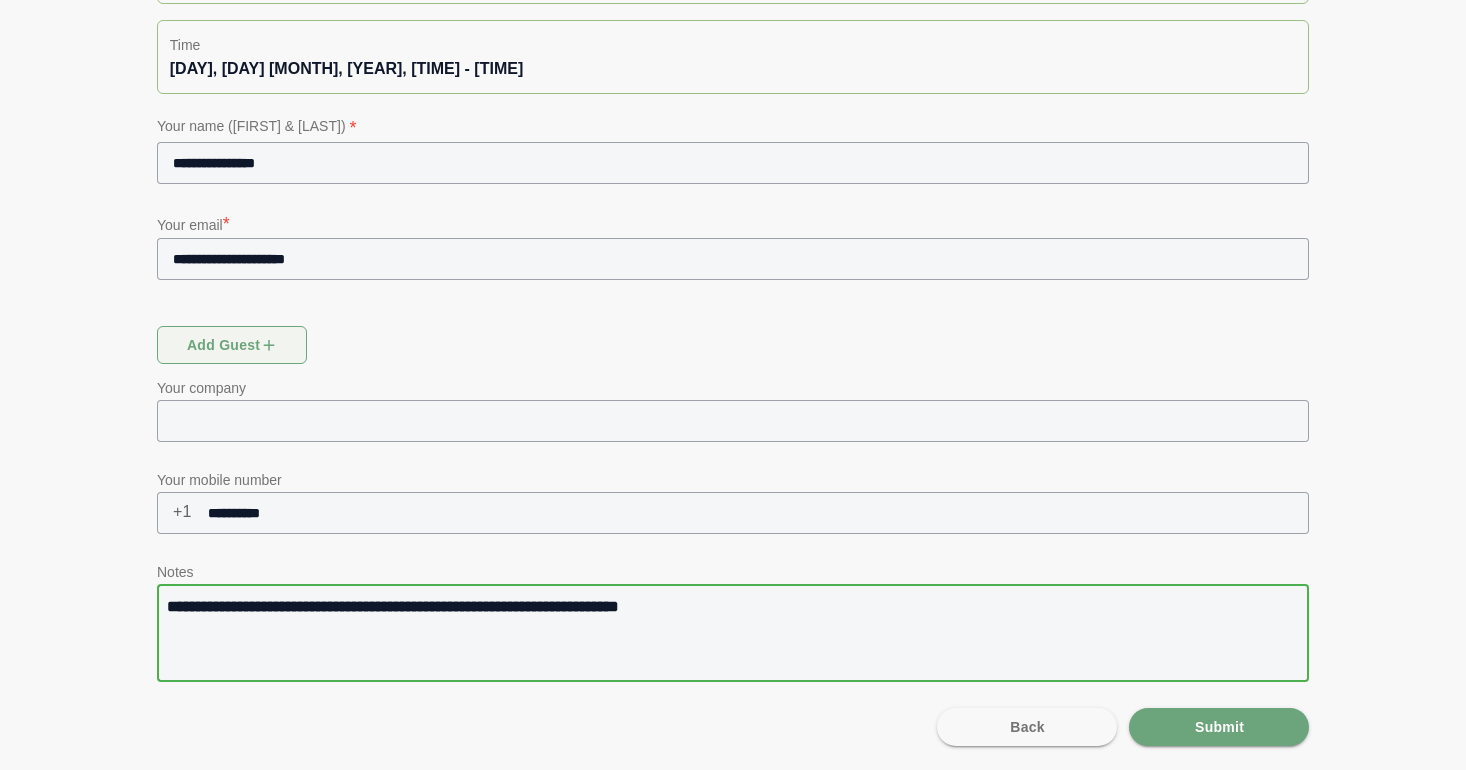 type on "**********" 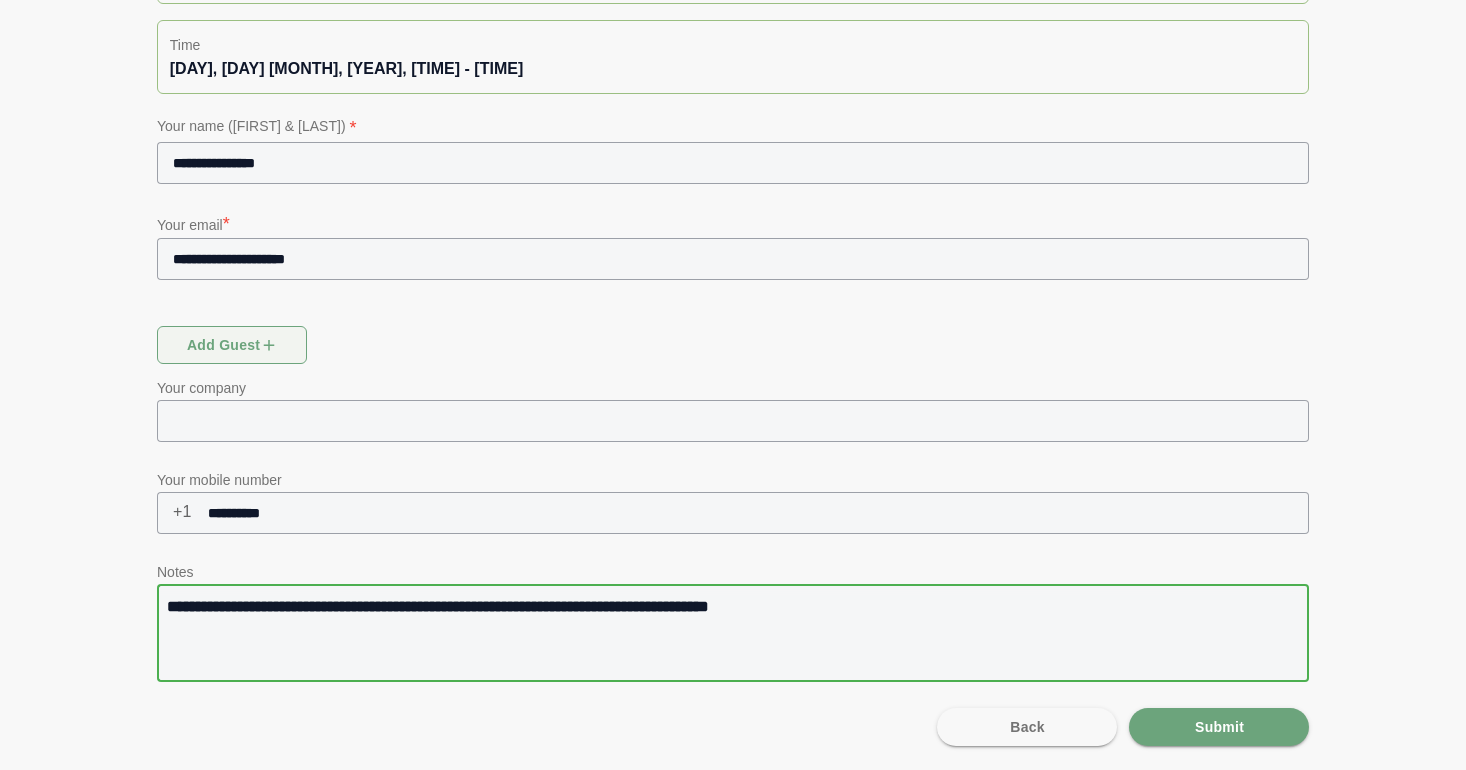 drag, startPoint x: 581, startPoint y: 614, endPoint x: 556, endPoint y: 614, distance: 25 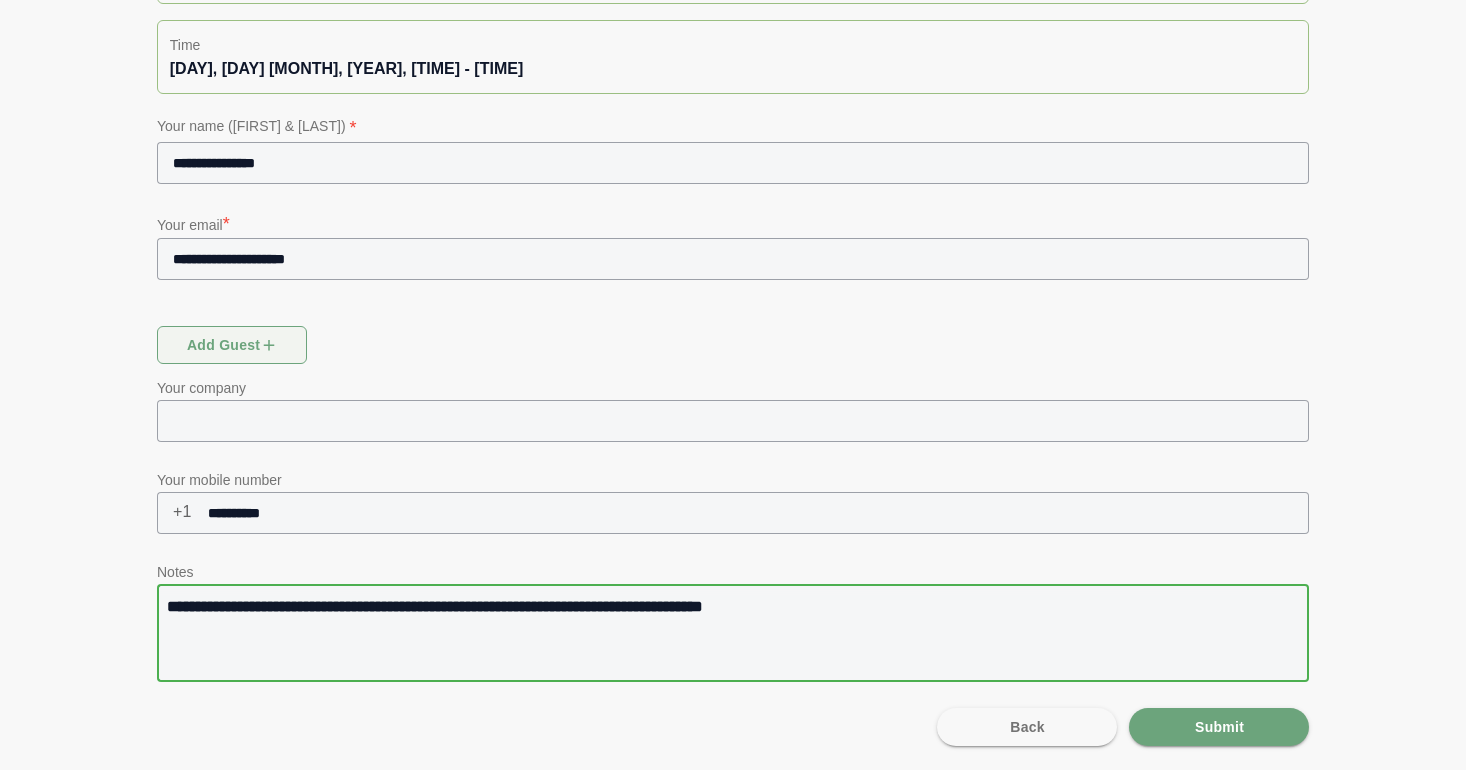 click on "**********" 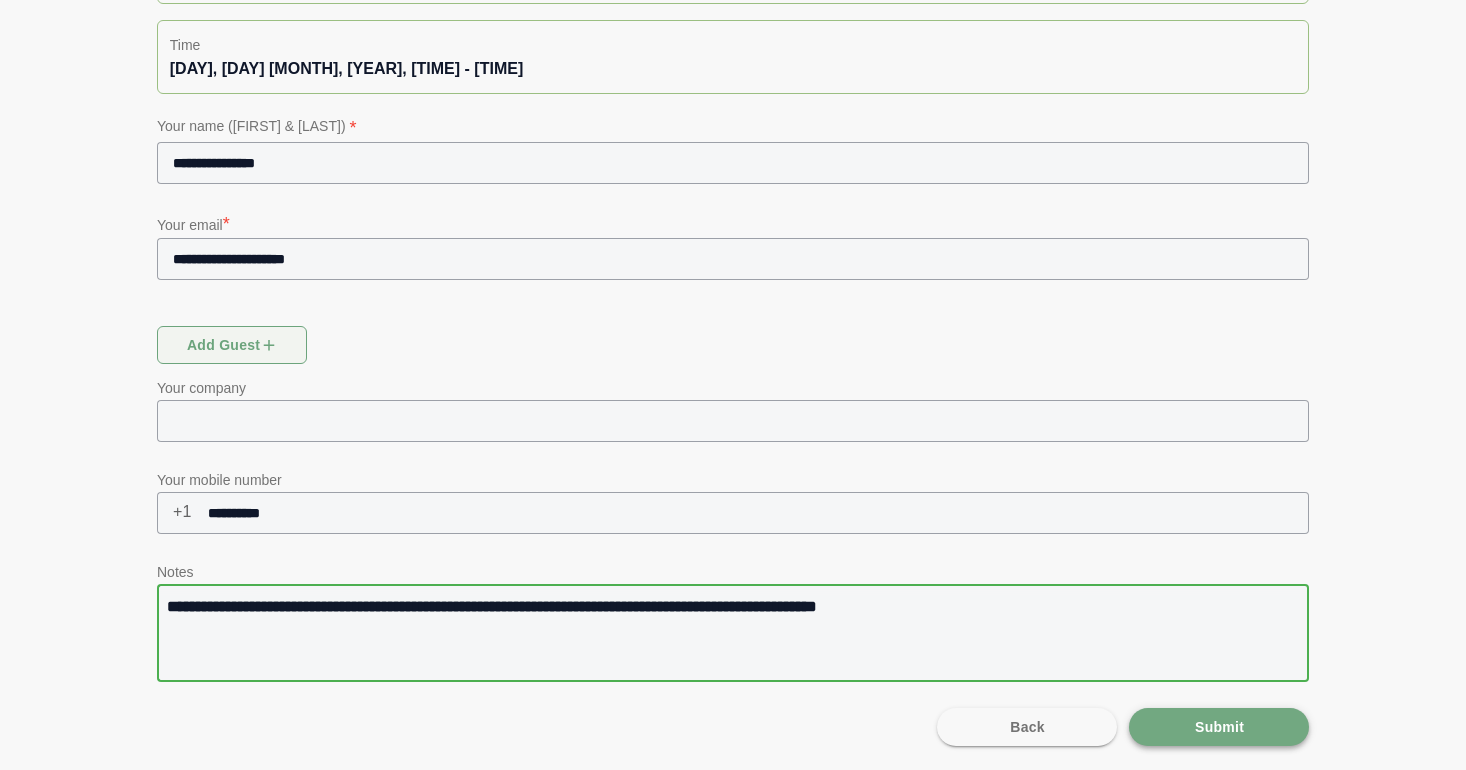 click on "Submit" 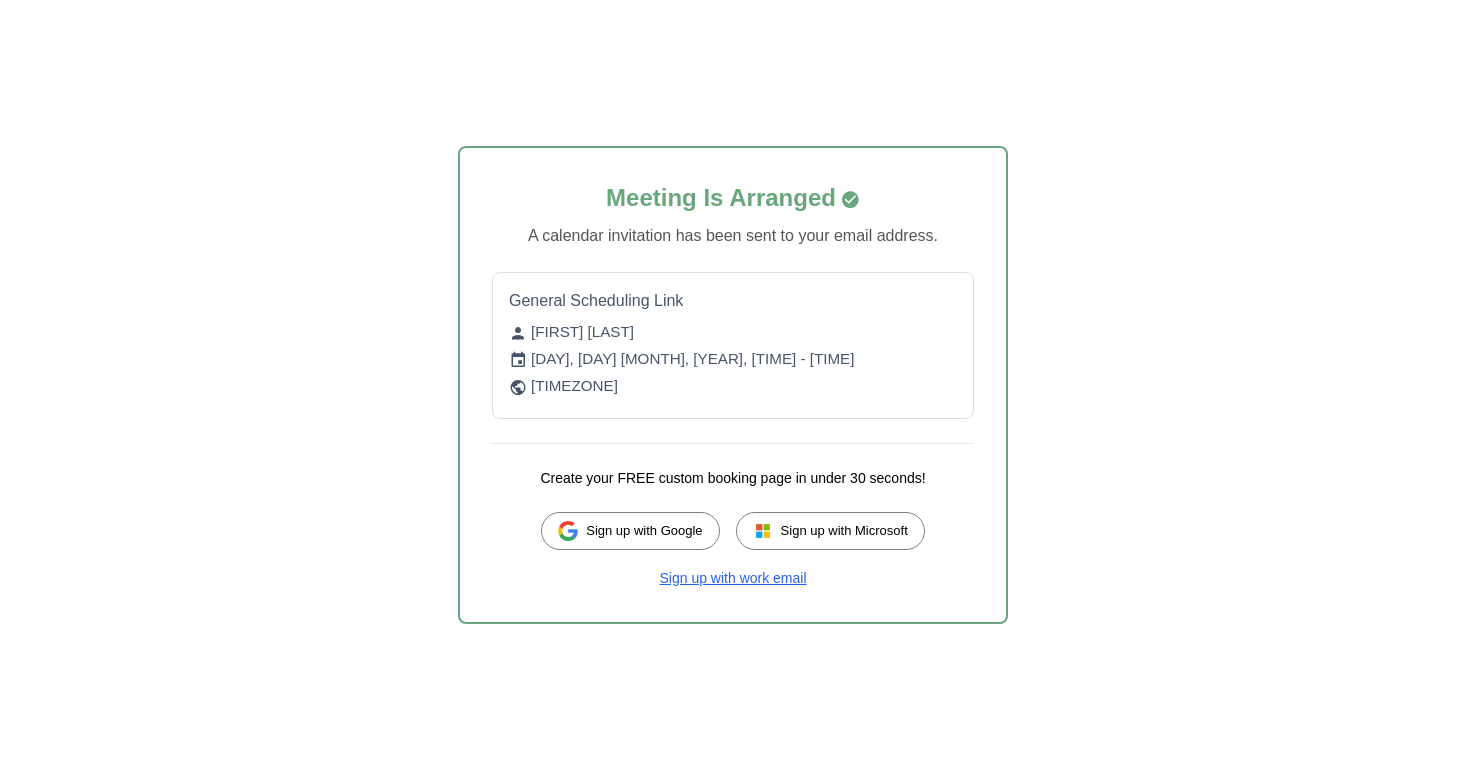 scroll, scrollTop: 0, scrollLeft: 0, axis: both 